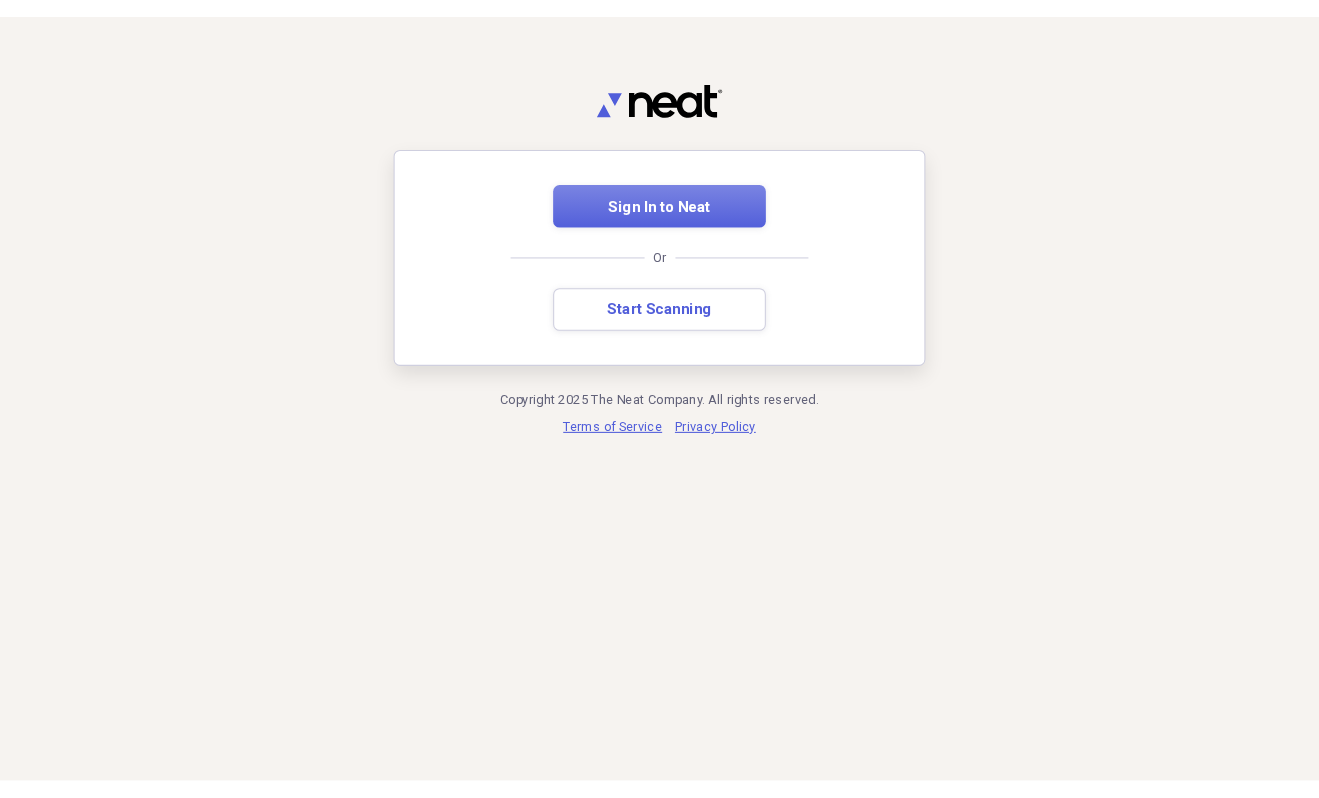 scroll, scrollTop: 0, scrollLeft: 0, axis: both 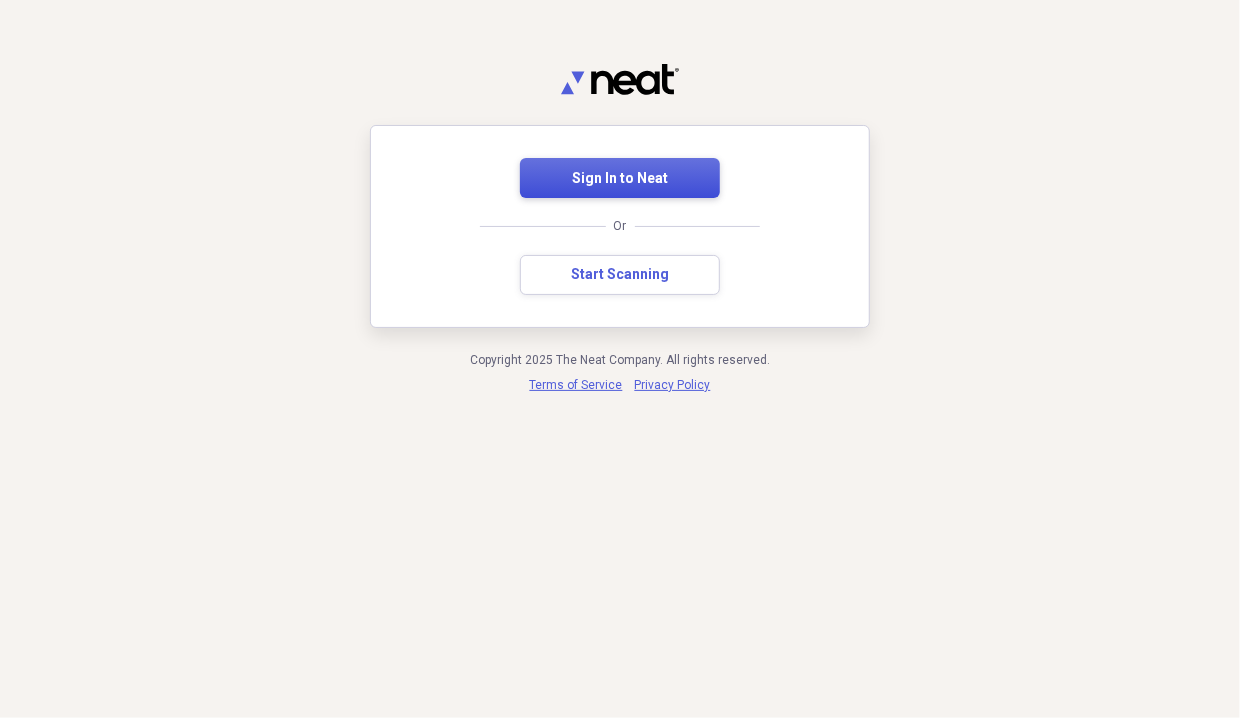 click on "Sign In to Neat" at bounding box center [620, 179] 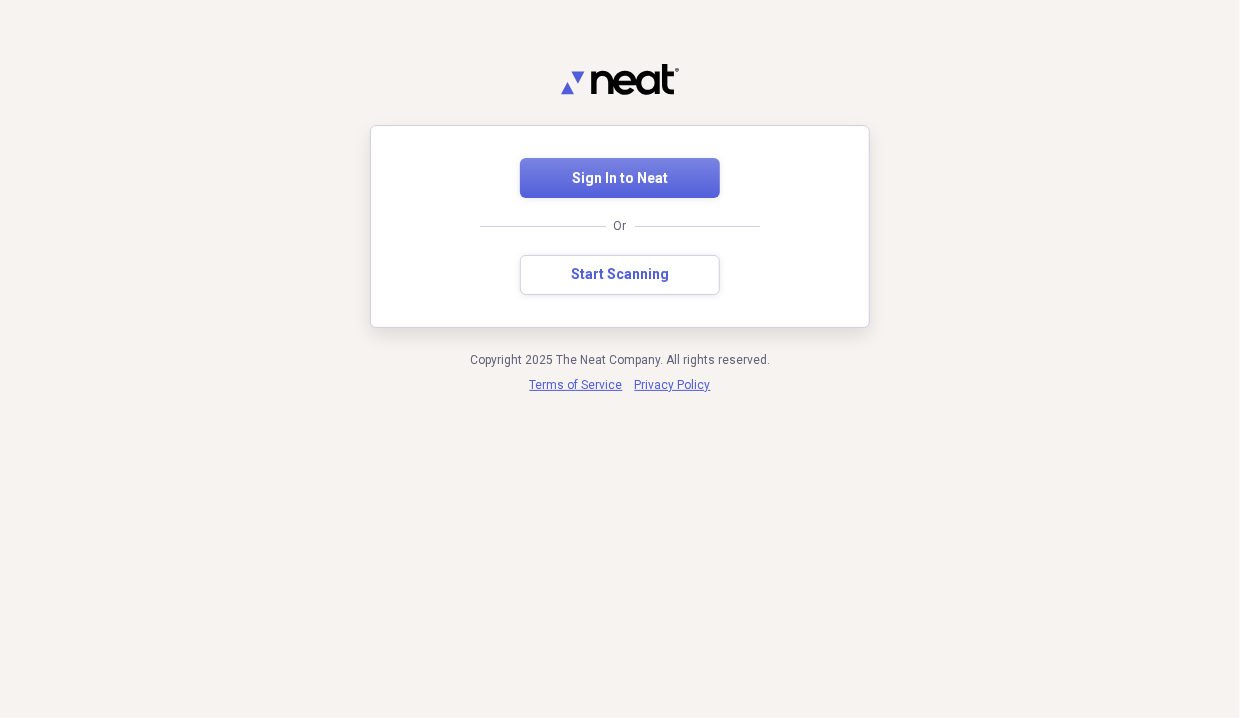 click on "Sign In to Neat Or Start Scanning" at bounding box center [620, 226] 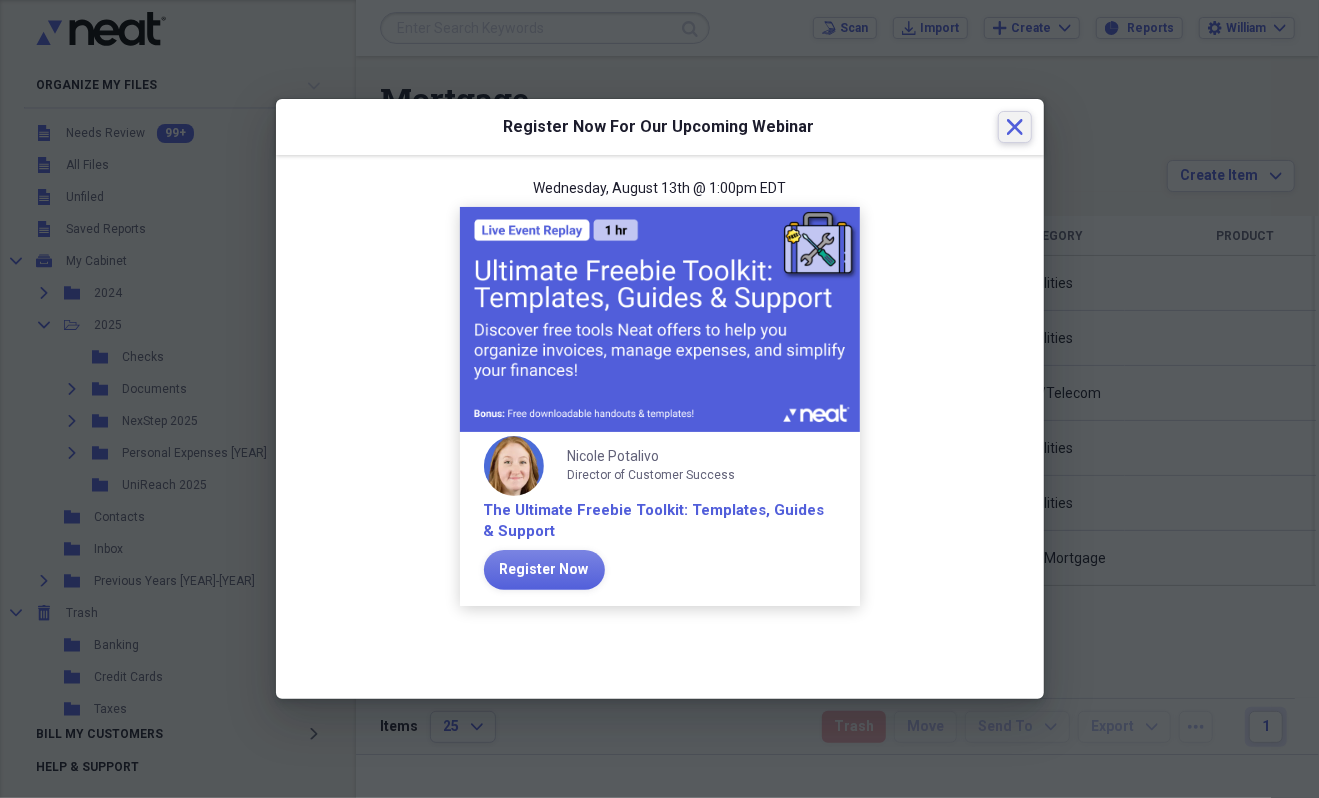 click 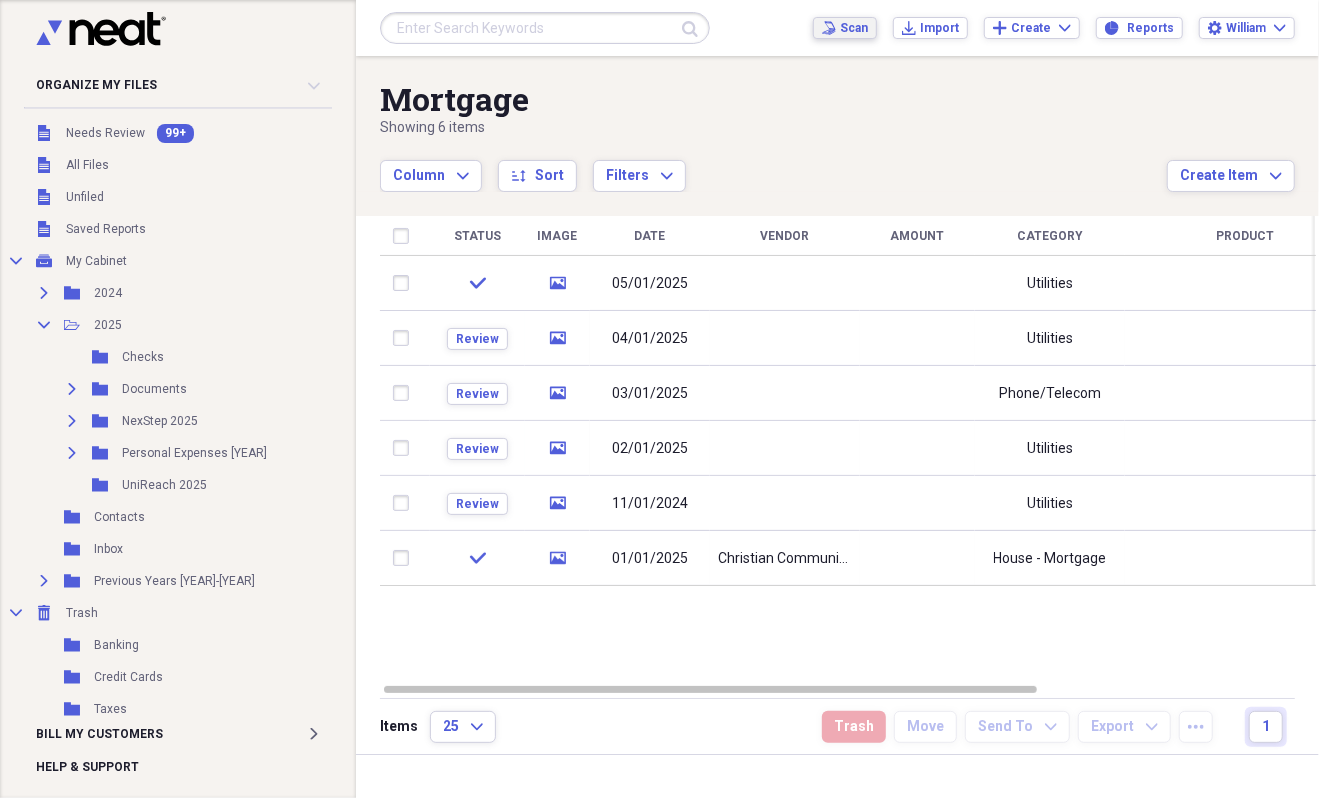 click on "Scan" at bounding box center [854, 28] 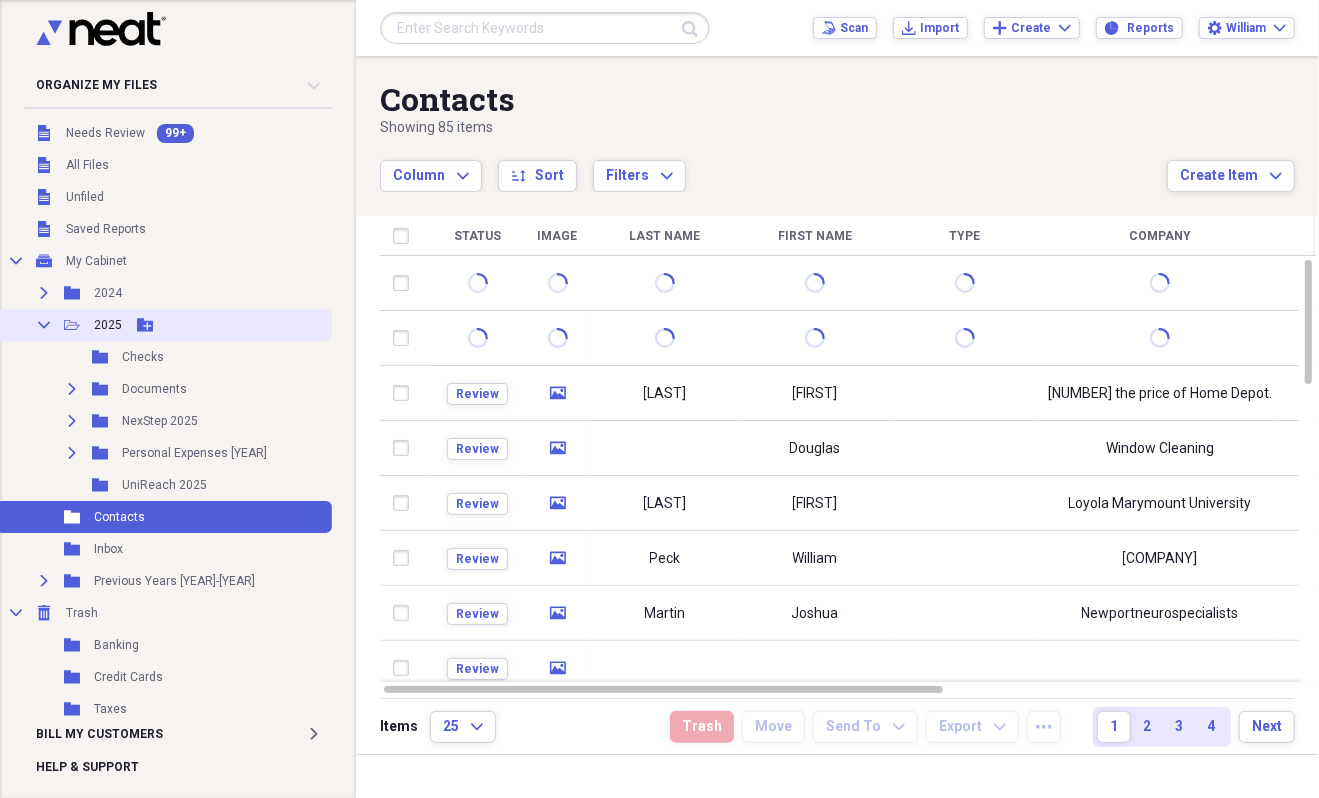 click 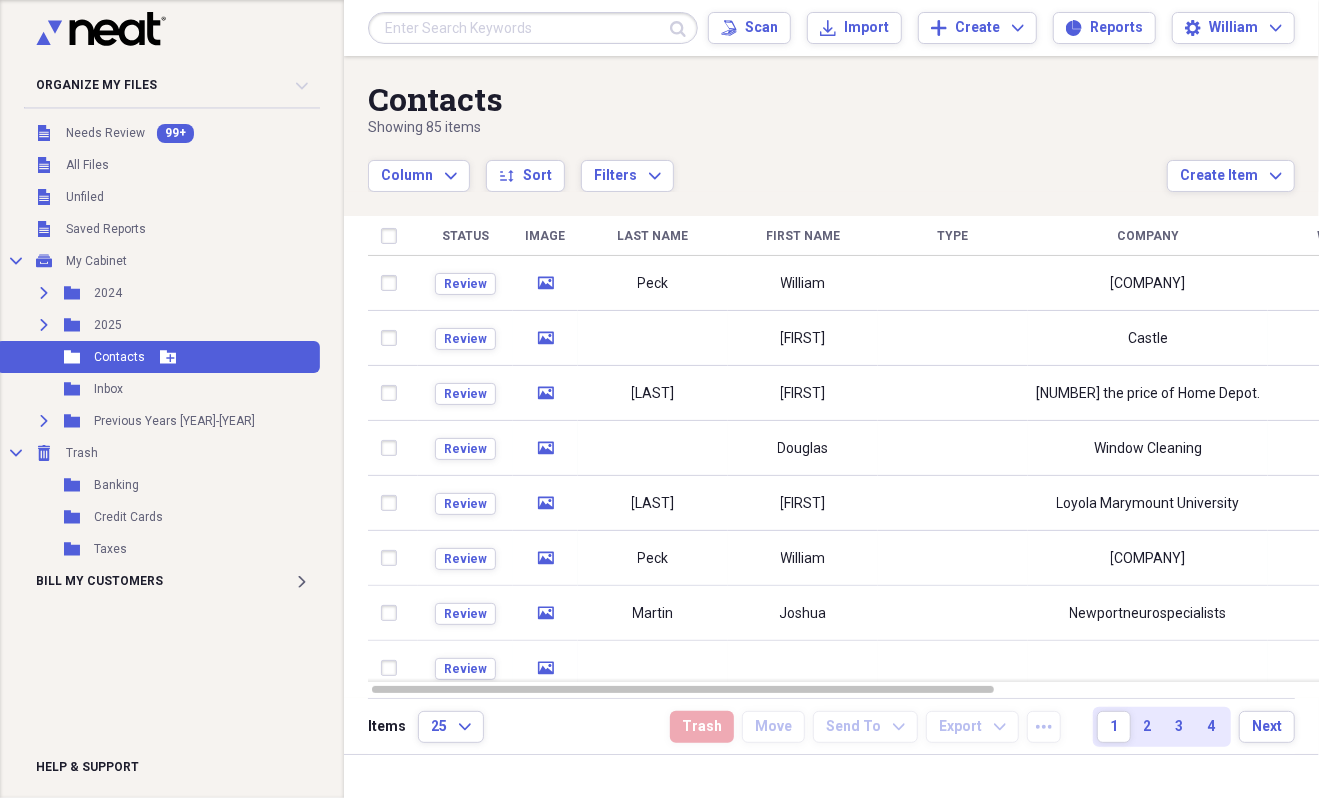 click on "Contacts" at bounding box center [119, 357] 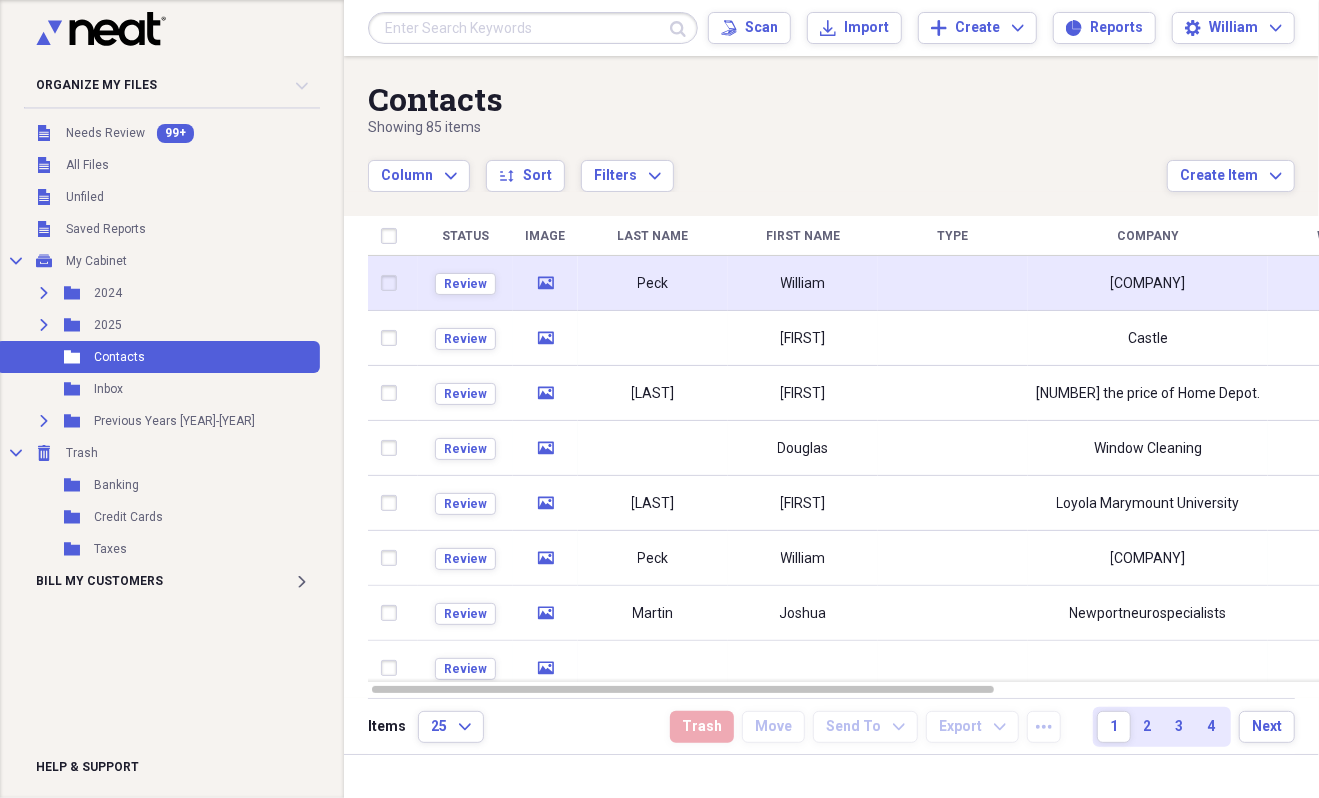 click at bounding box center [393, 283] 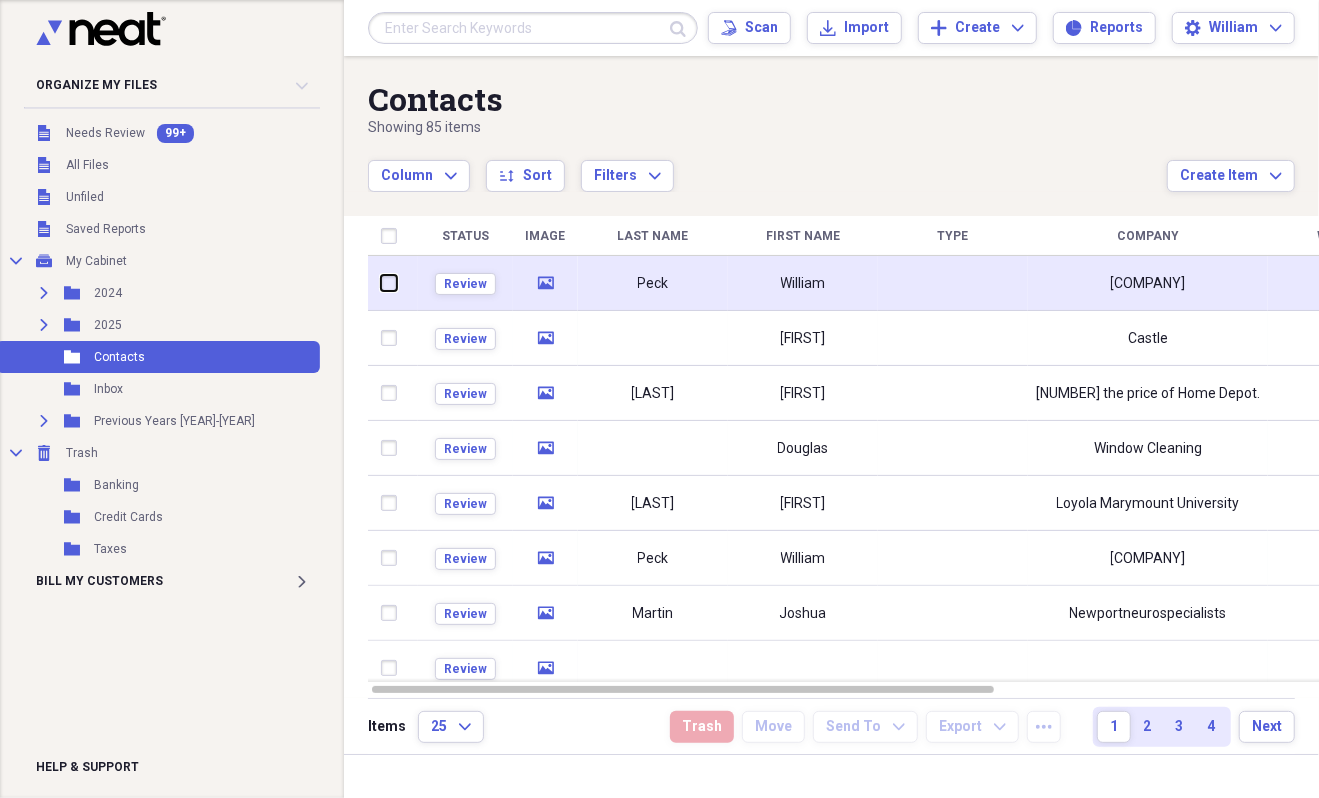 click at bounding box center [381, 283] 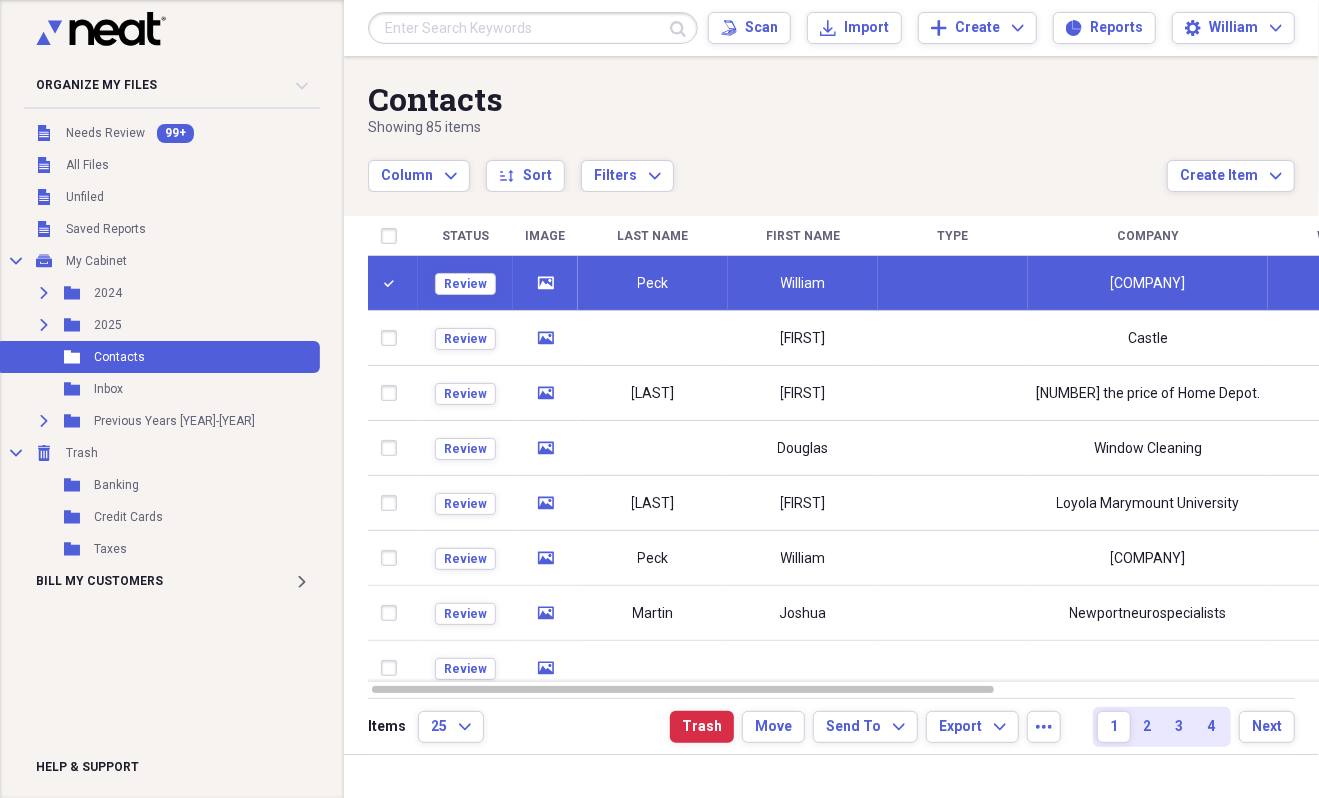 click at bounding box center (393, 283) 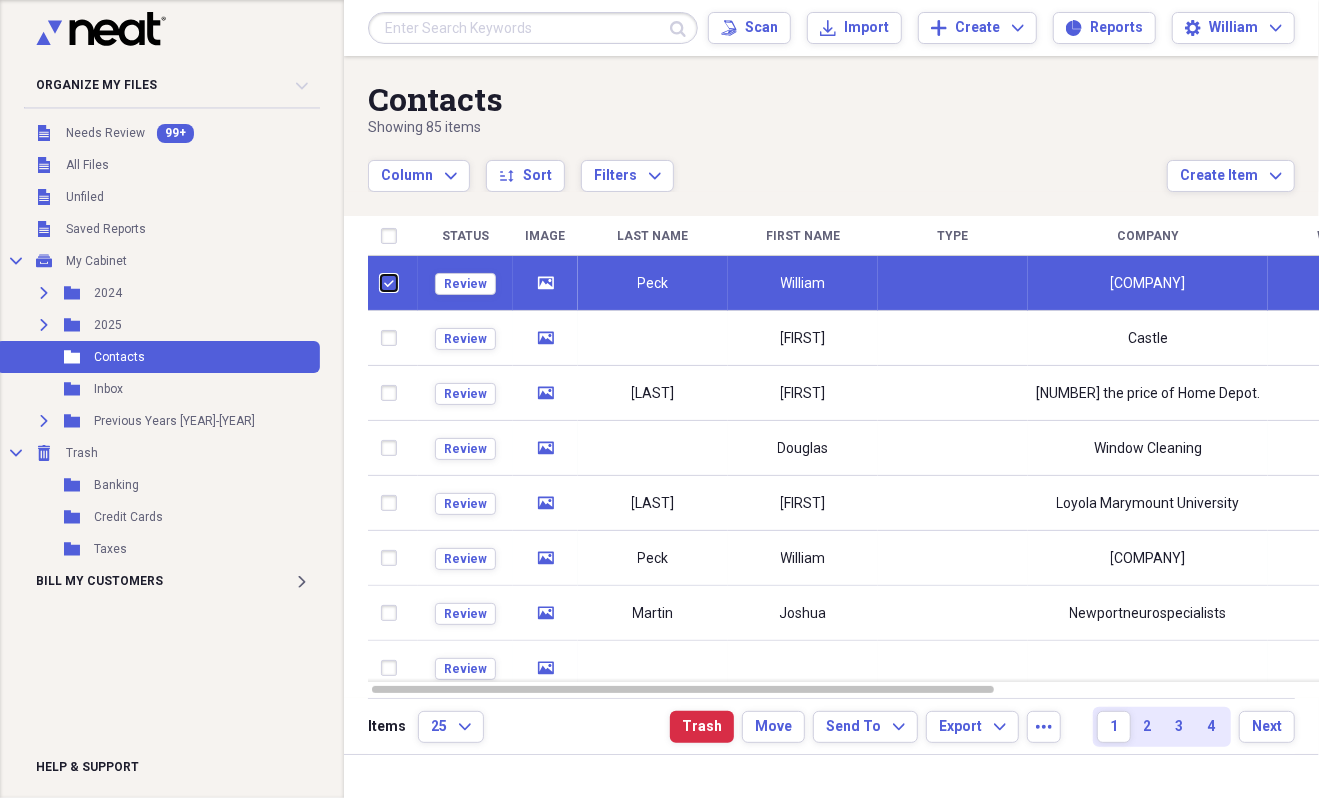 click at bounding box center [381, 283] 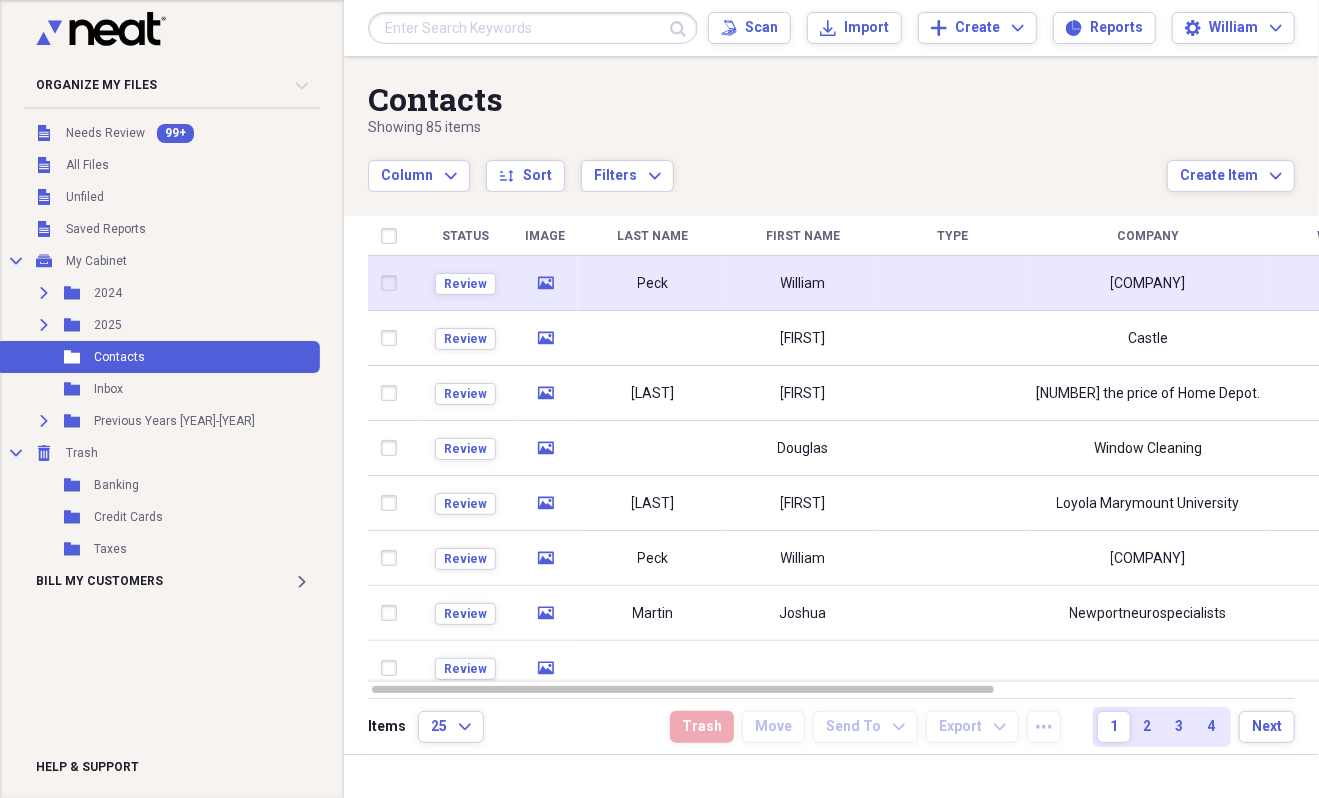 click at bounding box center [393, 283] 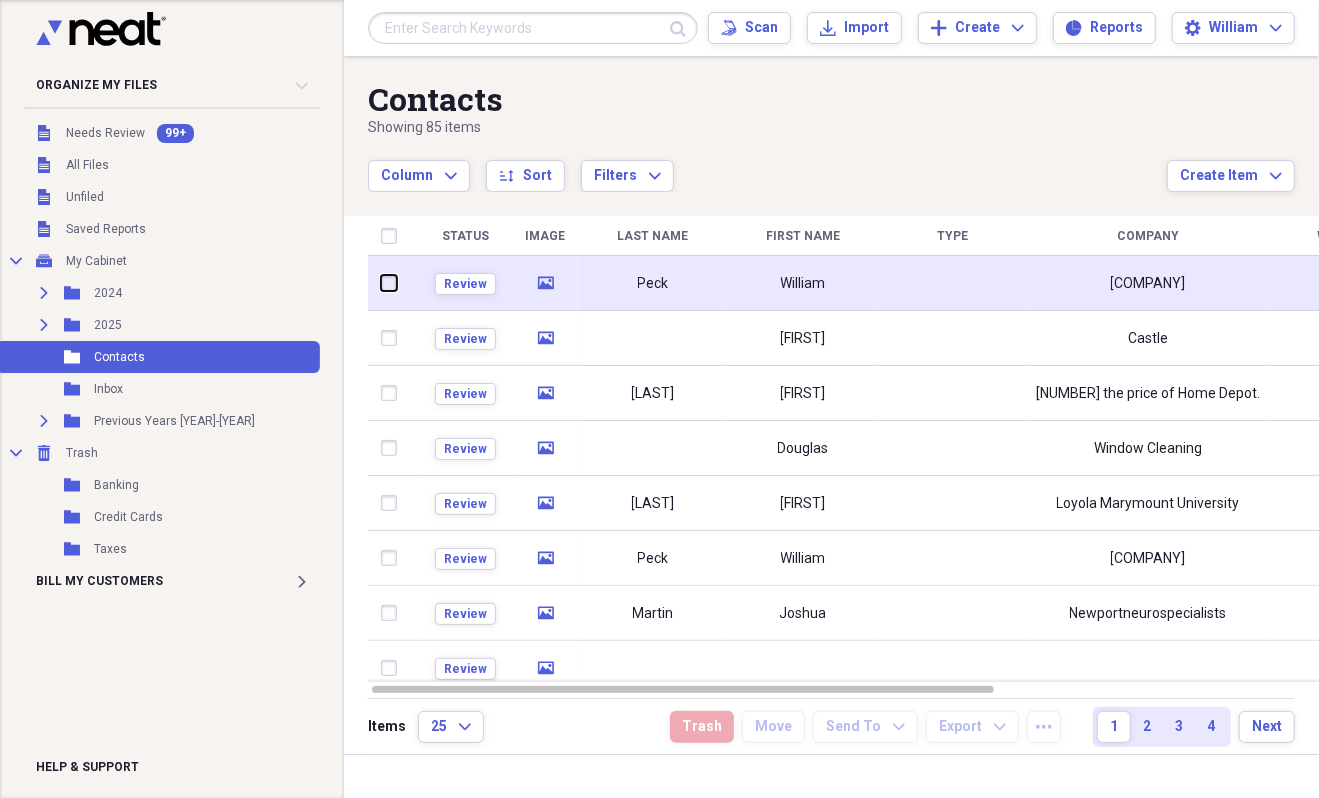 click at bounding box center (381, 283) 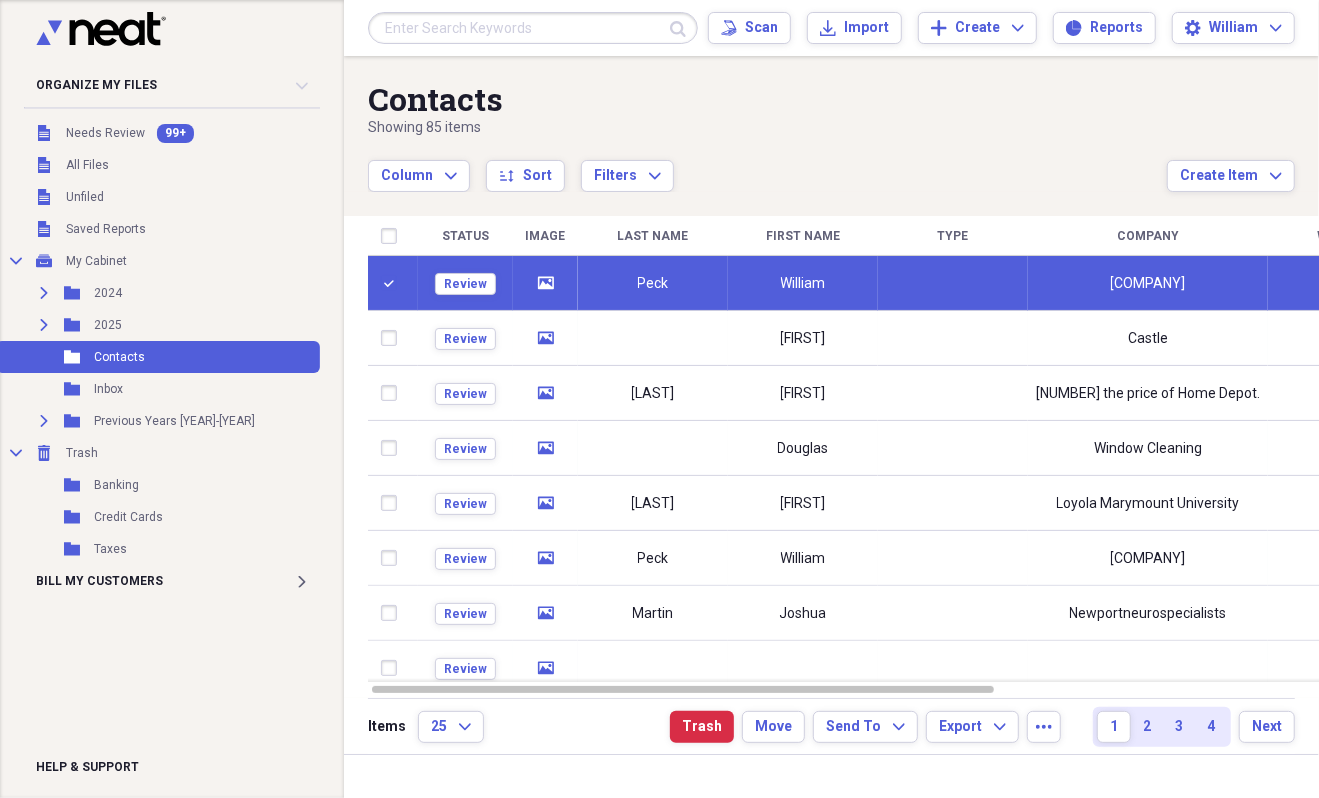 click at bounding box center [393, 283] 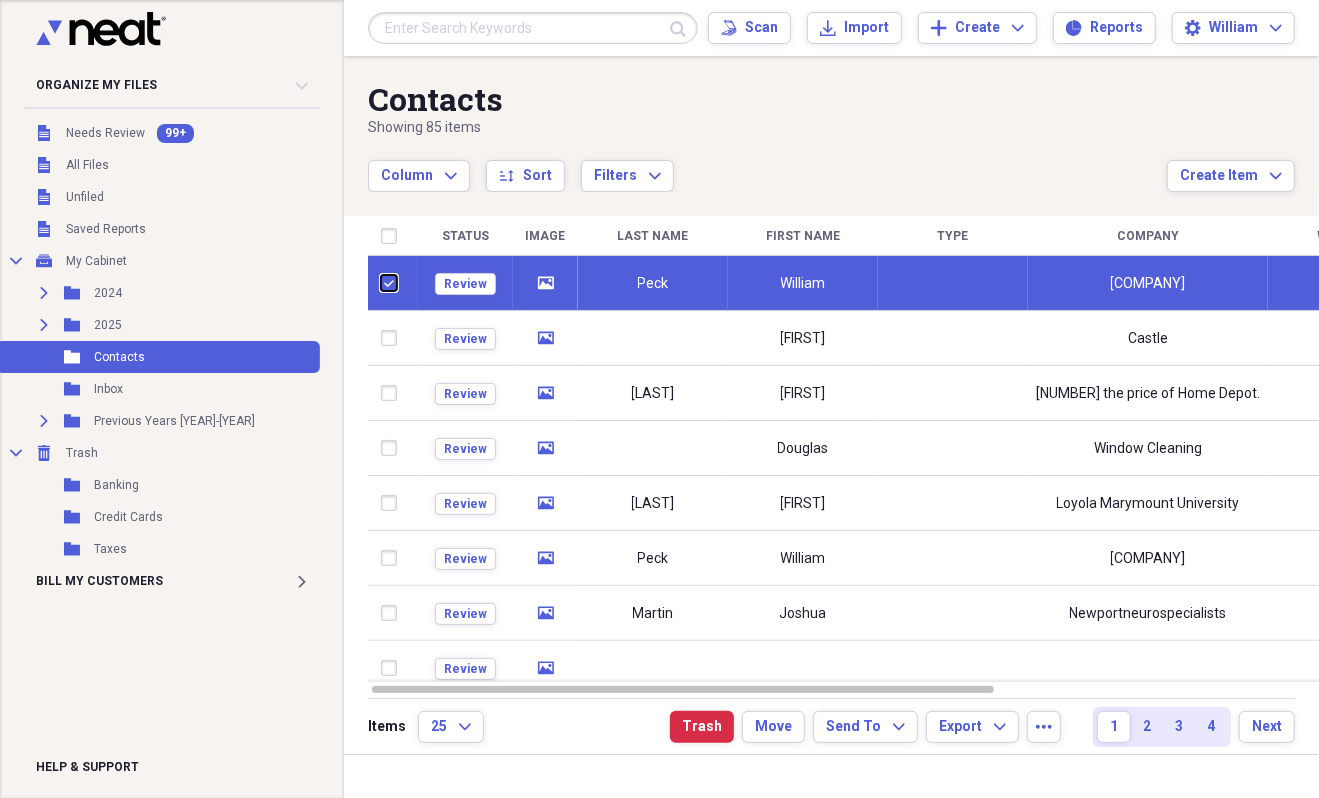 click at bounding box center (381, 283) 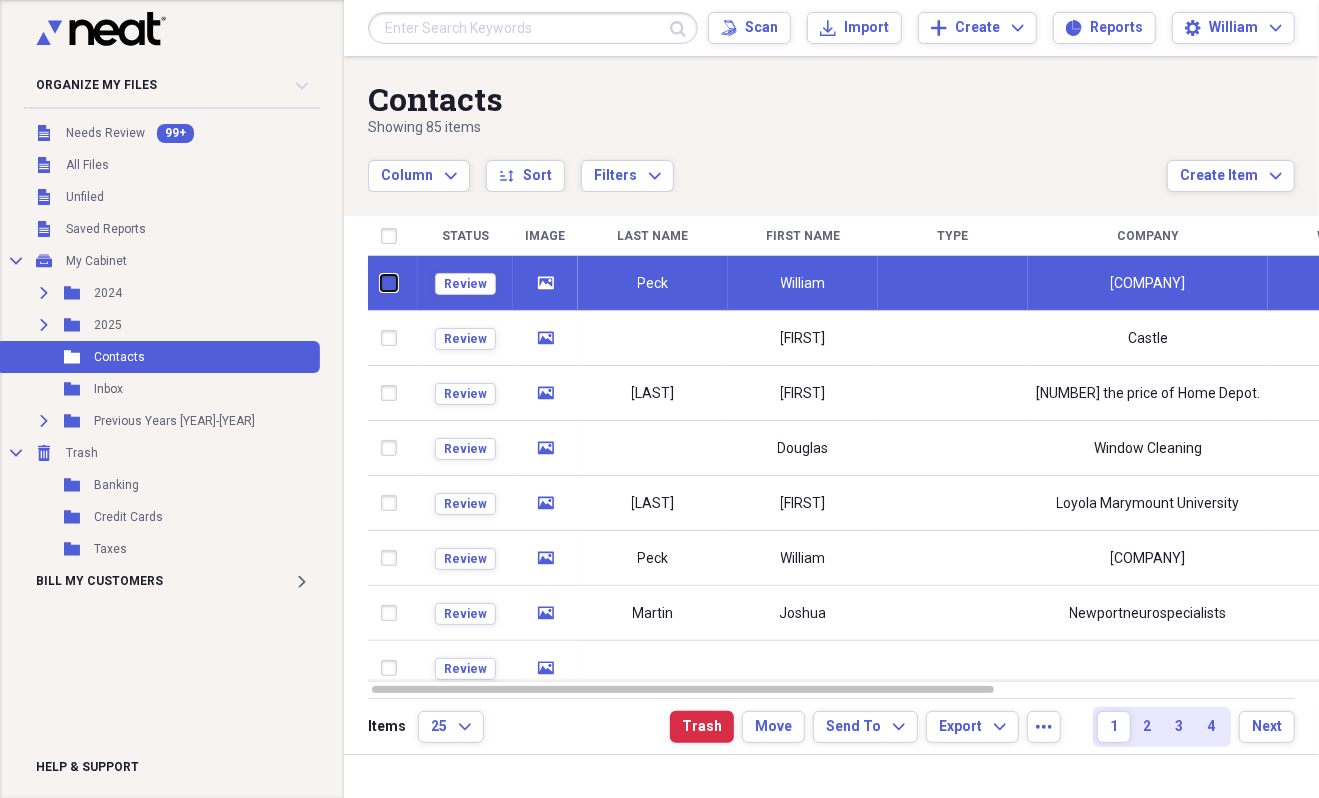 checkbox on "false" 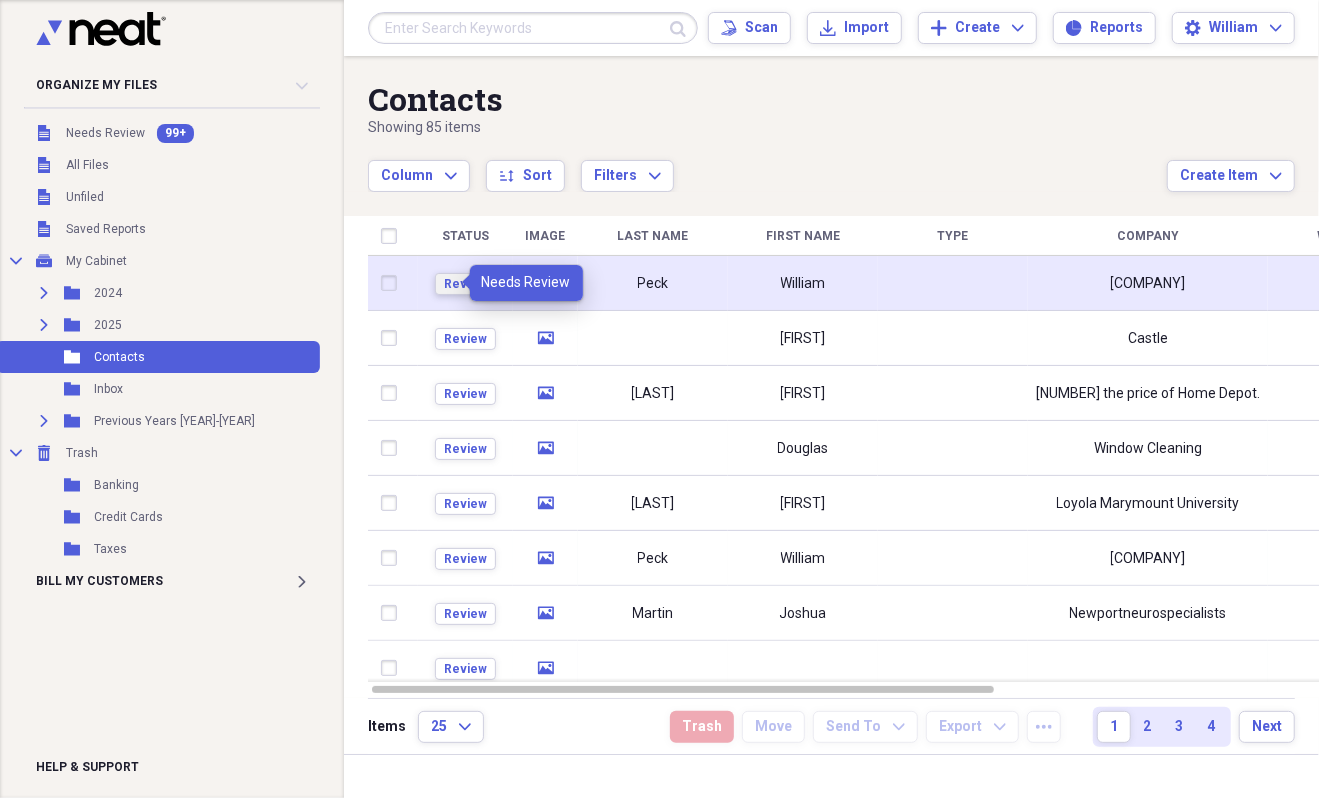 click on "Review" at bounding box center [465, 284] 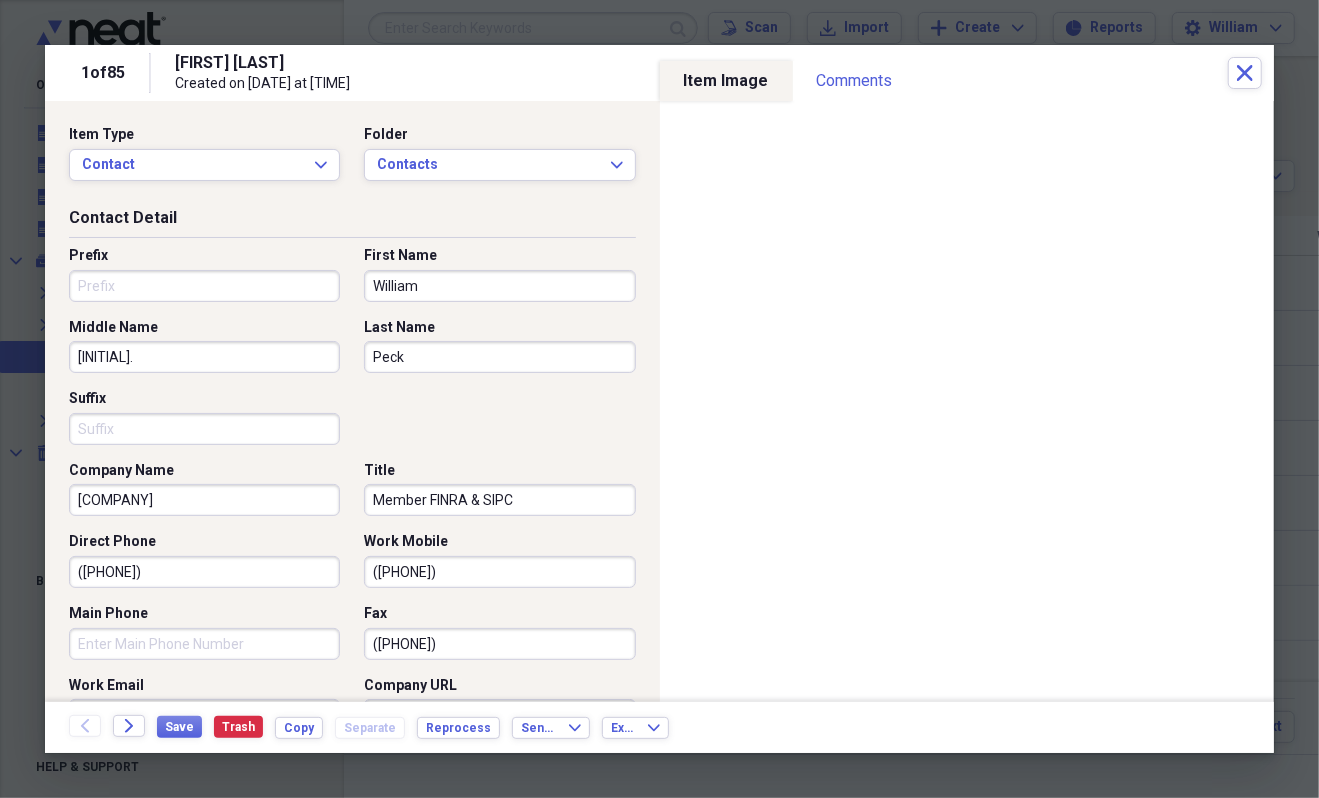 click on "[COMPANY]" at bounding box center [204, 500] 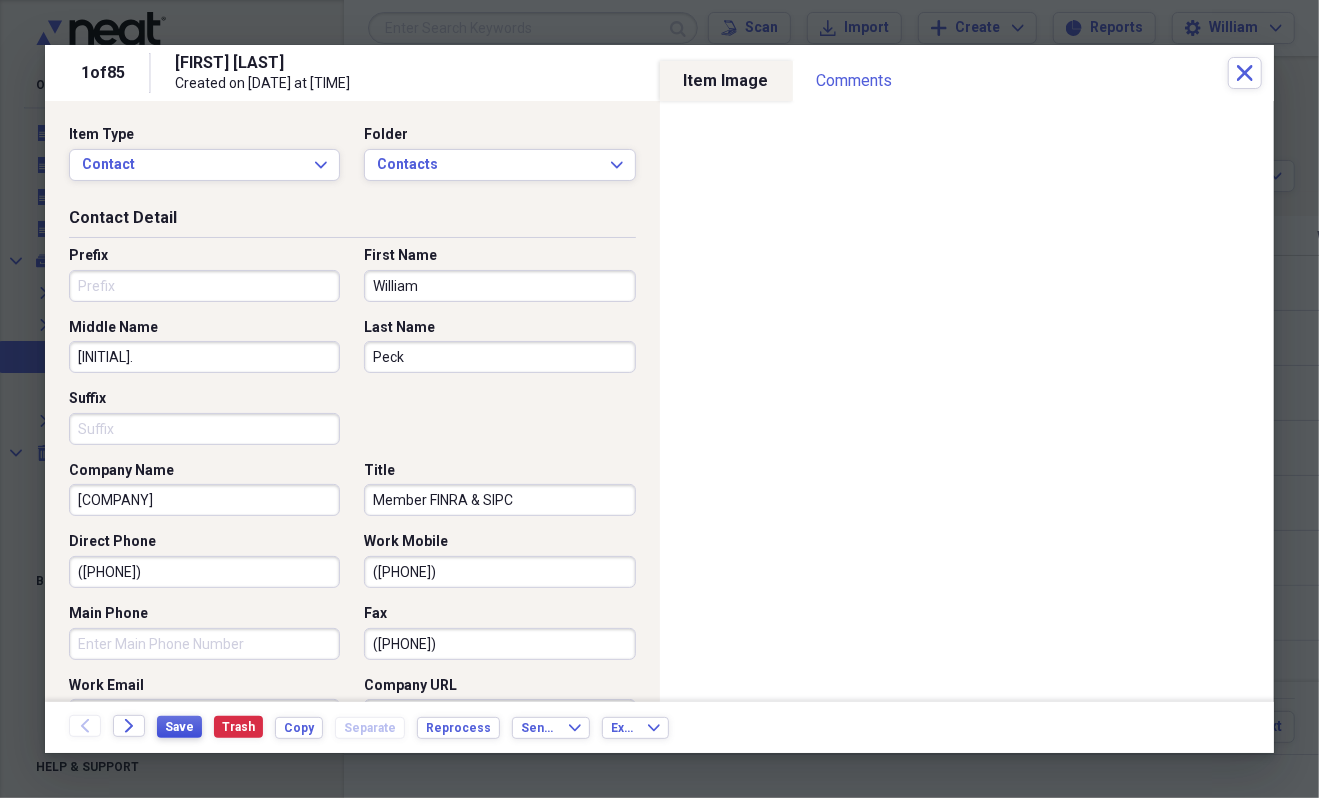 type on "[COMPANY]" 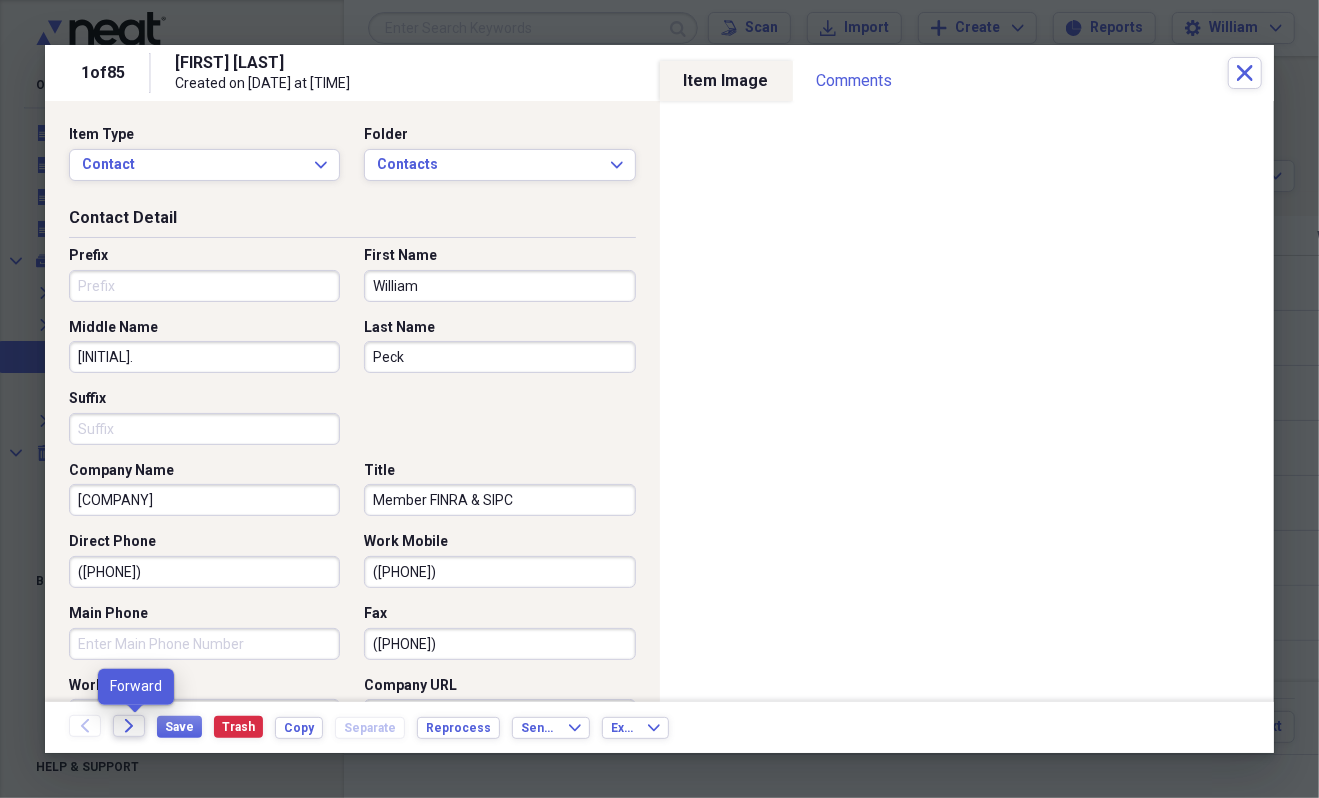 click on "Forward" at bounding box center (129, 726) 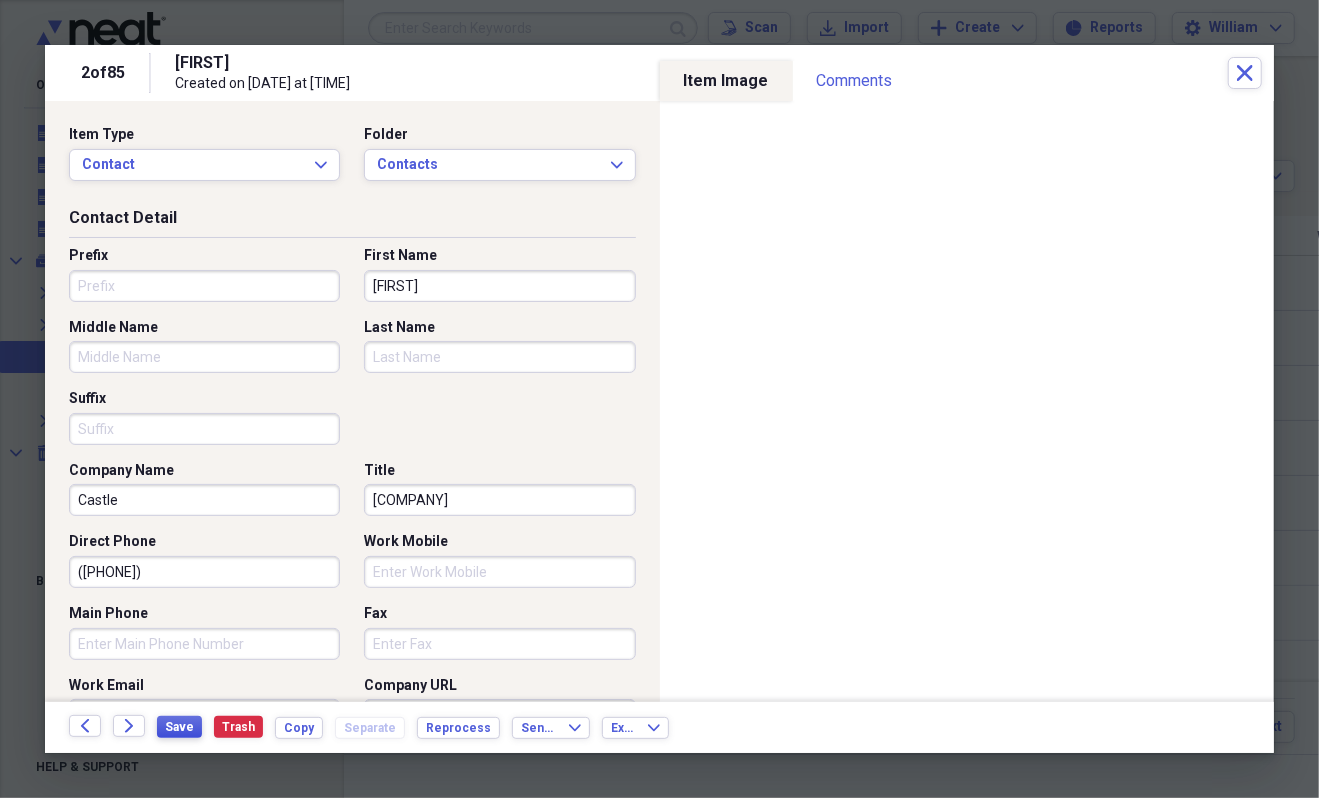 click on "Save" at bounding box center (179, 727) 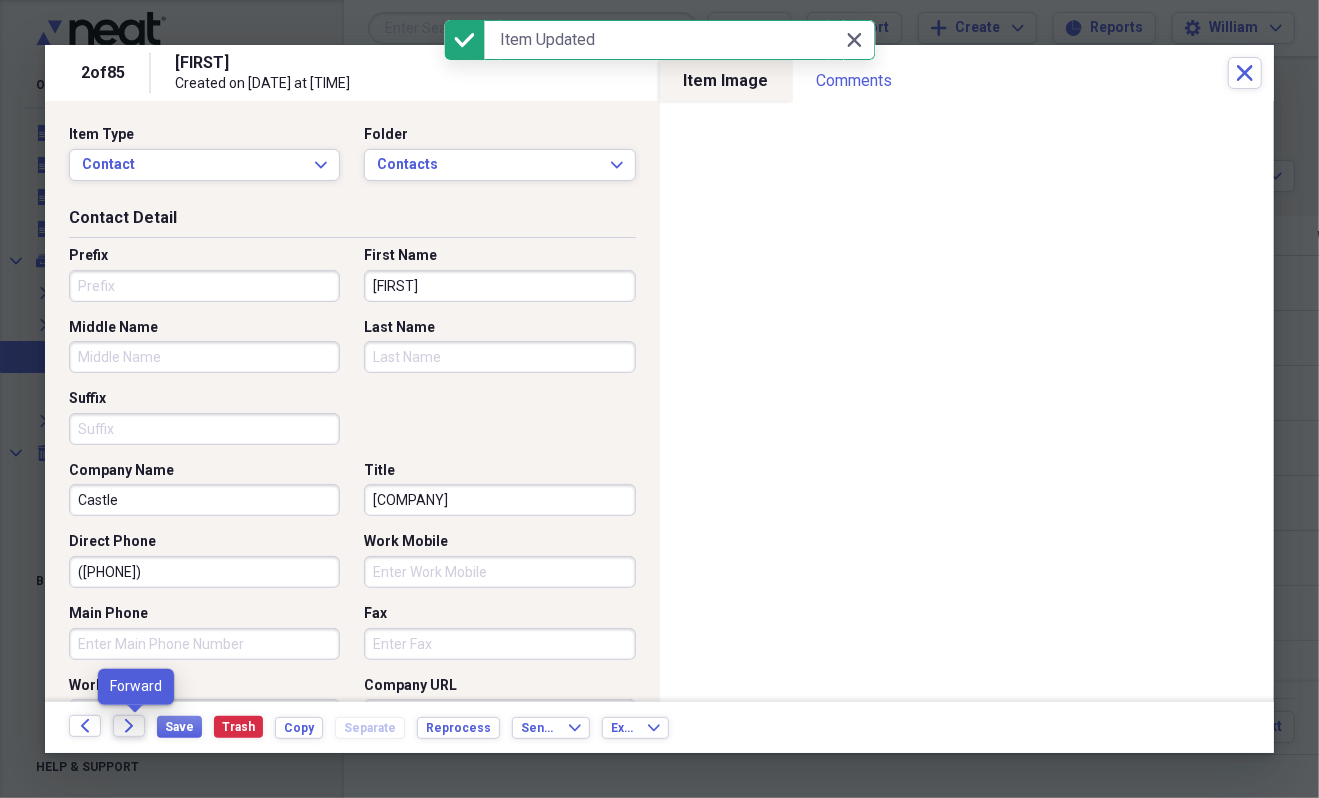 click on "Forward" 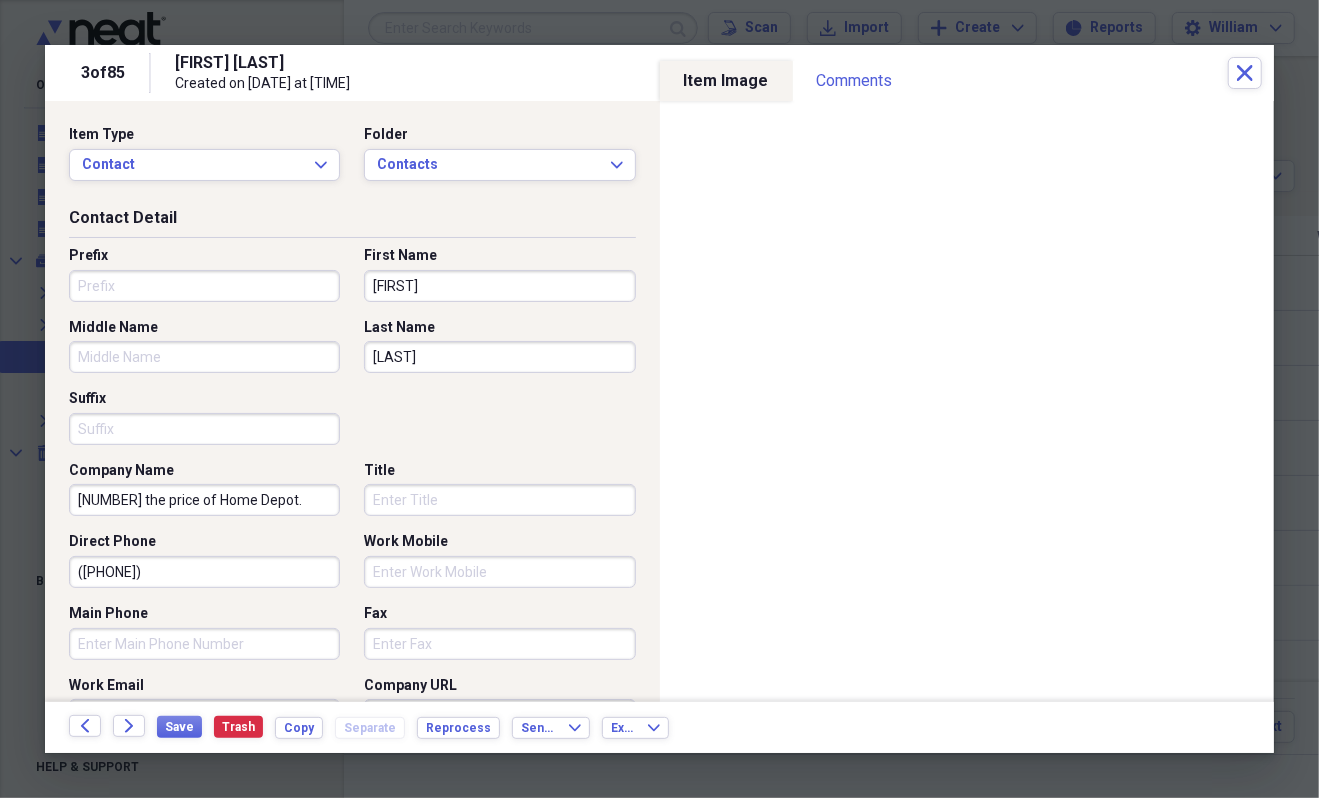 drag, startPoint x: 277, startPoint y: 501, endPoint x: 191, endPoint y: 515, distance: 87.13208 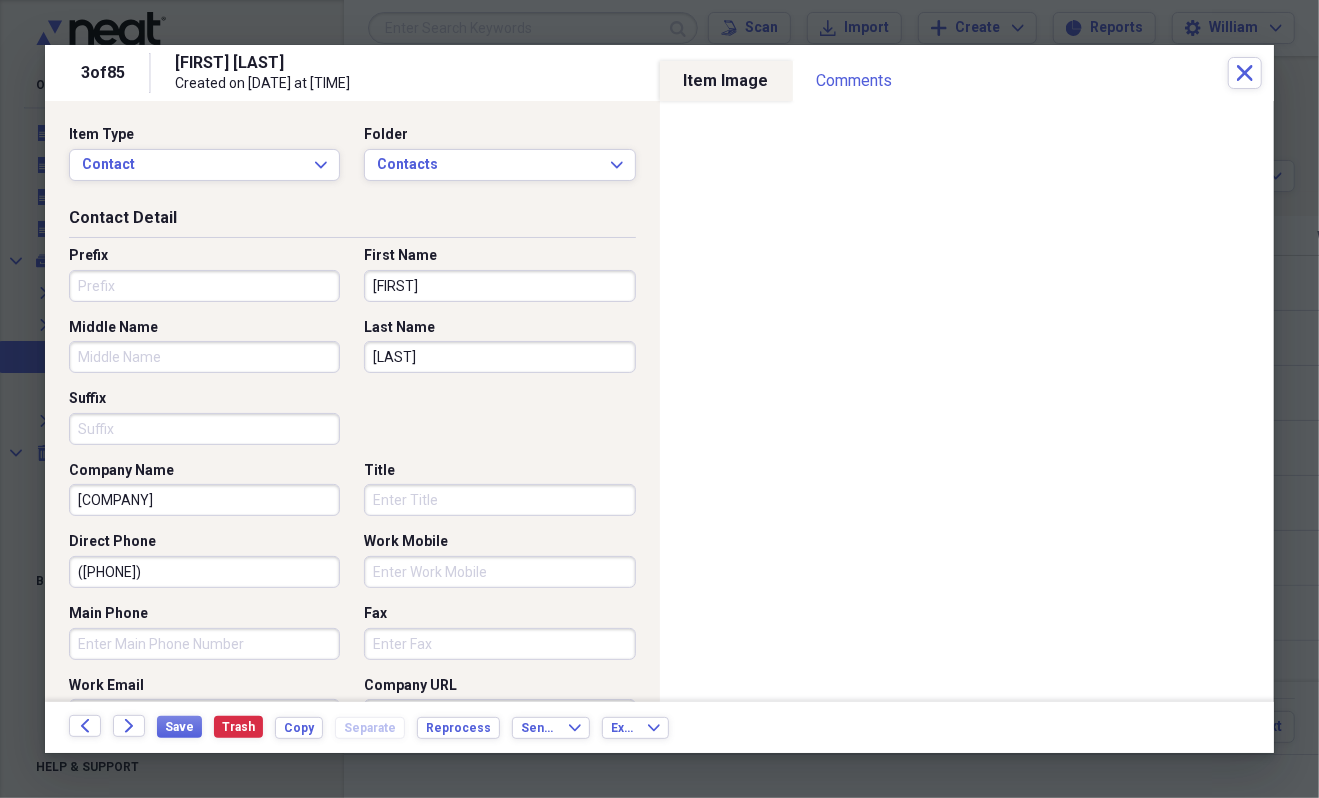 type on "[COMPANY]" 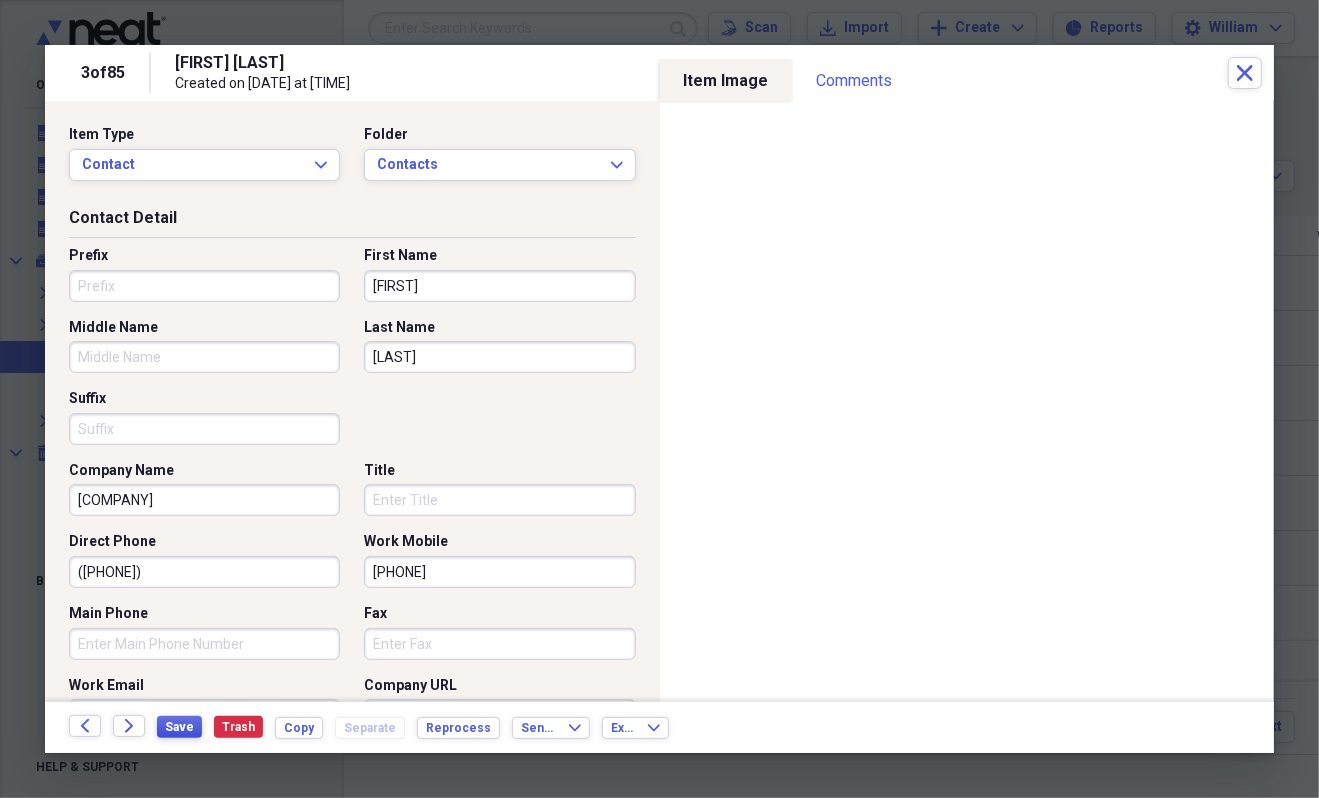 type on "[PHONE]" 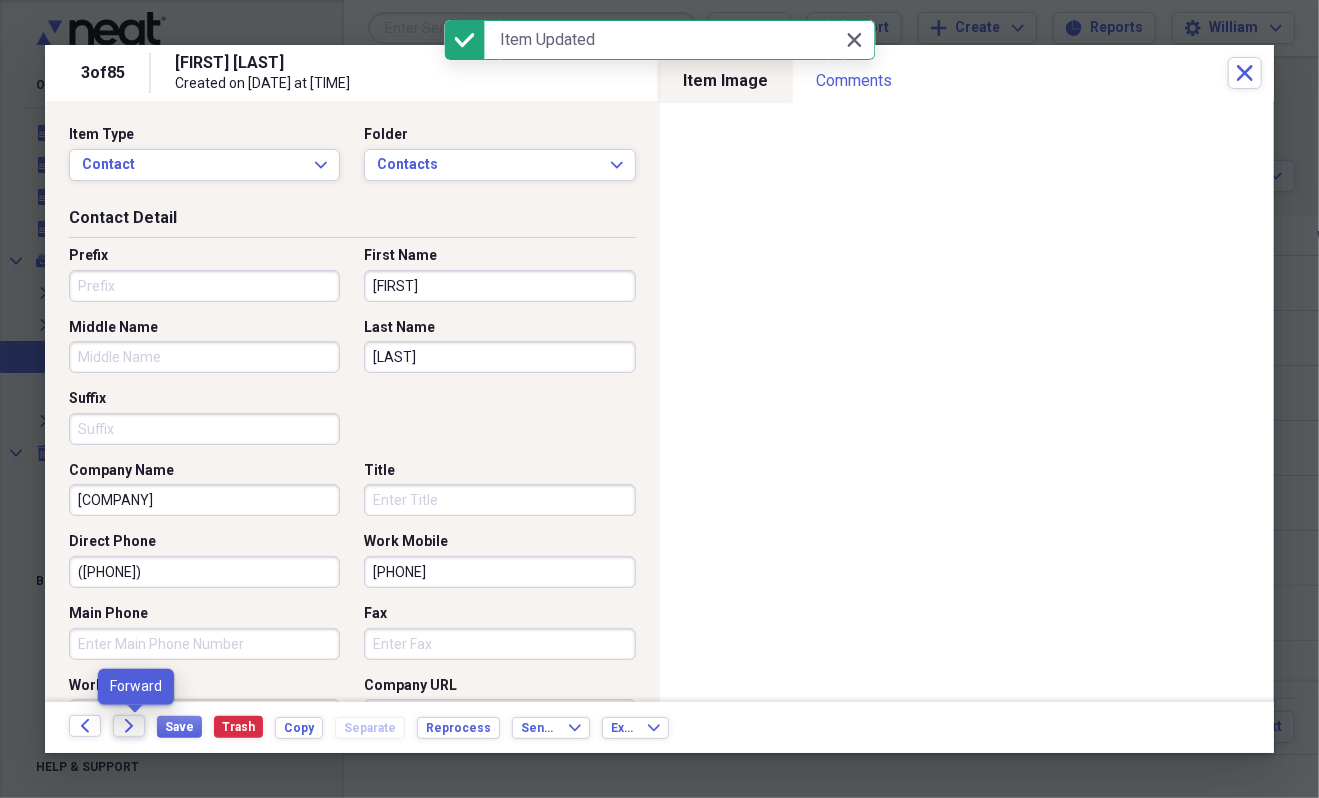 click on "Forward" at bounding box center [129, 726] 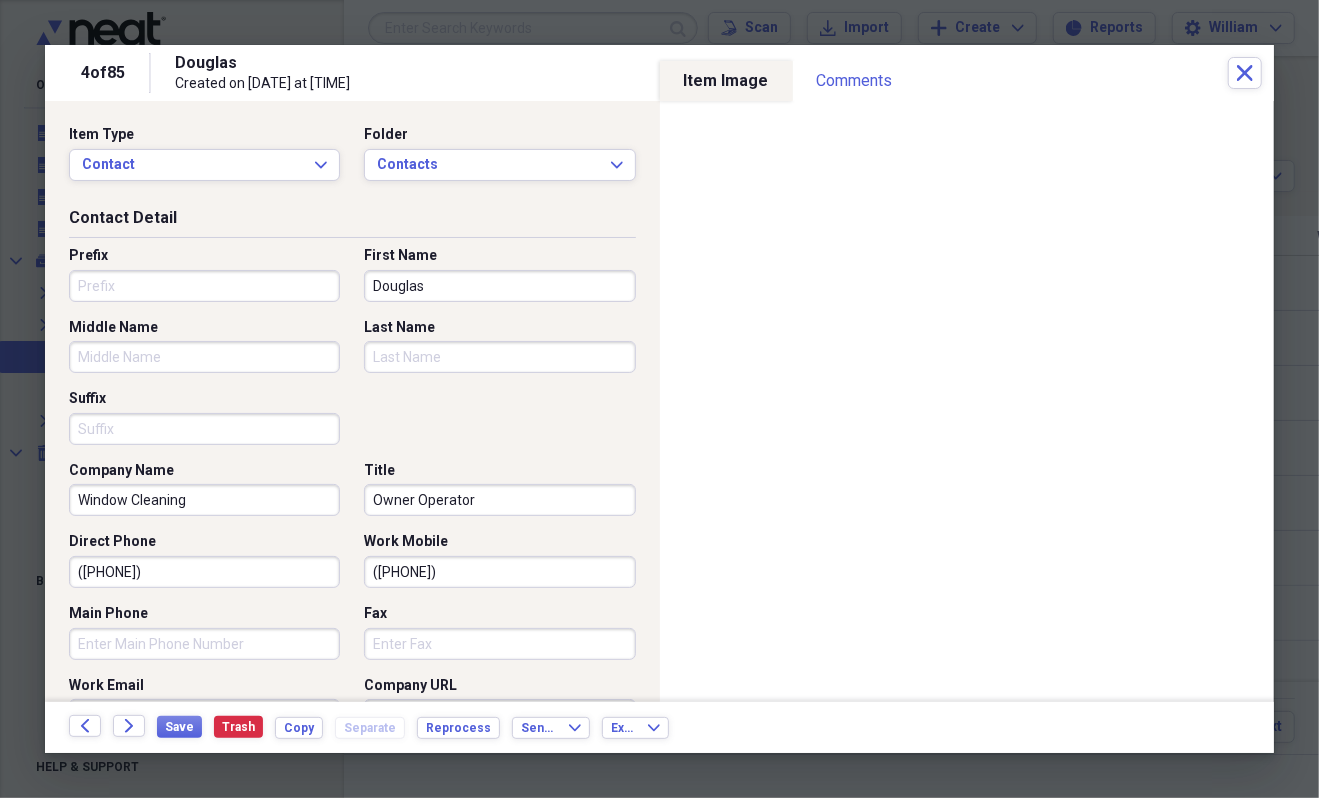 click on "Last Name" at bounding box center [499, 357] 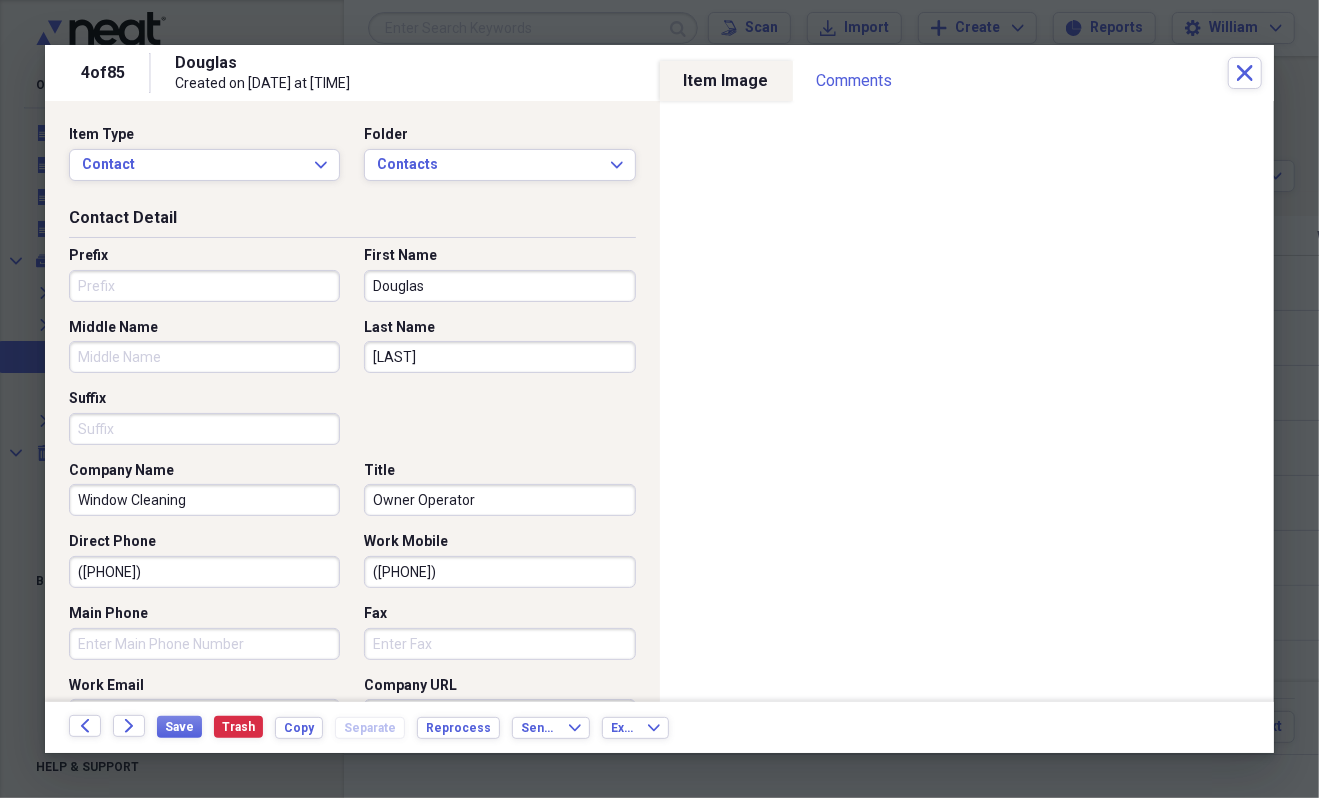 type on "[LAST]" 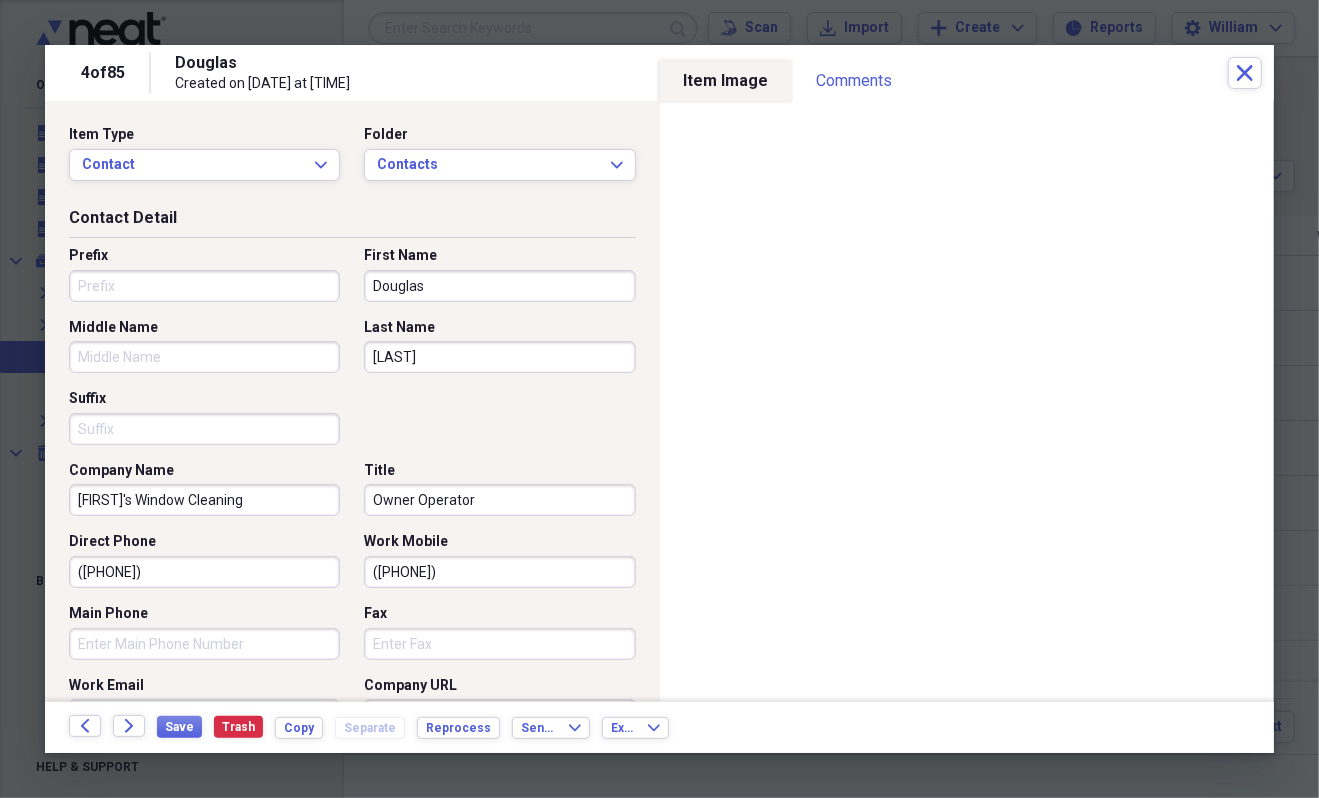 click on "[FIRST]'s Window Cleaning" at bounding box center [204, 500] 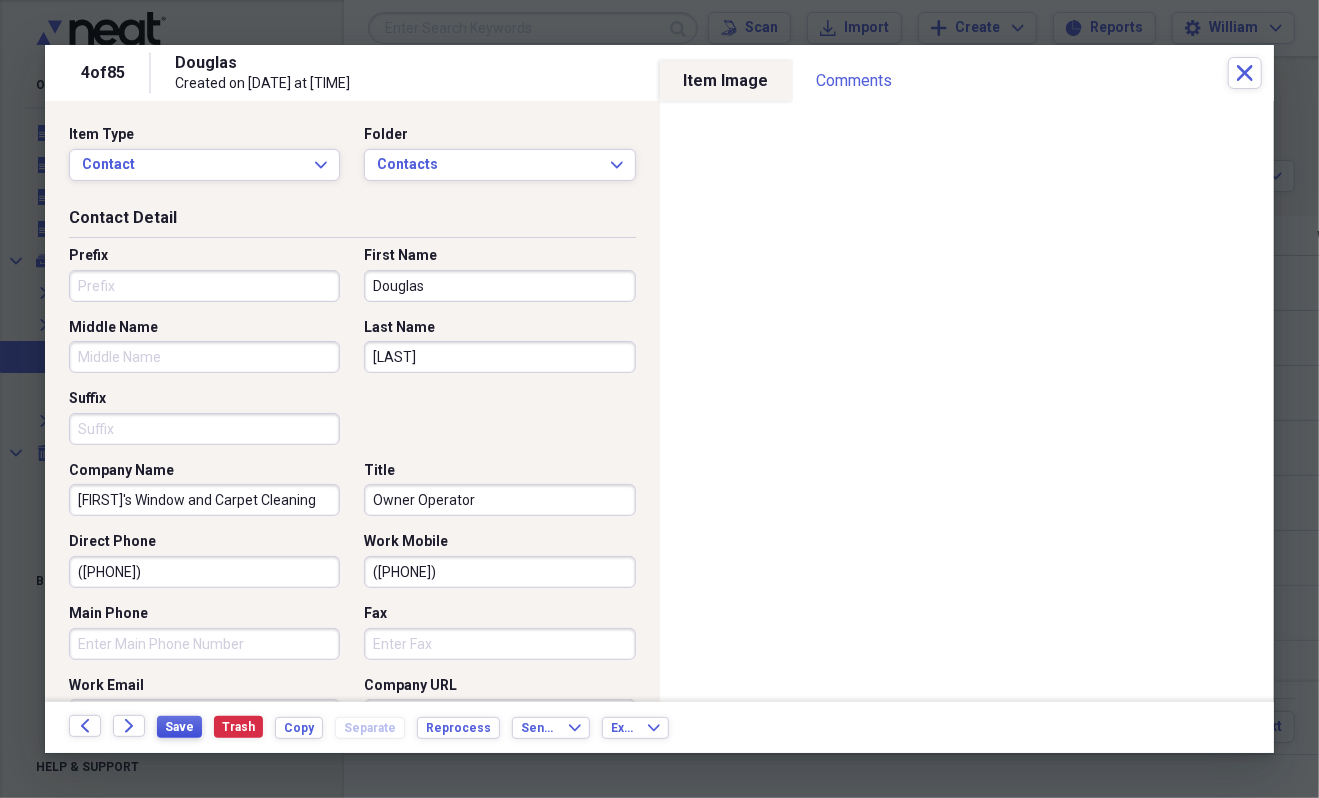 type on "[FIRST]'s Window and Carpet Cleaning" 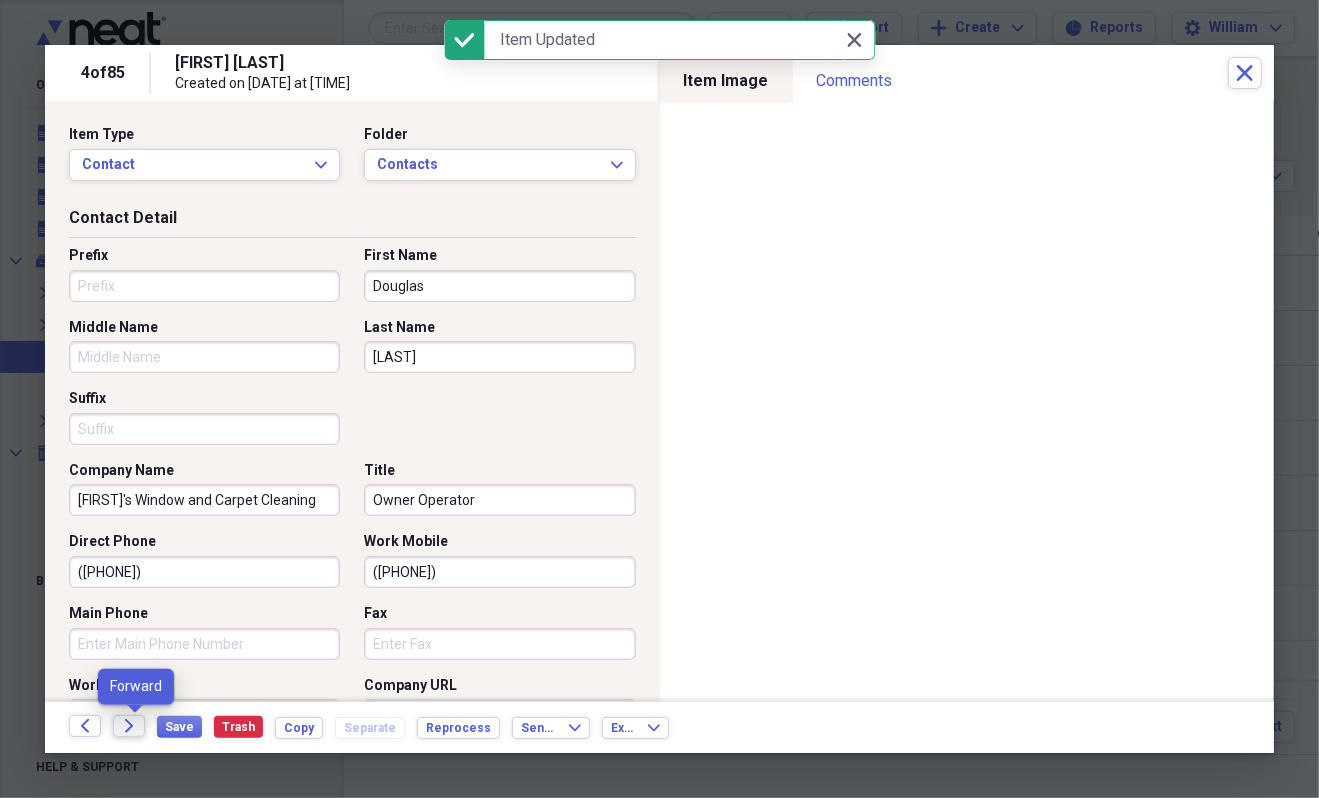 click on "Forward" 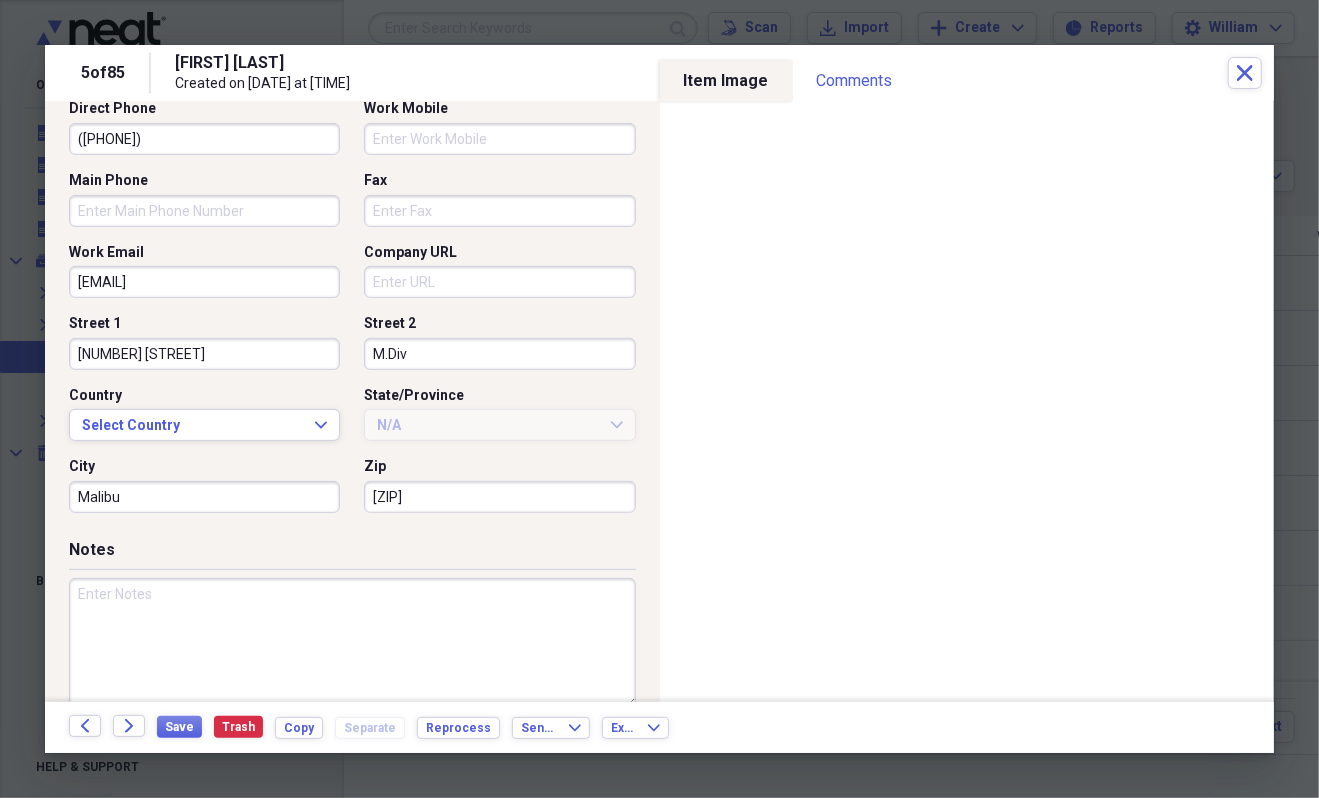 scroll, scrollTop: 0, scrollLeft: 0, axis: both 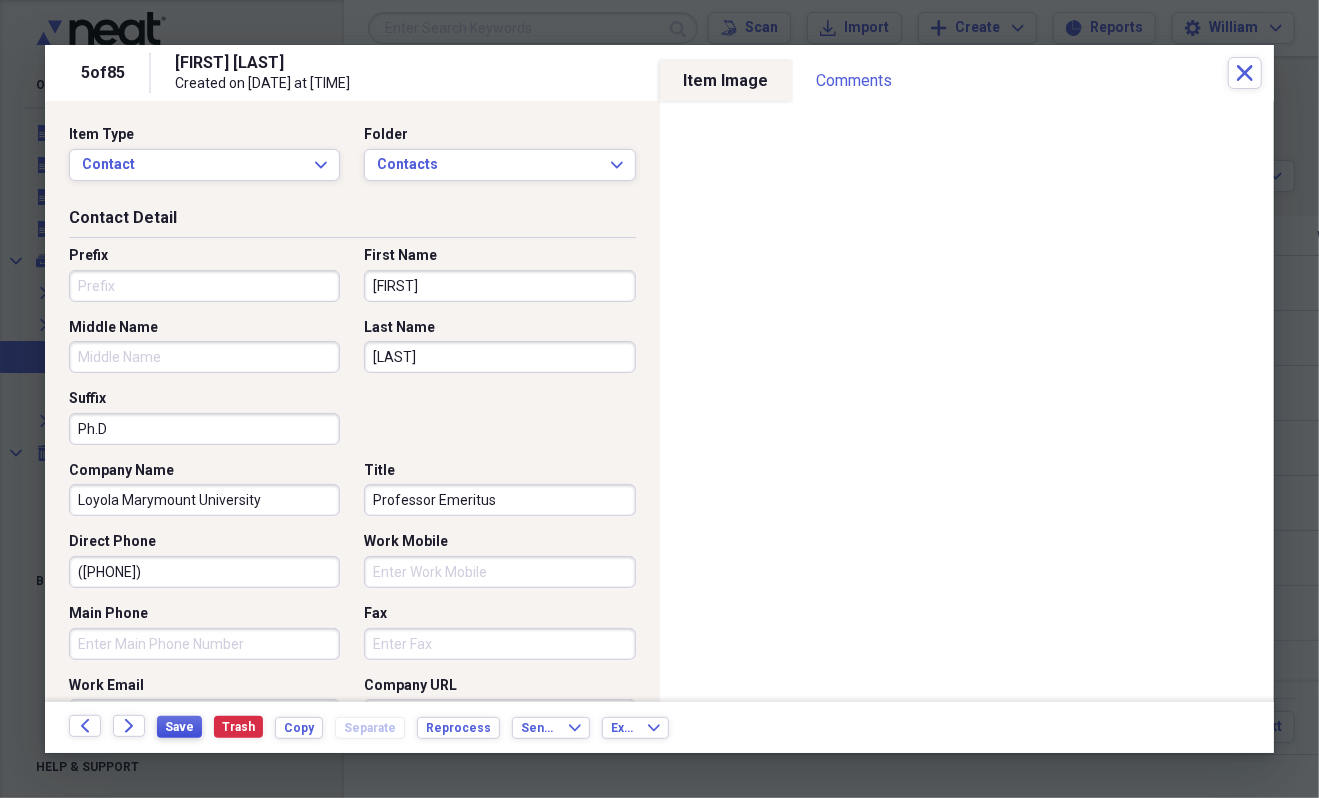 click on "Save" at bounding box center [179, 727] 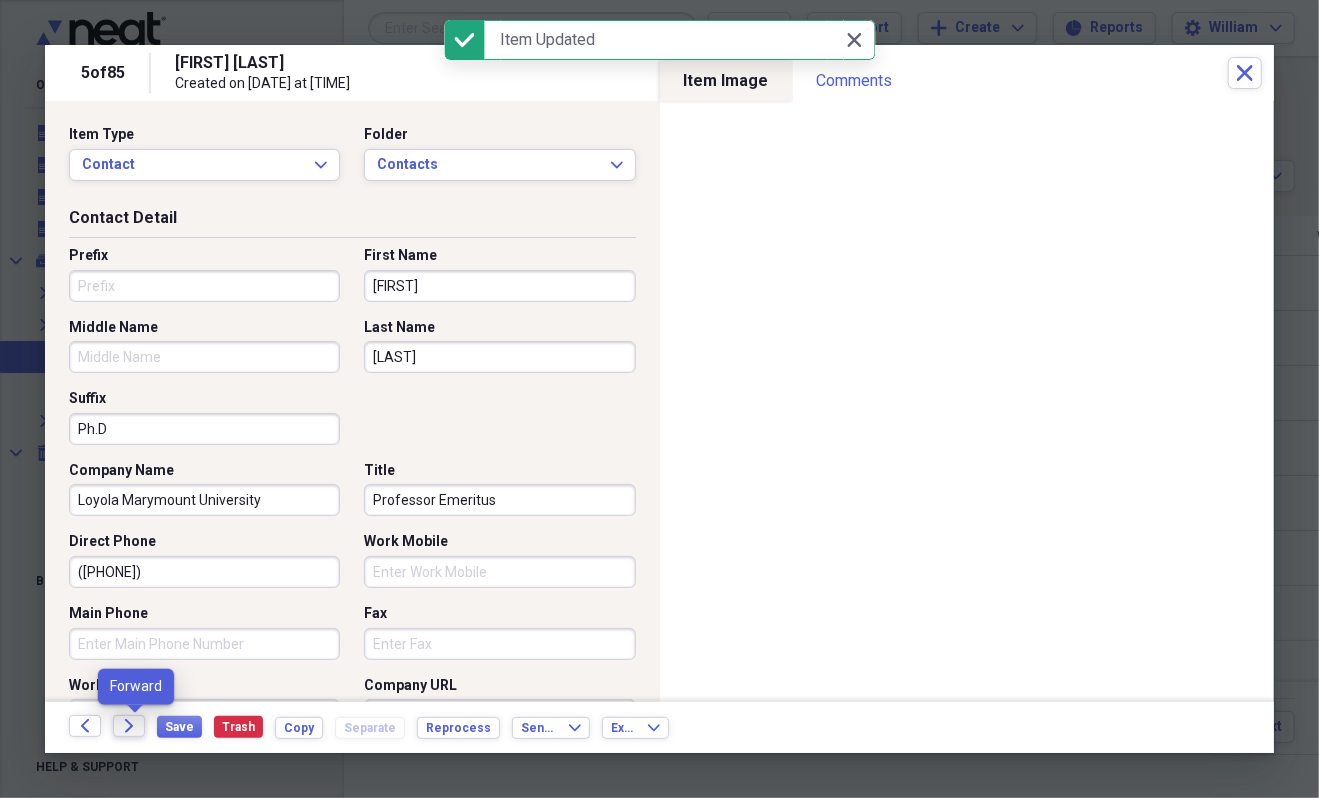 click 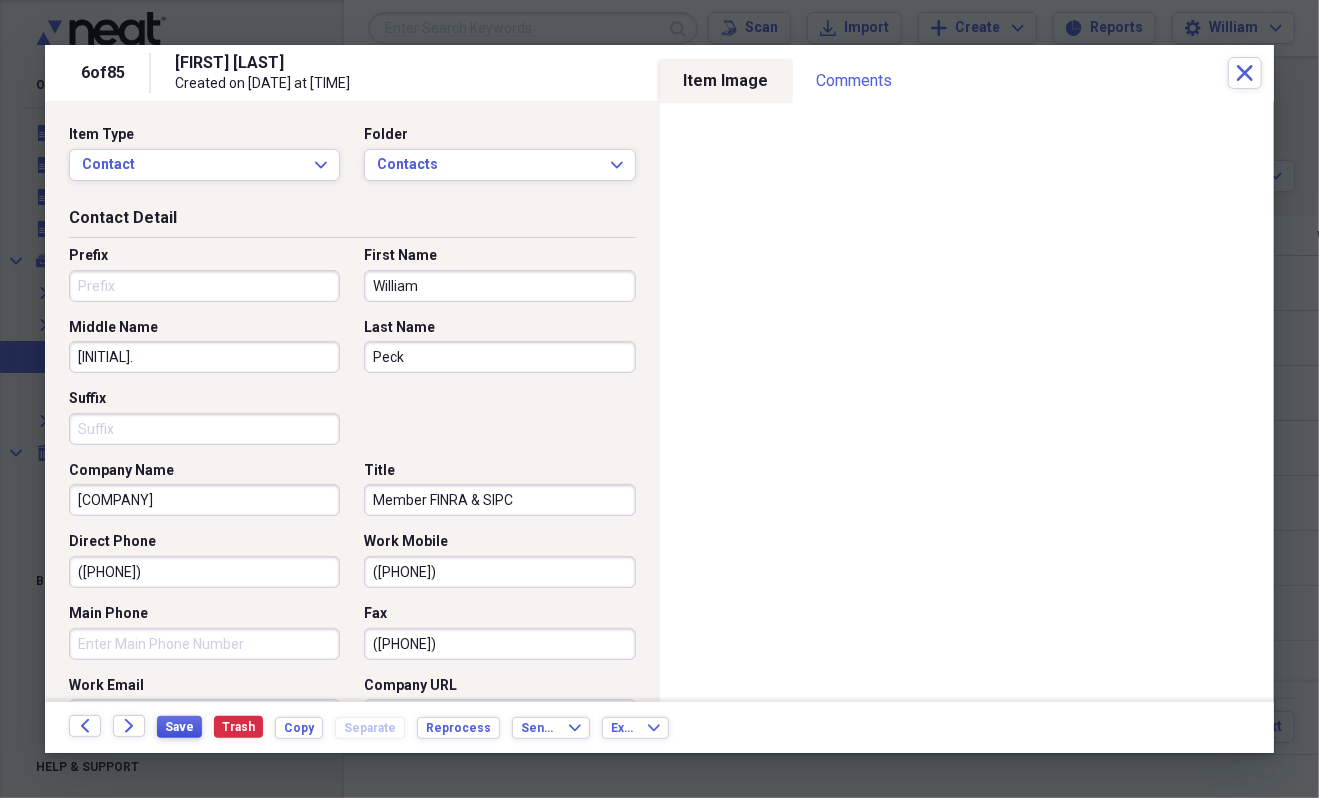 click on "Save" at bounding box center [179, 727] 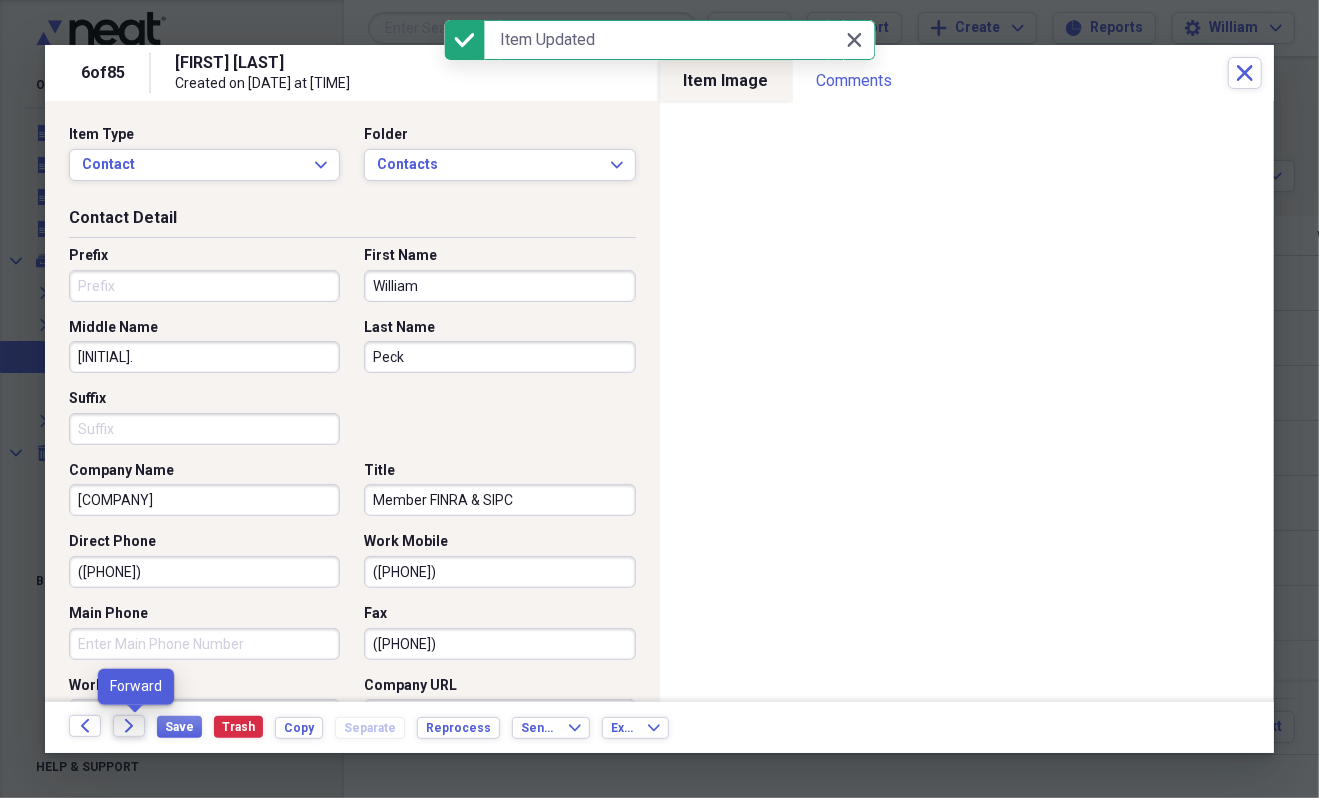 click on "Forward" at bounding box center (129, 726) 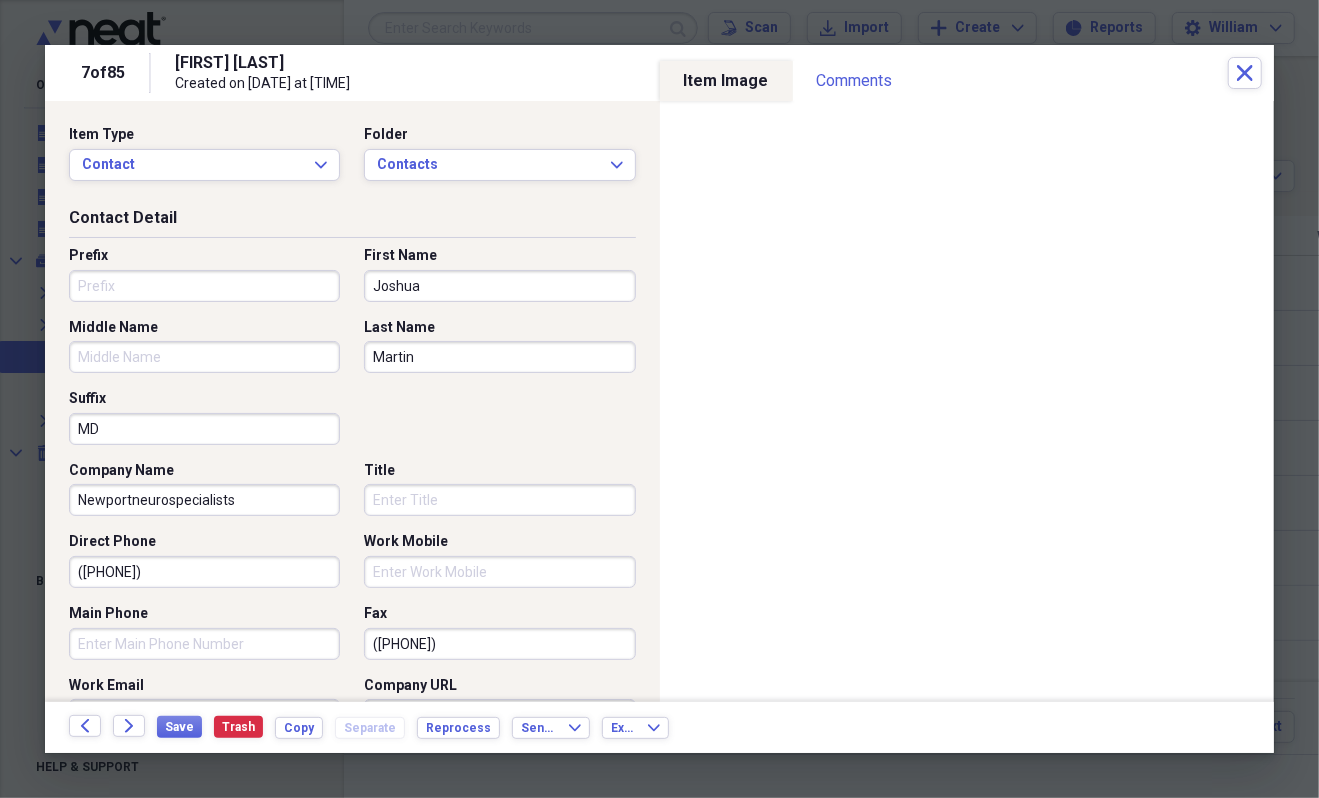 drag, startPoint x: 135, startPoint y: 503, endPoint x: 155, endPoint y: 499, distance: 20.396078 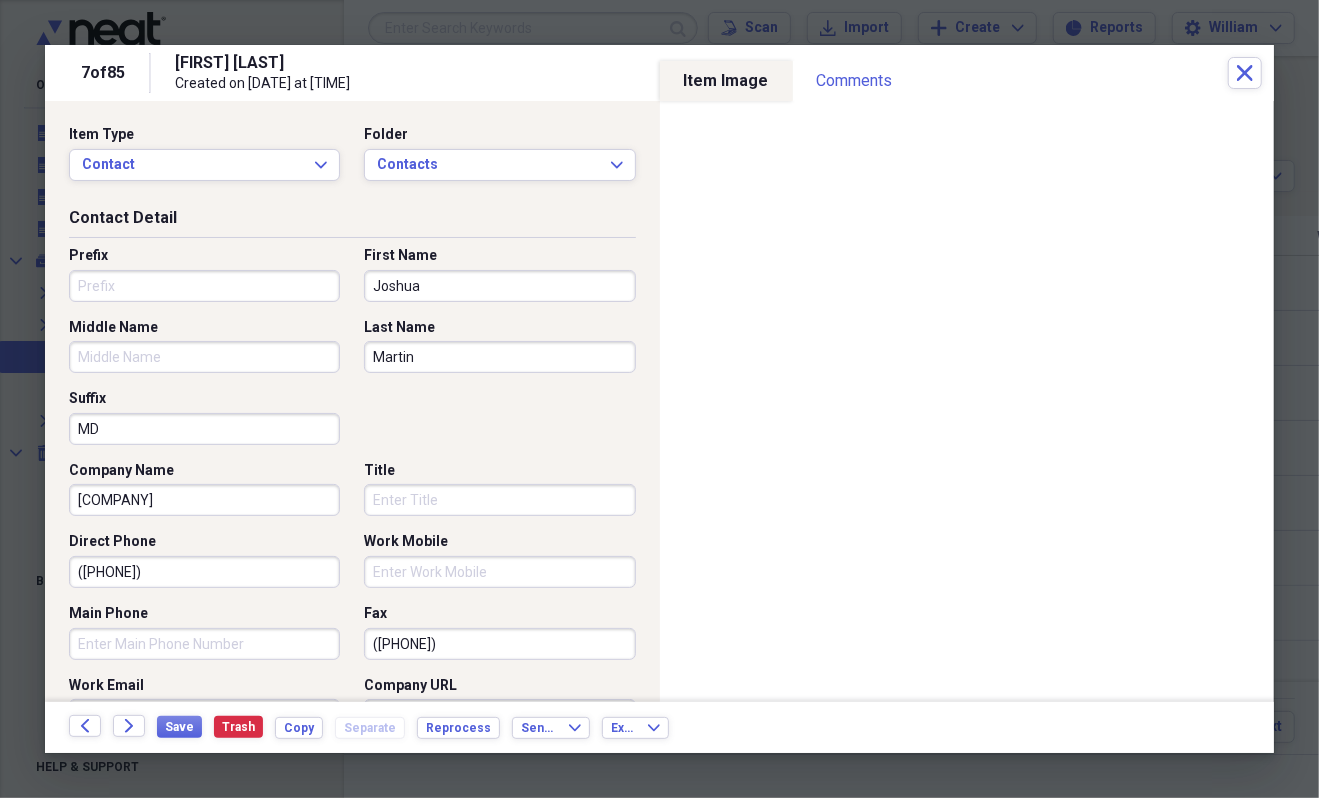 type on "[COMPANY]" 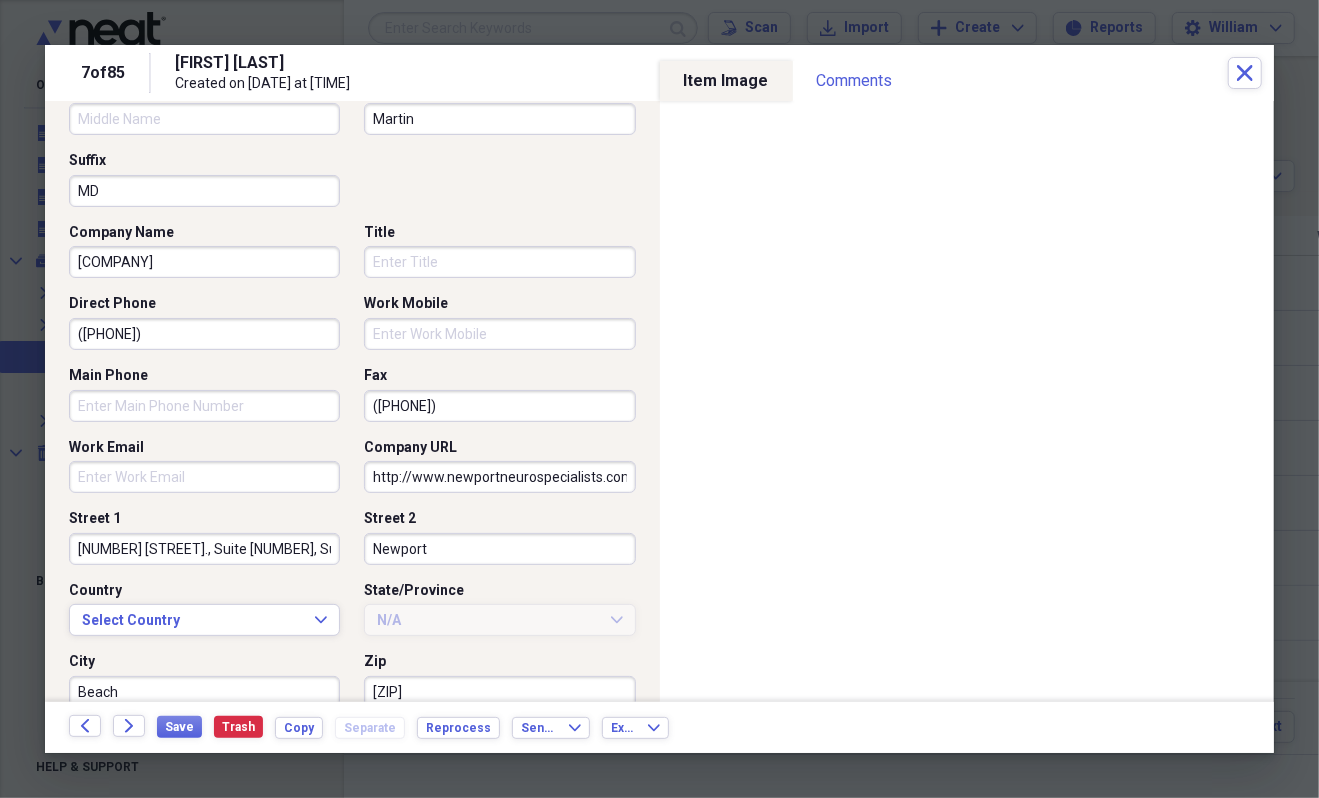scroll, scrollTop: 236, scrollLeft: 0, axis: vertical 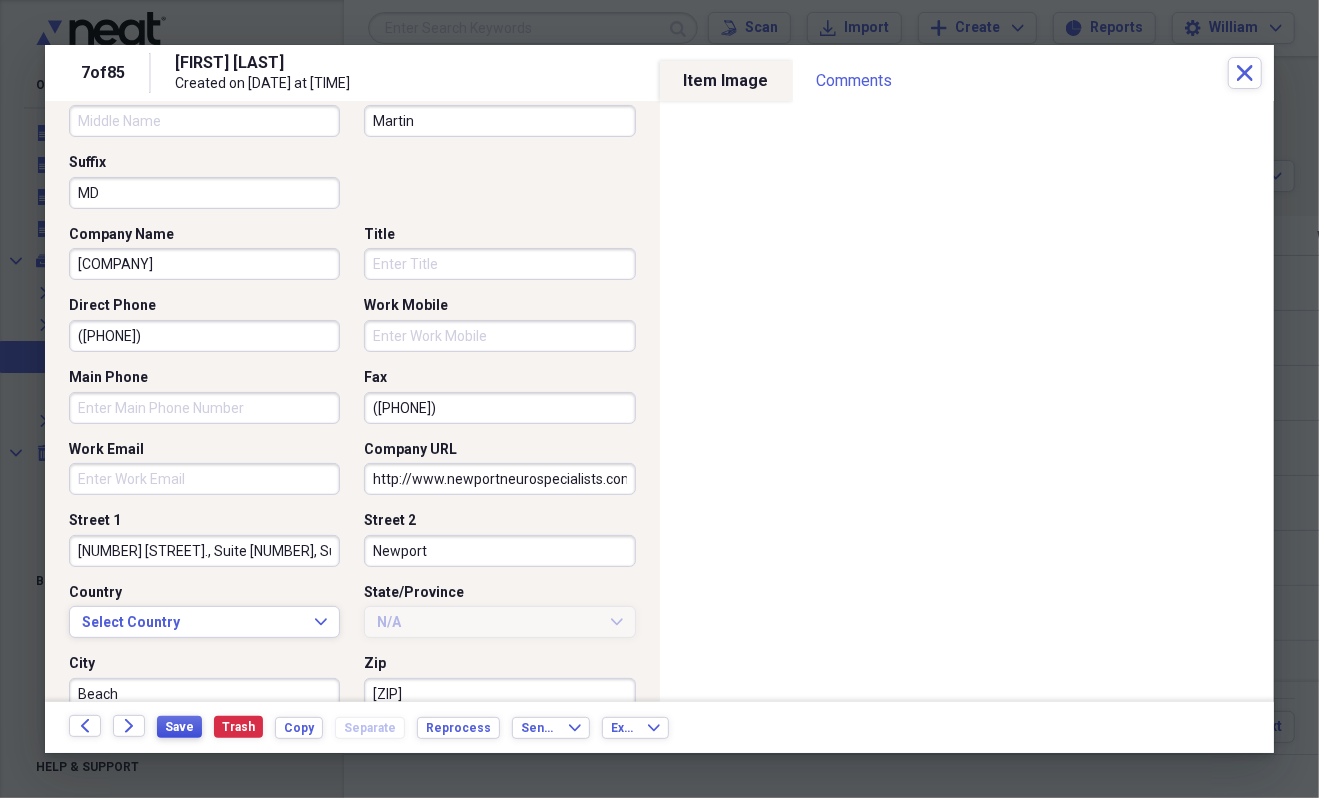 click on "Save" at bounding box center [179, 727] 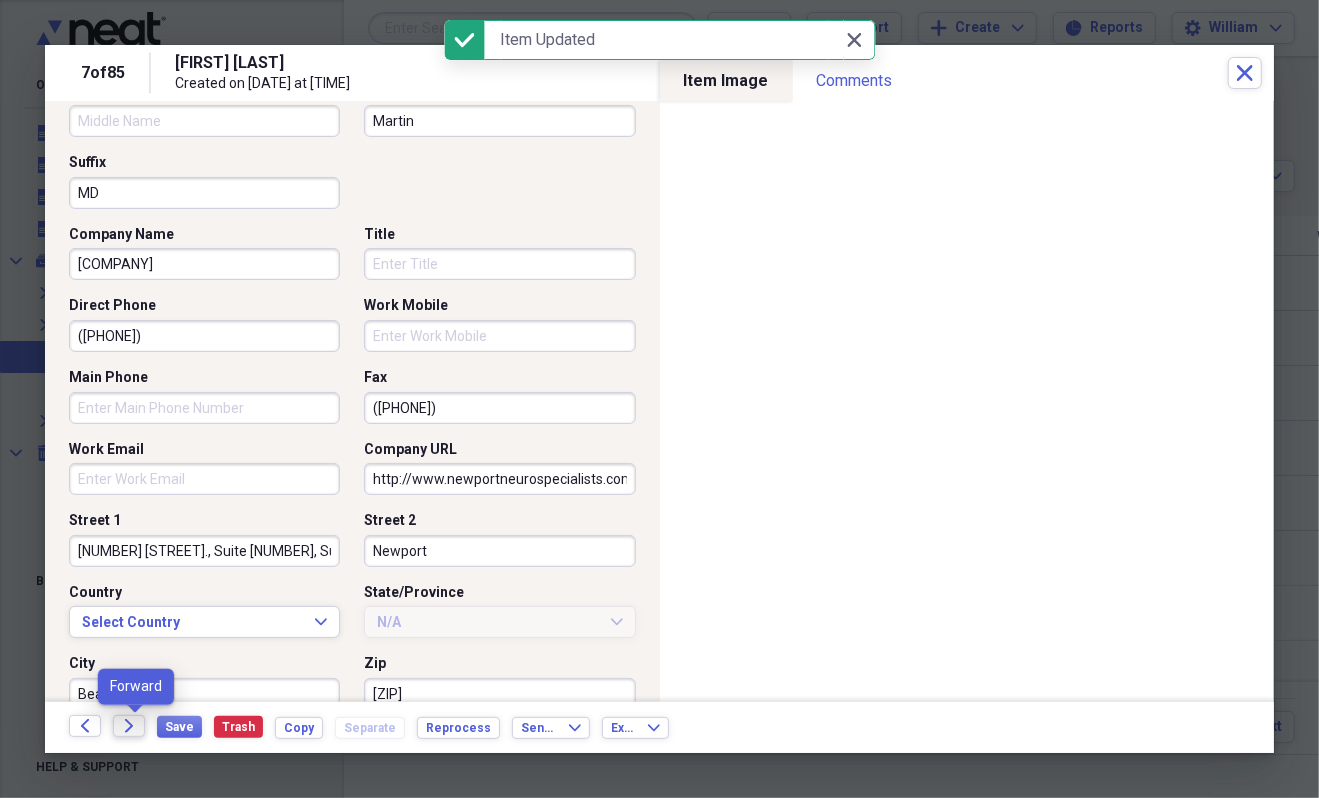 click on "Forward" 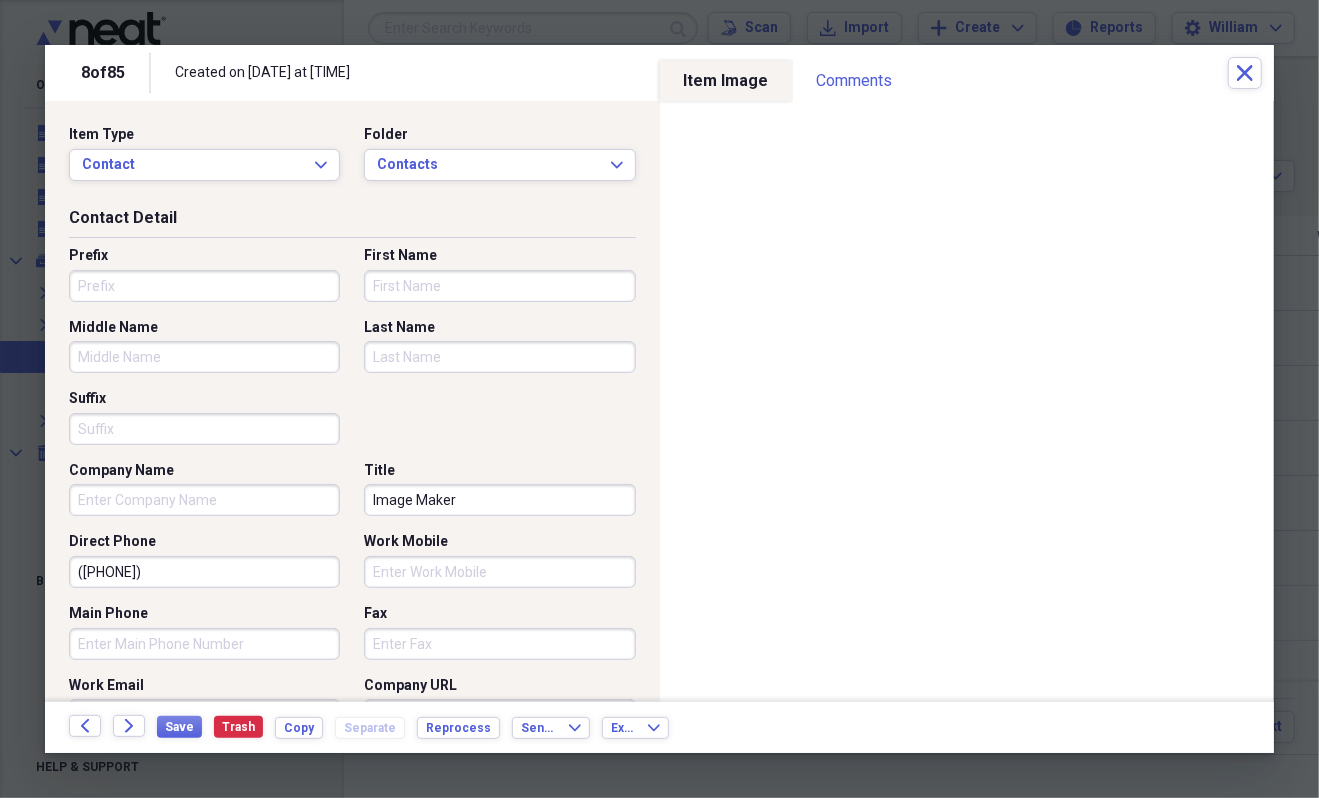 click on "First Name" at bounding box center [499, 286] 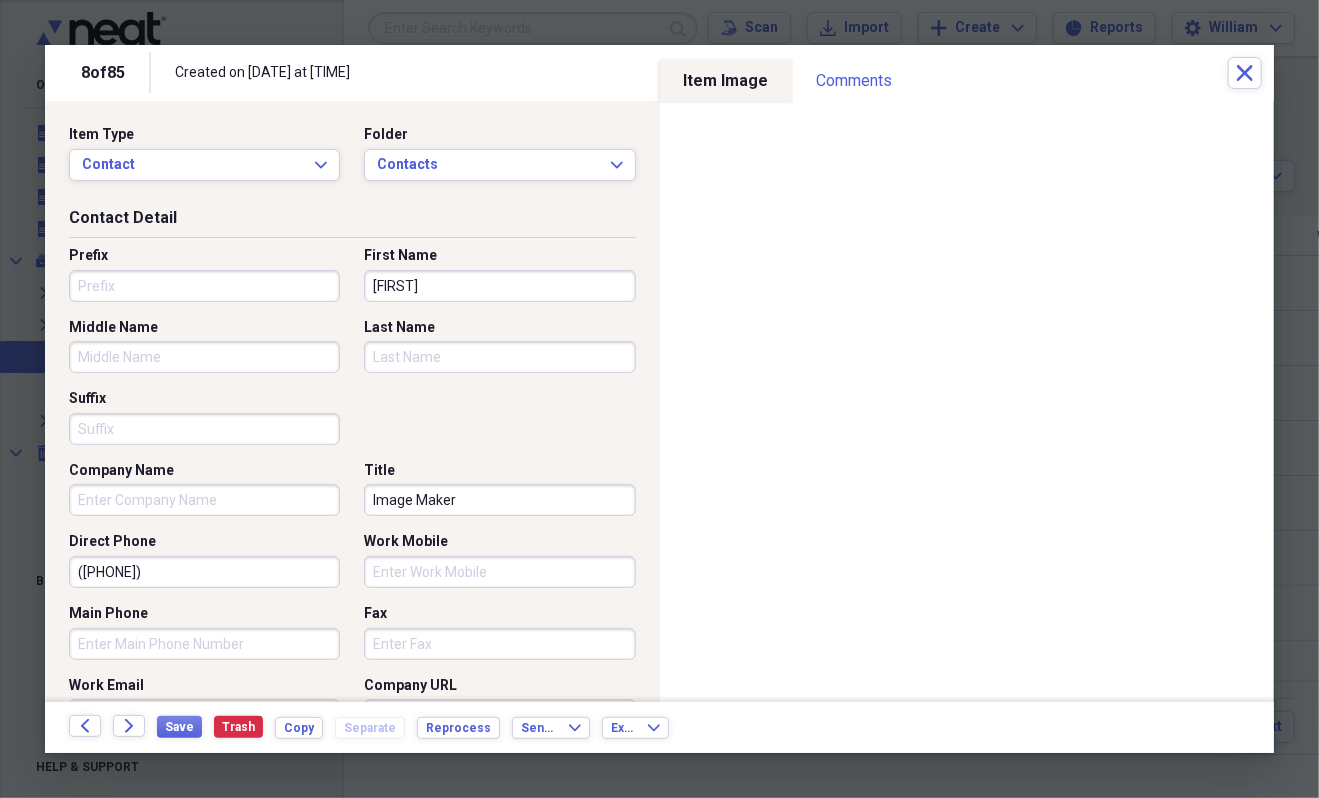 type on "[FIRST]" 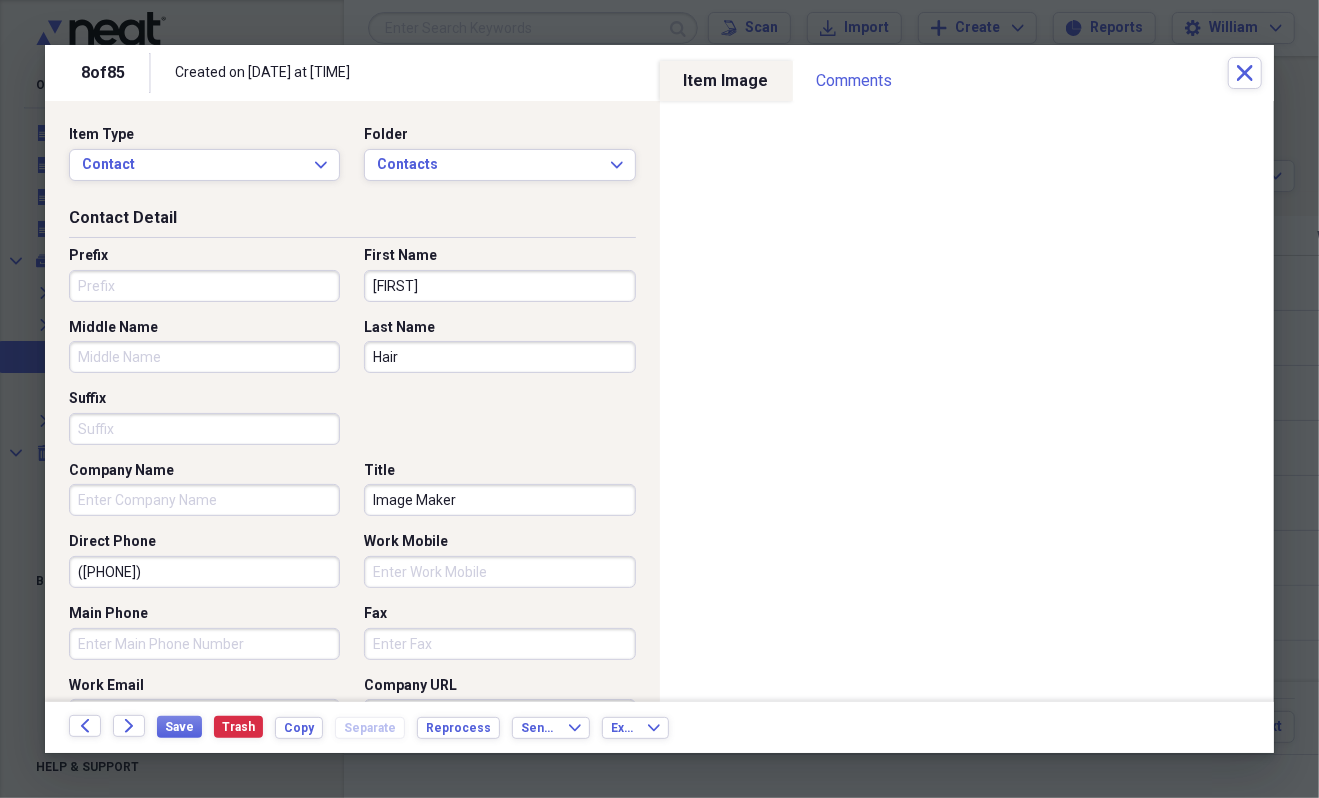 type on "Hair" 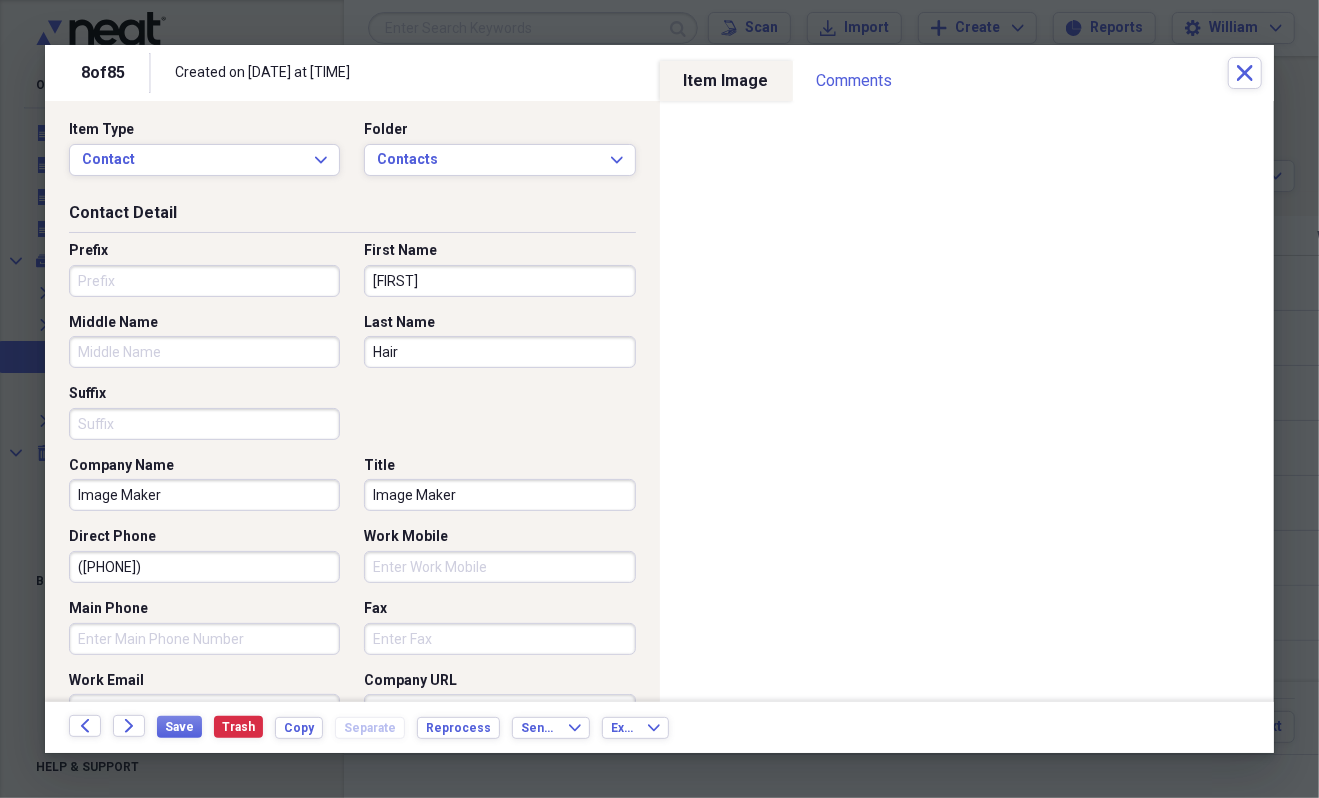scroll, scrollTop: 0, scrollLeft: 0, axis: both 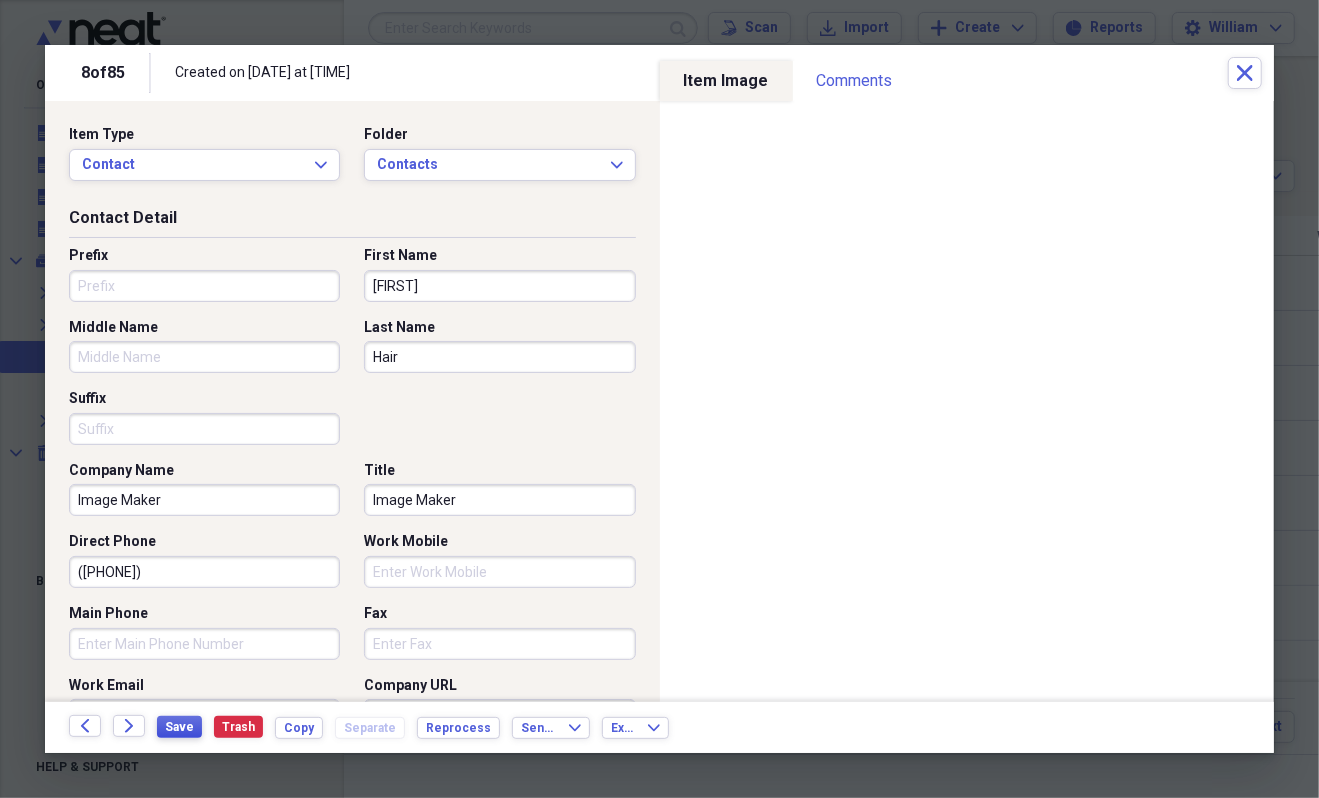 type on "Image Maker" 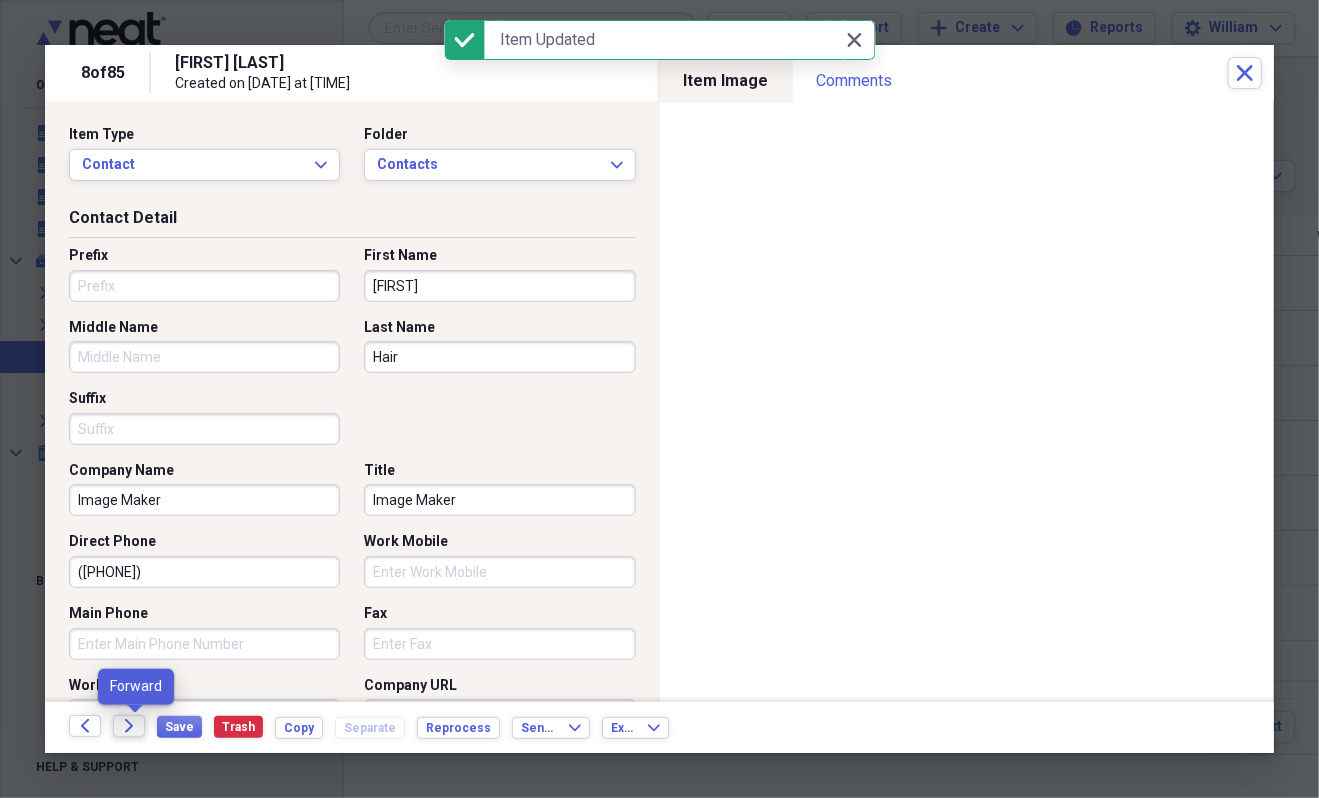 click on "Forward" at bounding box center [129, 726] 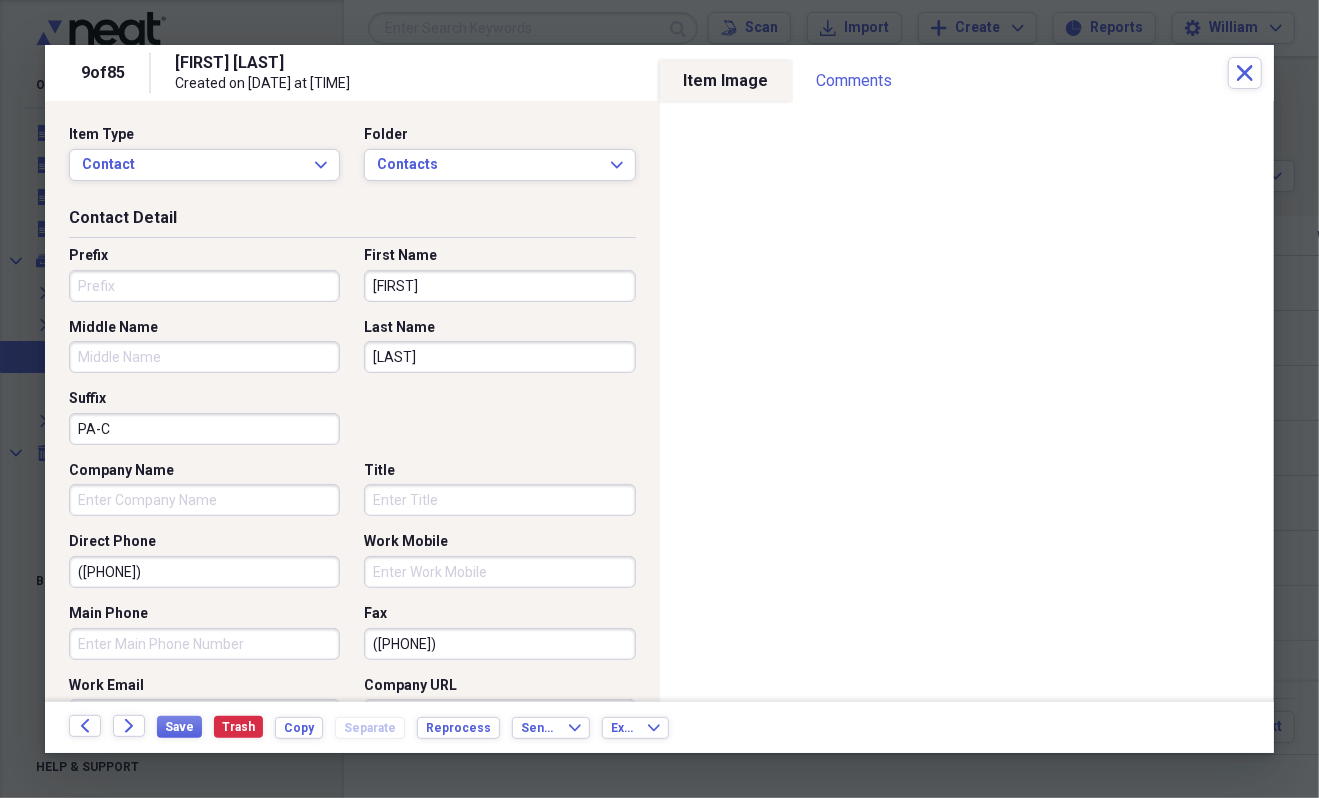 click on "Company Name" at bounding box center [204, 500] 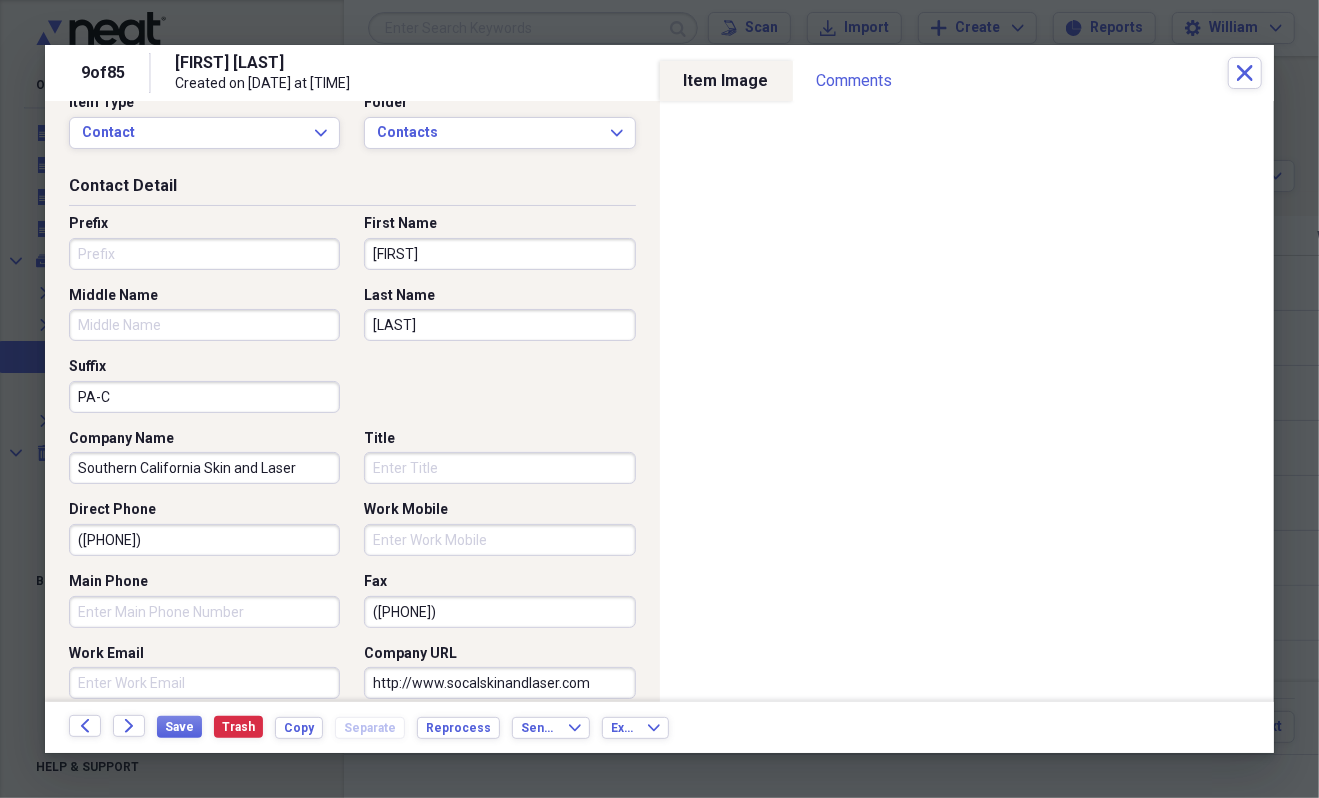 scroll, scrollTop: 0, scrollLeft: 0, axis: both 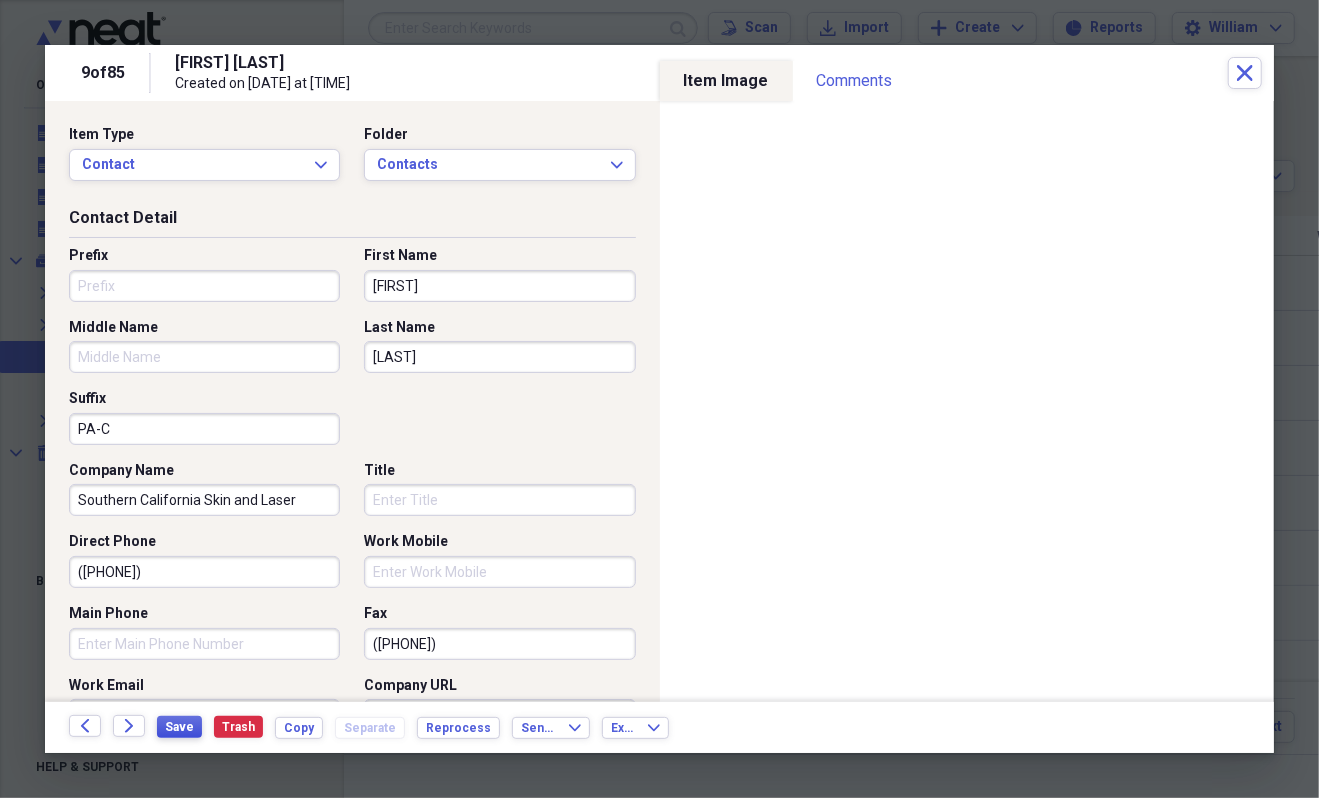 type on "Southern California Skin and Laser" 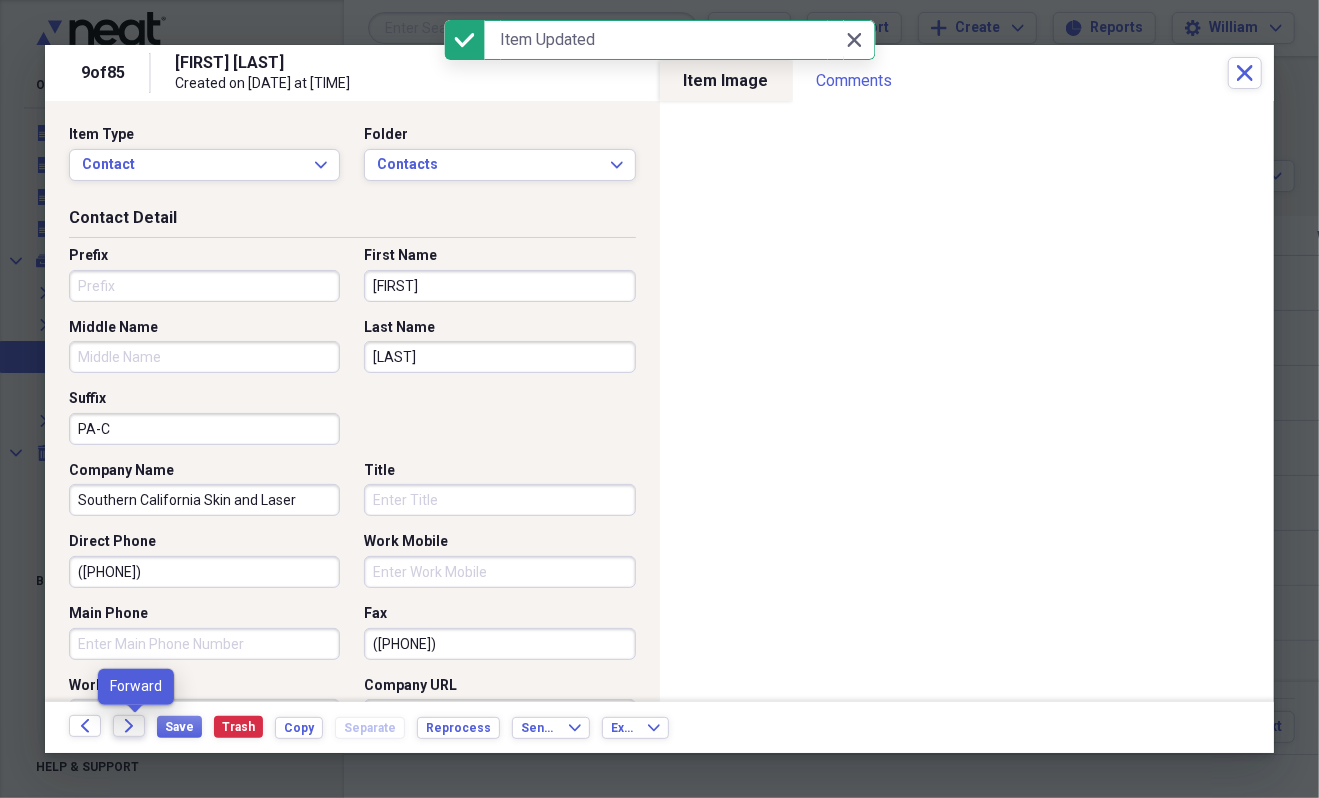 click on "Forward" at bounding box center (129, 726) 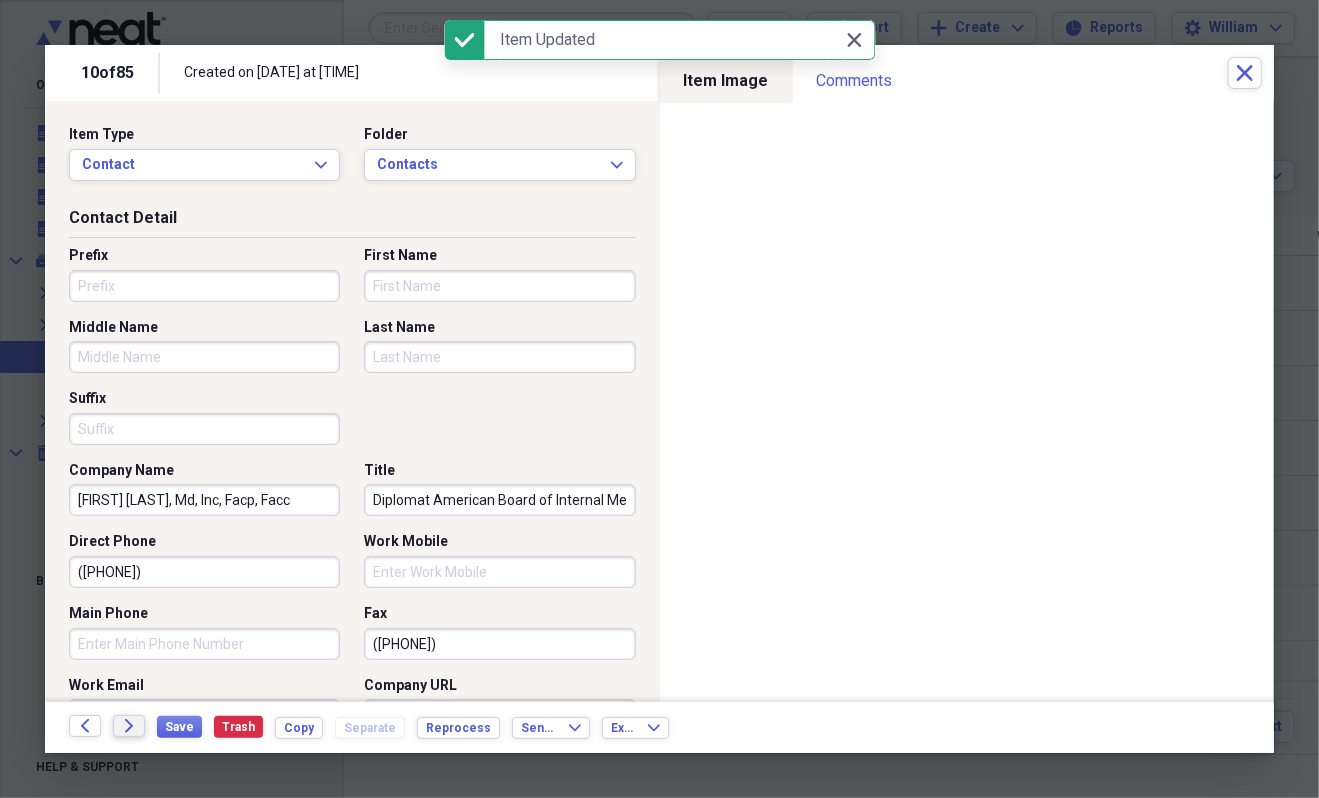 type on "Diplomat American Board of Internal Medicine,Diplomat American Board of Cardiovascular Disease,Diplomat American Board" 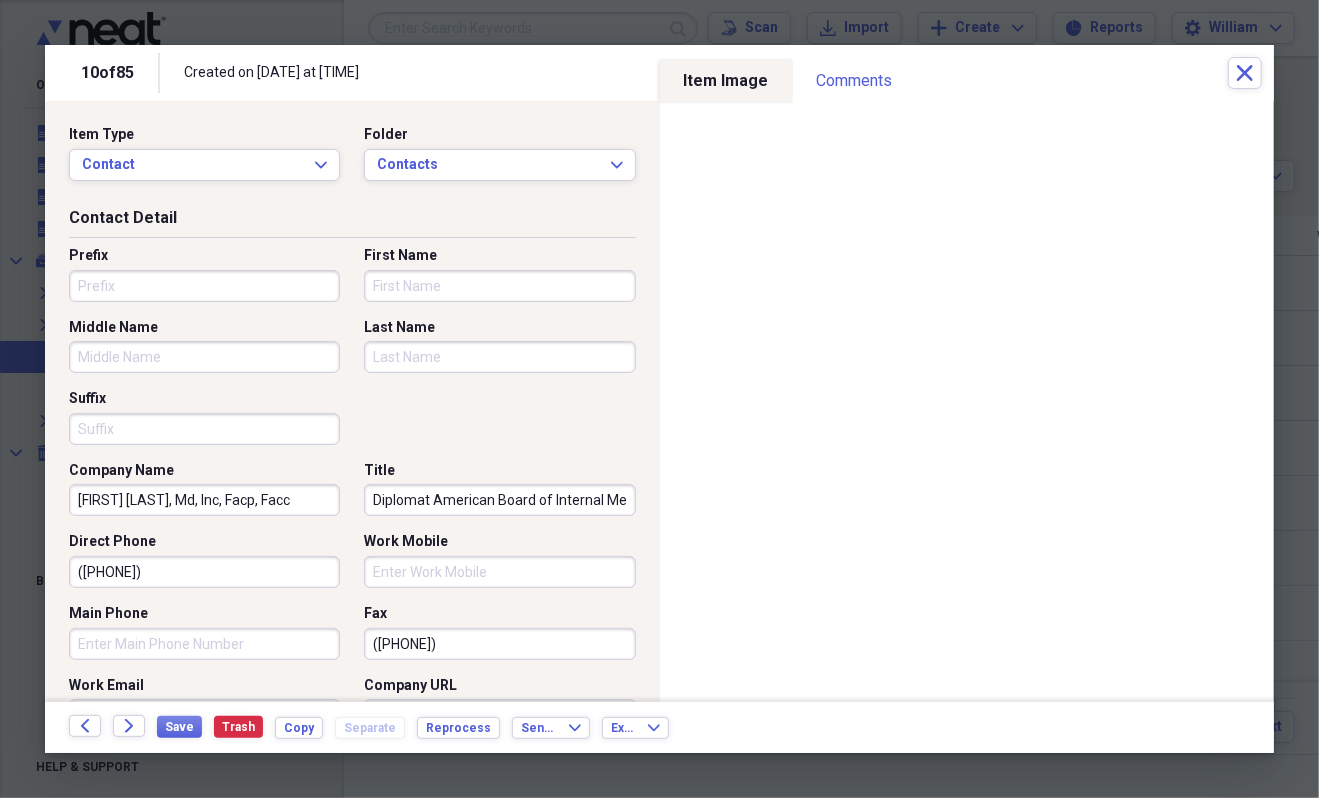 click on "First Name" at bounding box center (499, 286) 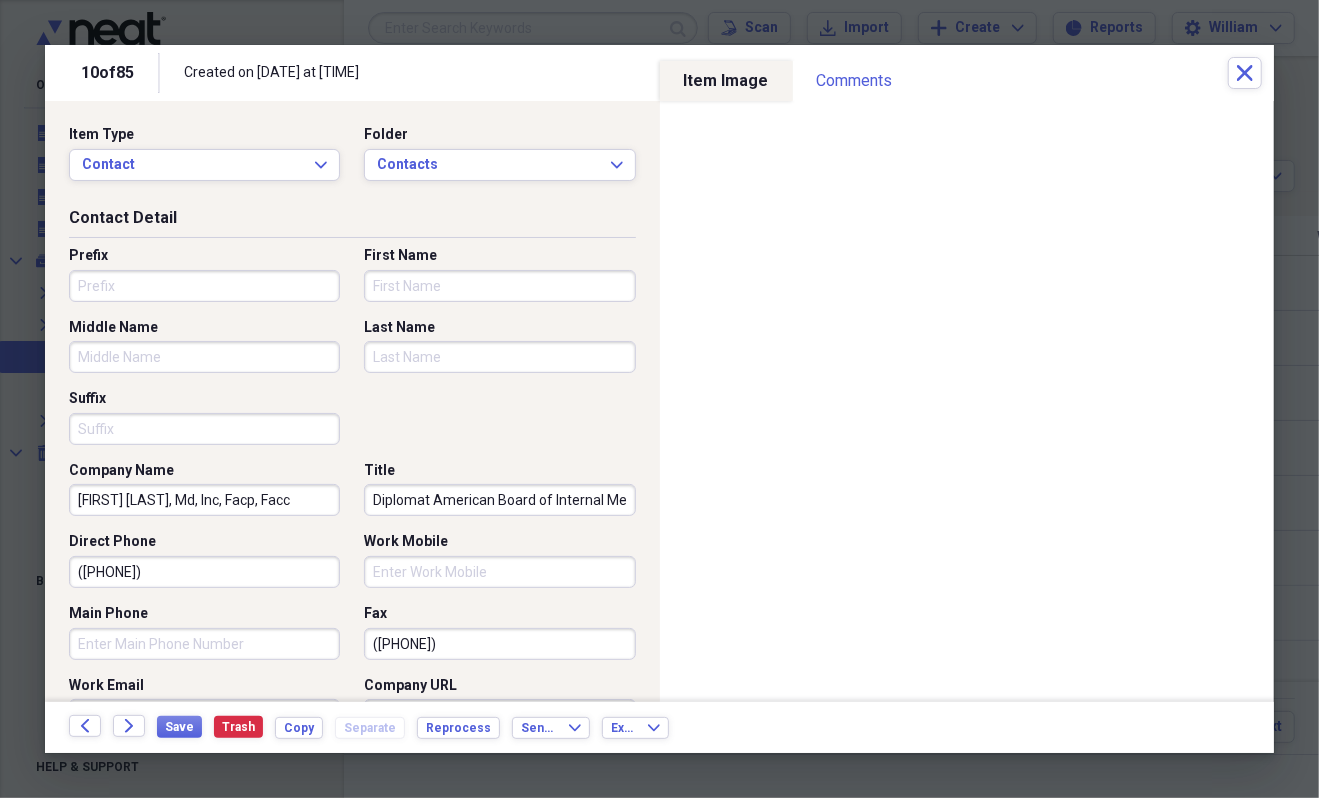 type on "B" 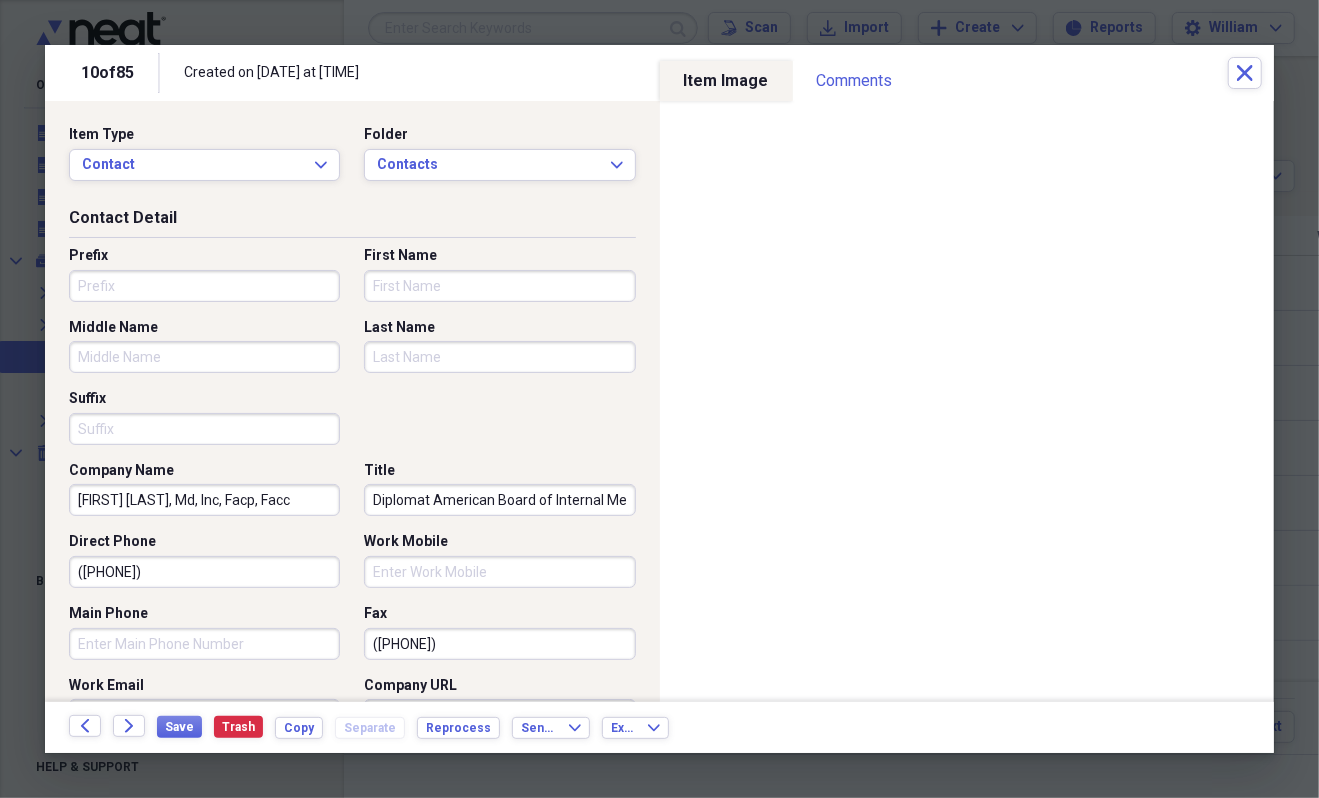 type on "Diplomat American Board of Internal Medicine,Diplomat American Board of Cardiovascular Disease,Diplomat American Board" 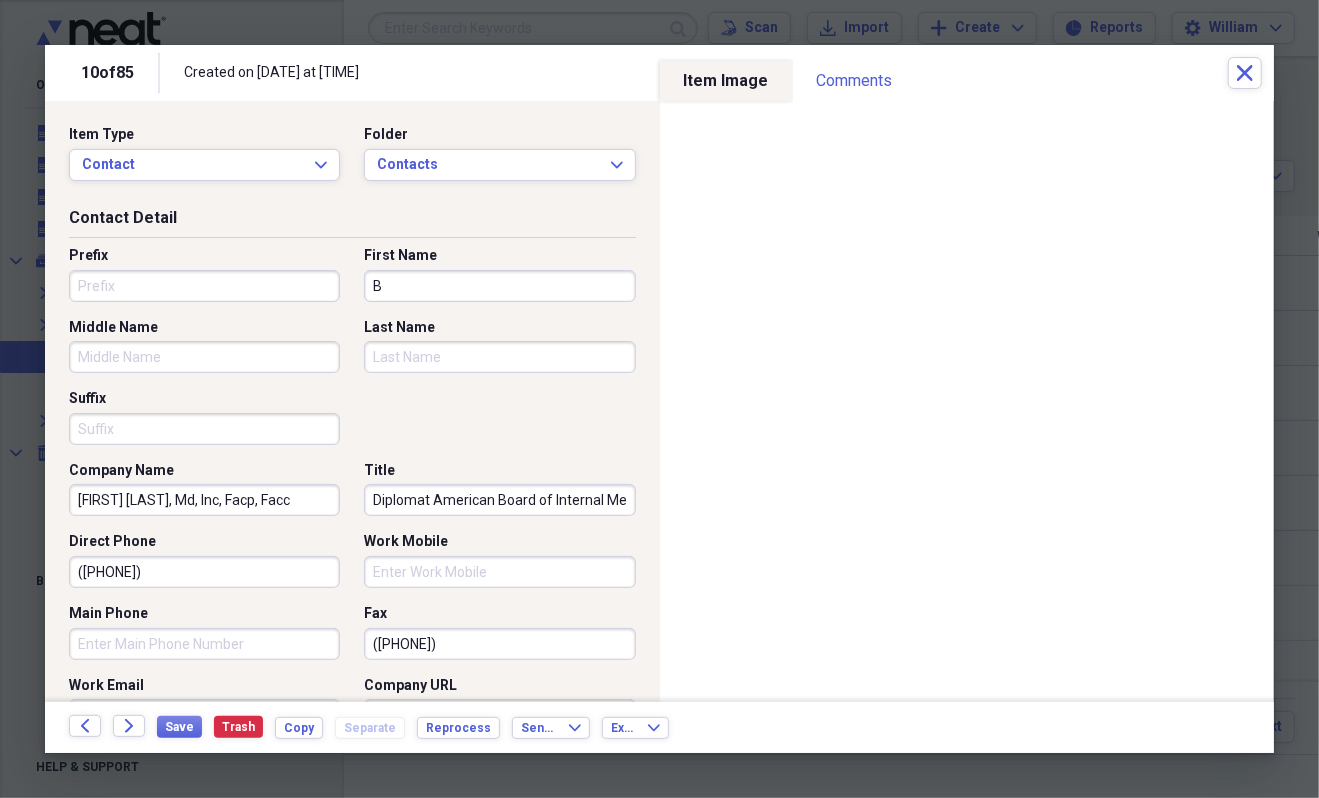 type on "Ba" 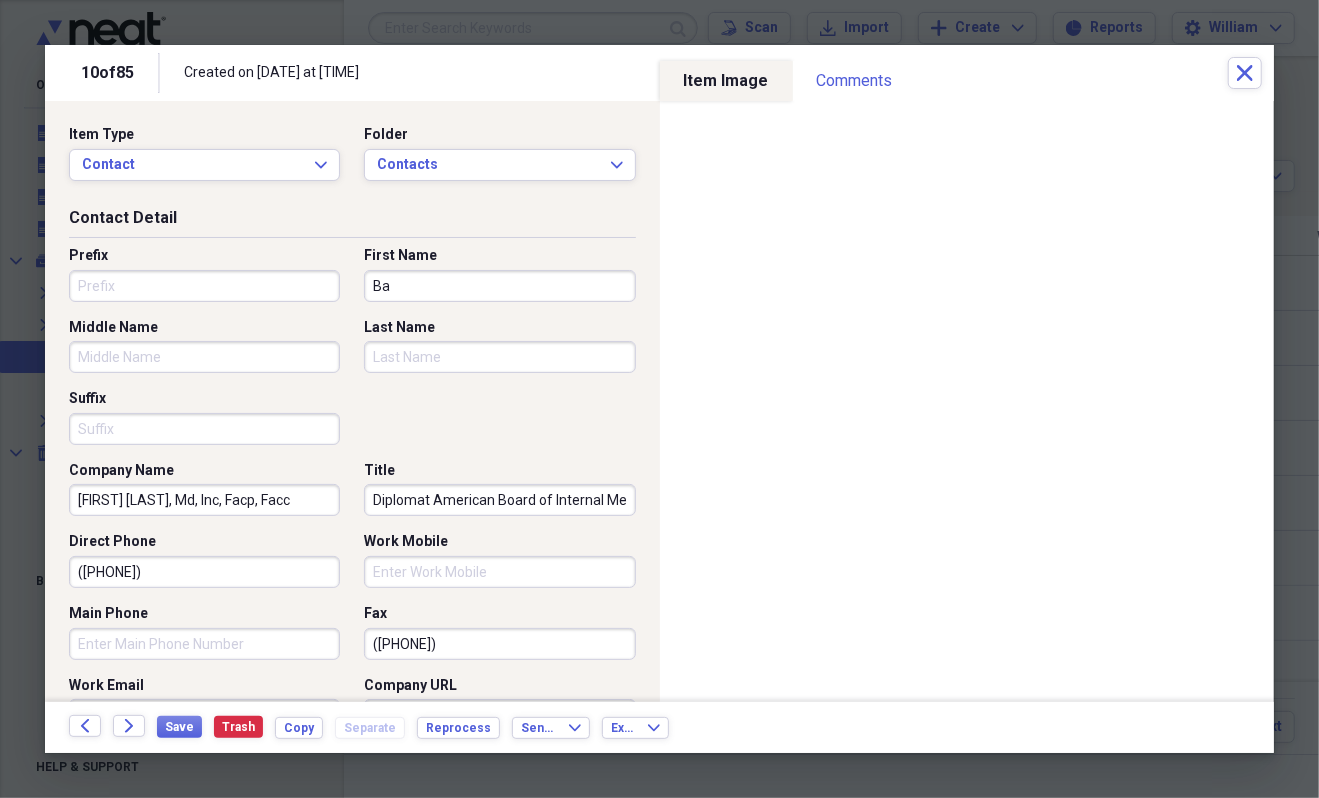 type on "[FIRST]" 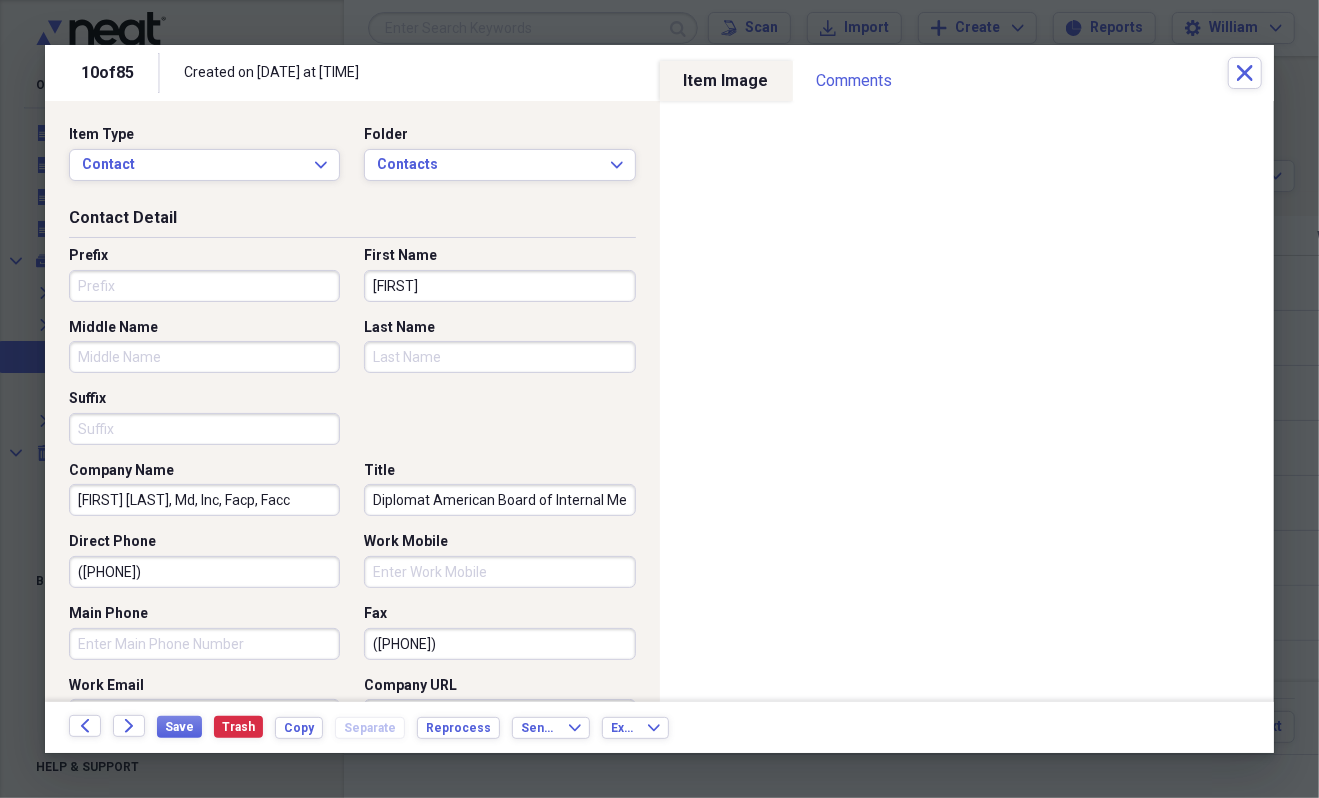 type on "[FIRST]" 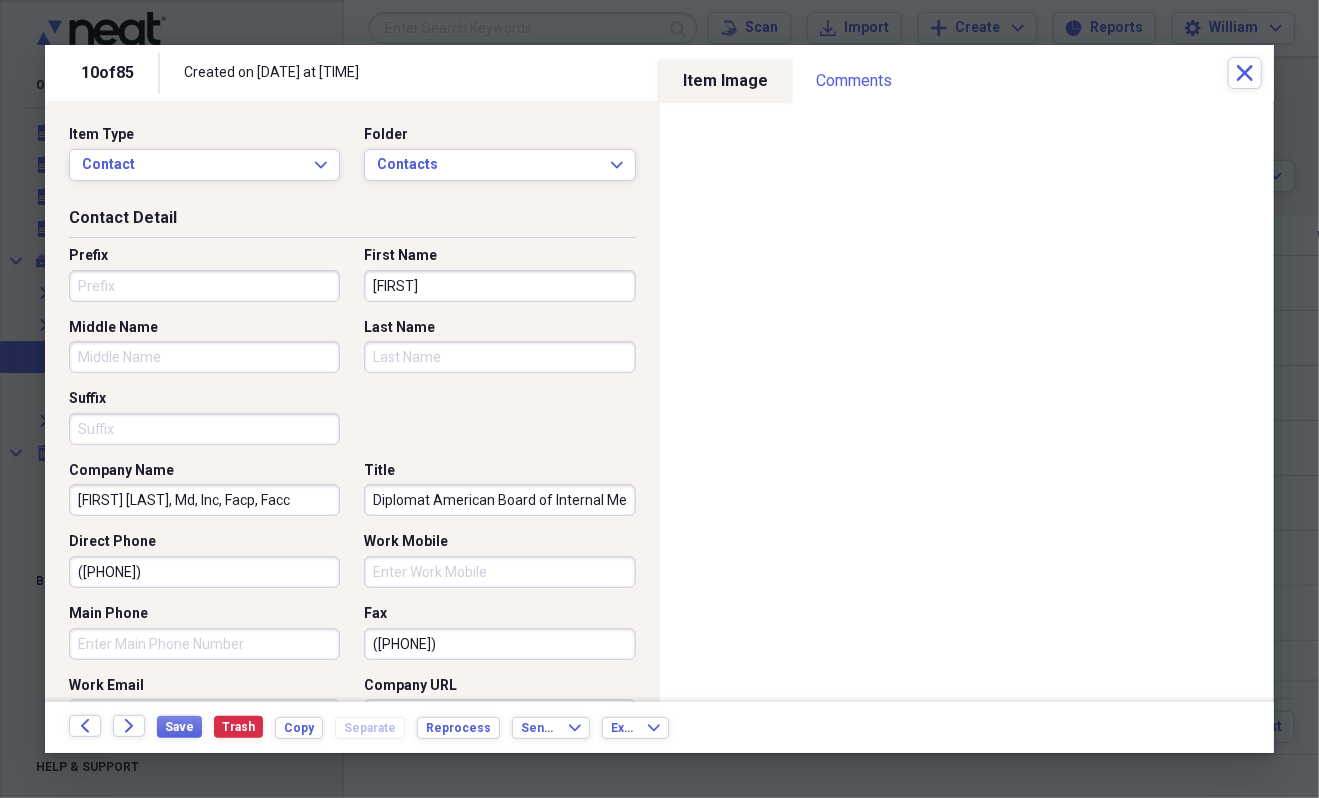 type on "W" 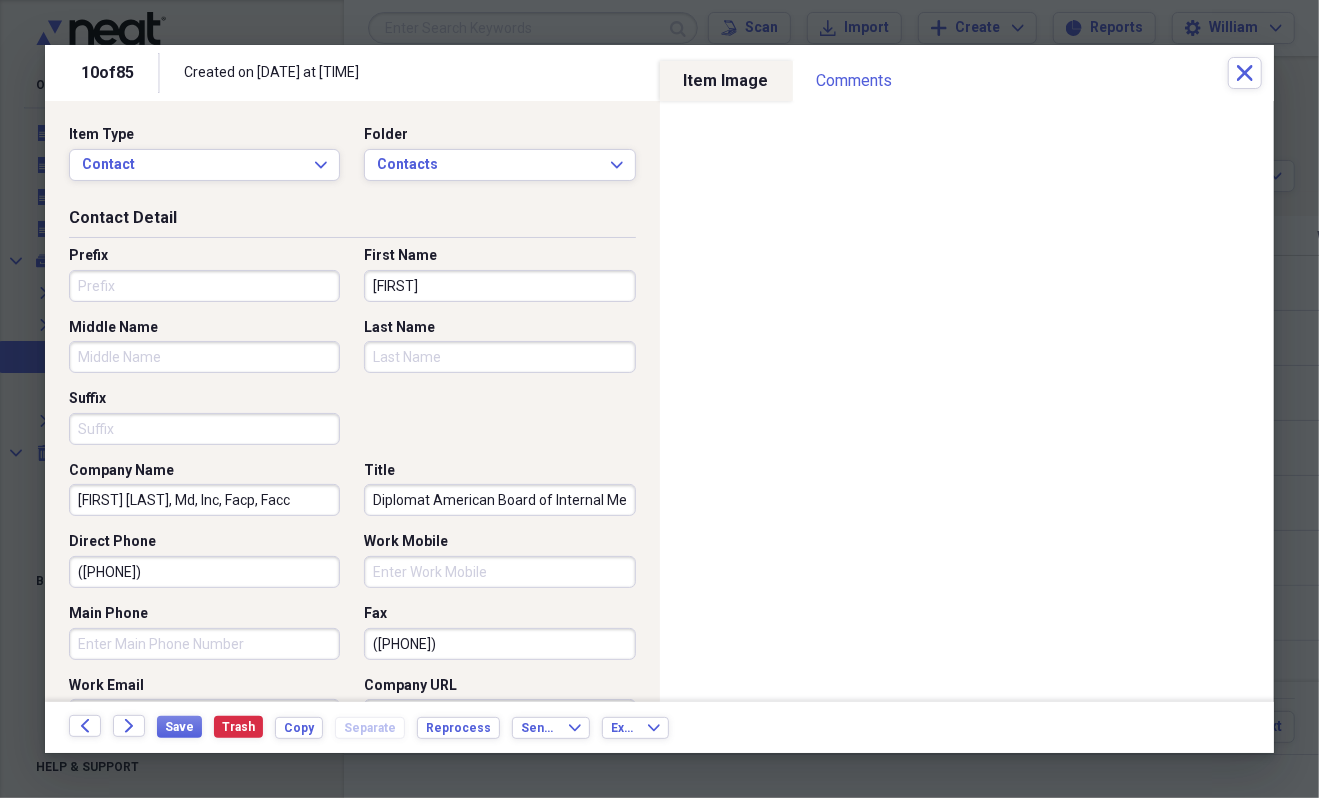 type on "Diplomat American Board of Internal Medicine,Diplomat American Board of Cardiovascular Disease,Diplomat American Board" 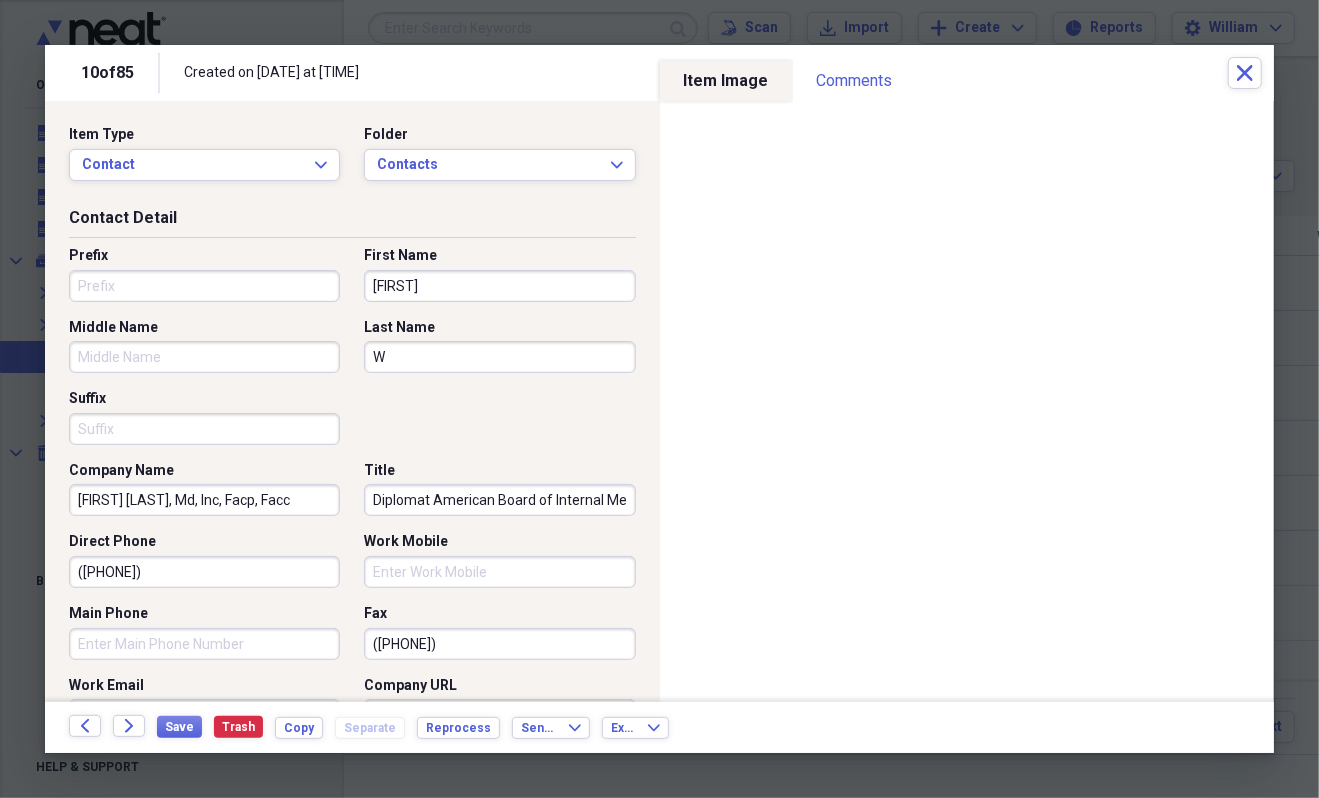 type 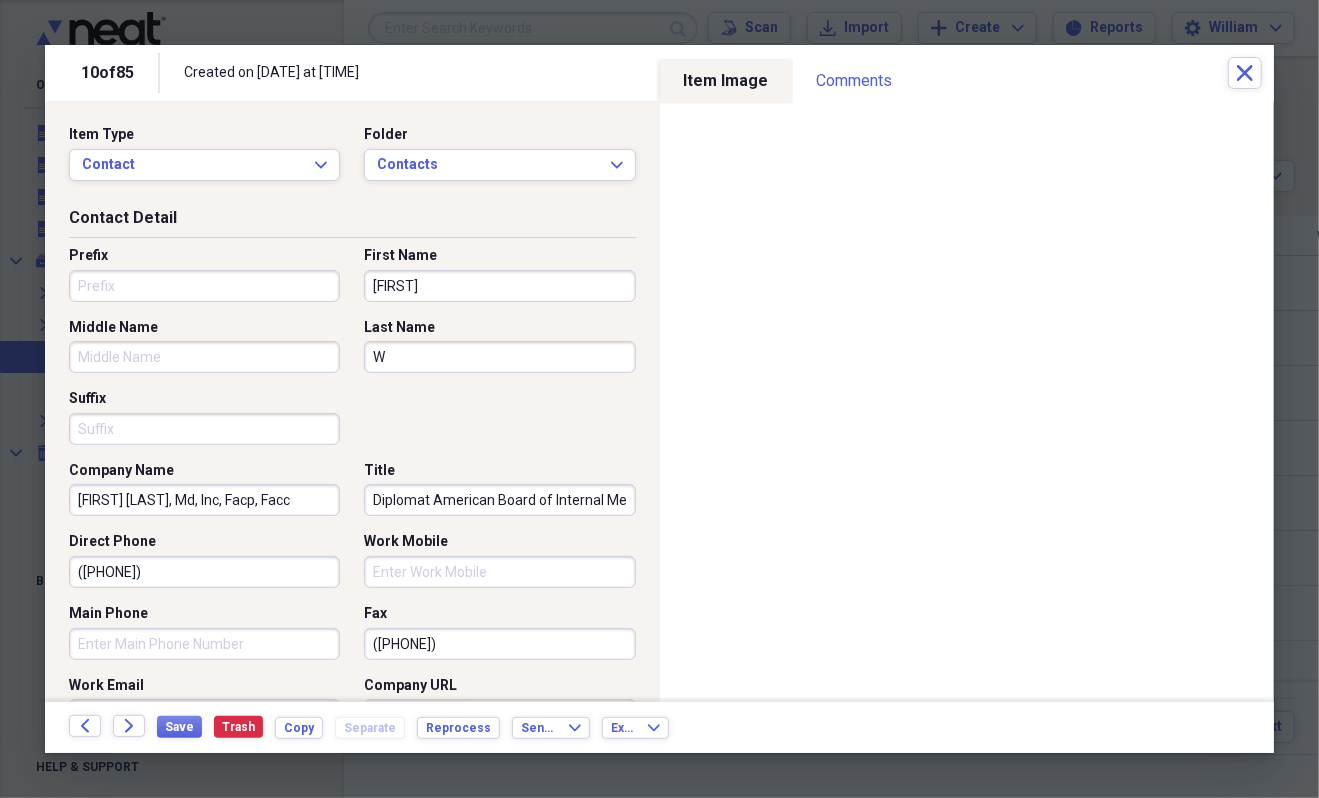 type on "Diplomat American Board of Internal Medicine,Diplomat American Board of Cardiovascular Disease,Diplomat American Board" 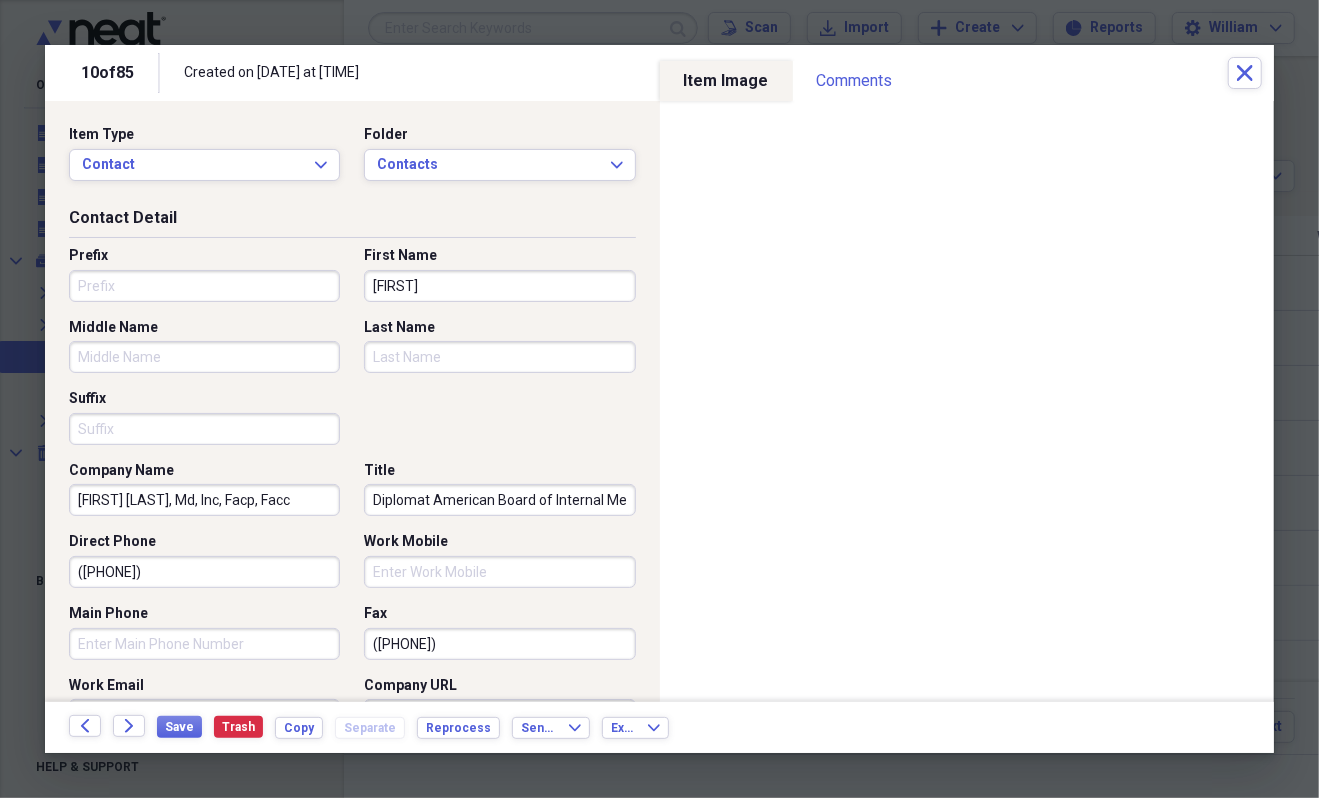 type on "E" 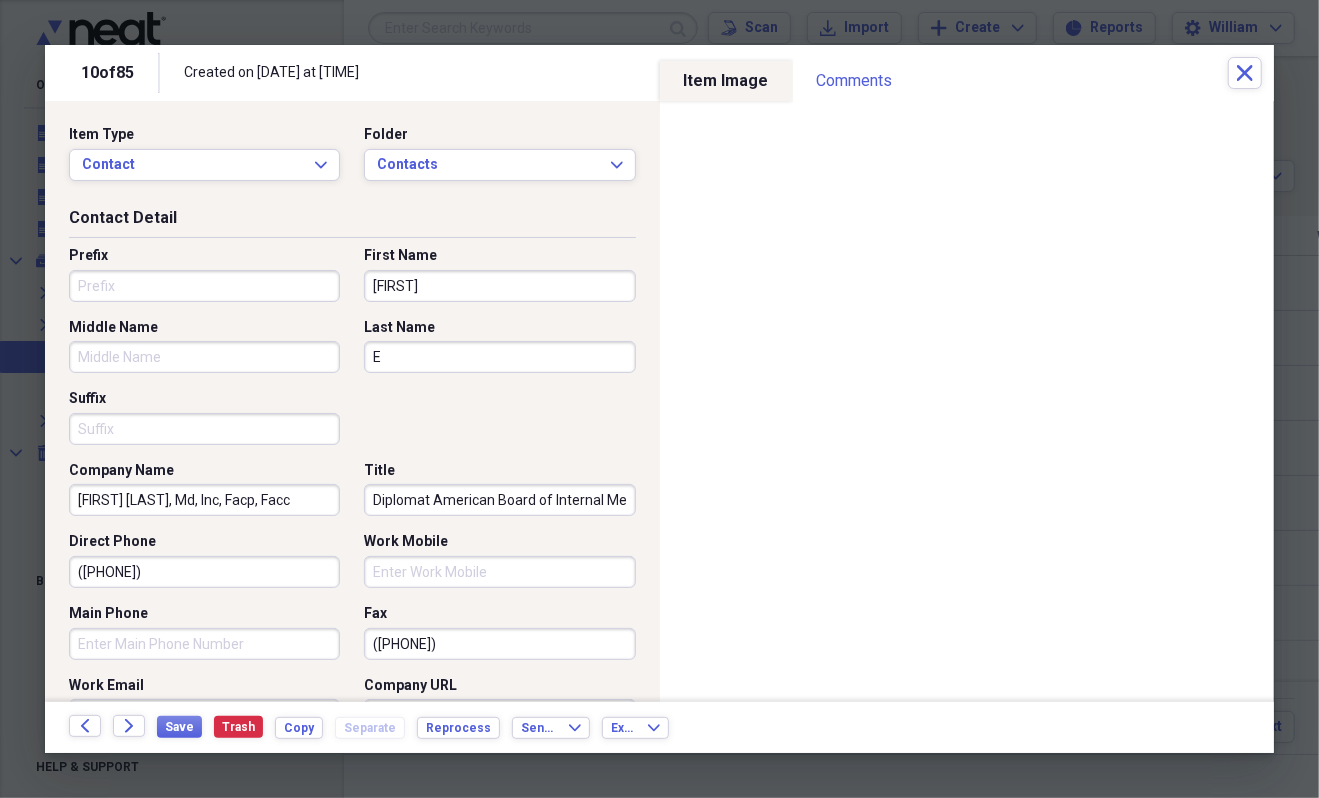 type on "Es" 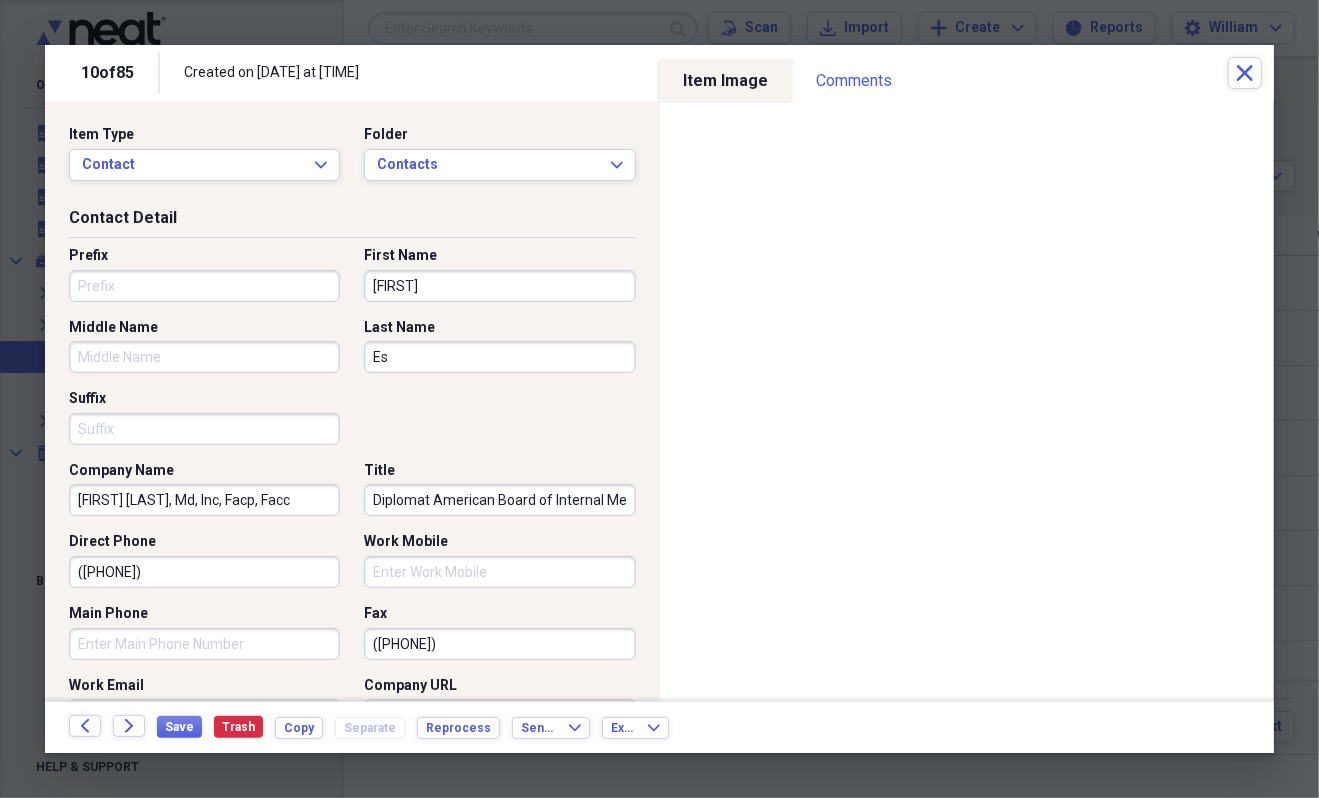 type on "[LAST]" 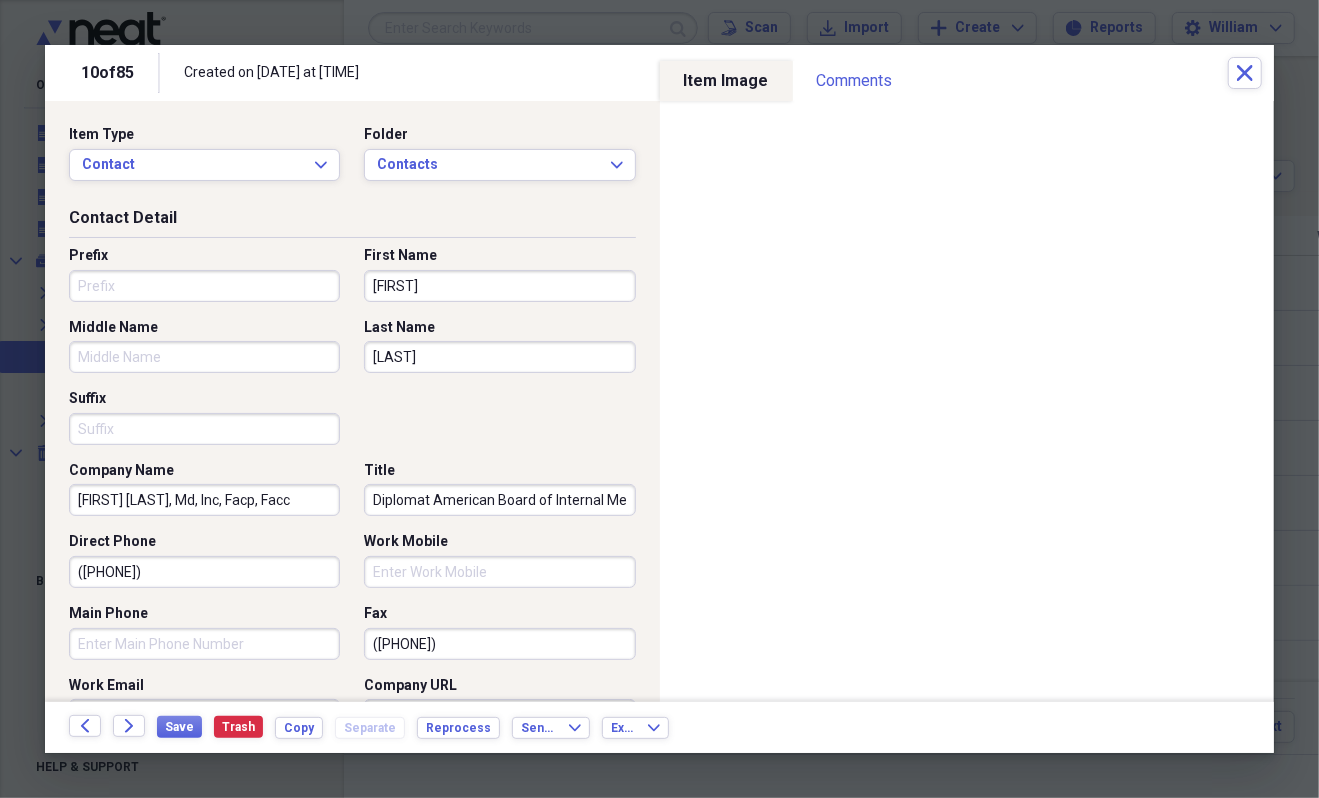 type on "[LAST]" 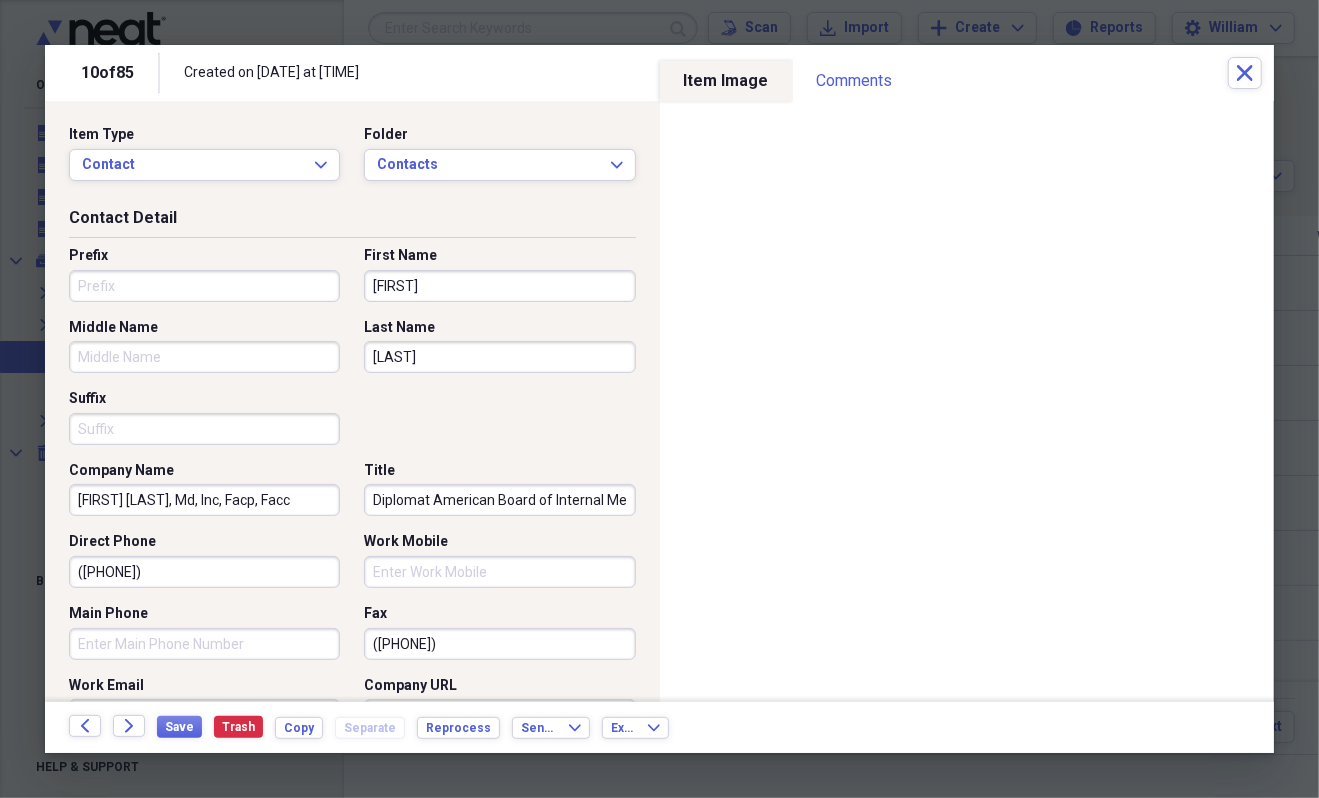 drag, startPoint x: 321, startPoint y: 501, endPoint x: 277, endPoint y: 499, distance: 44.04543 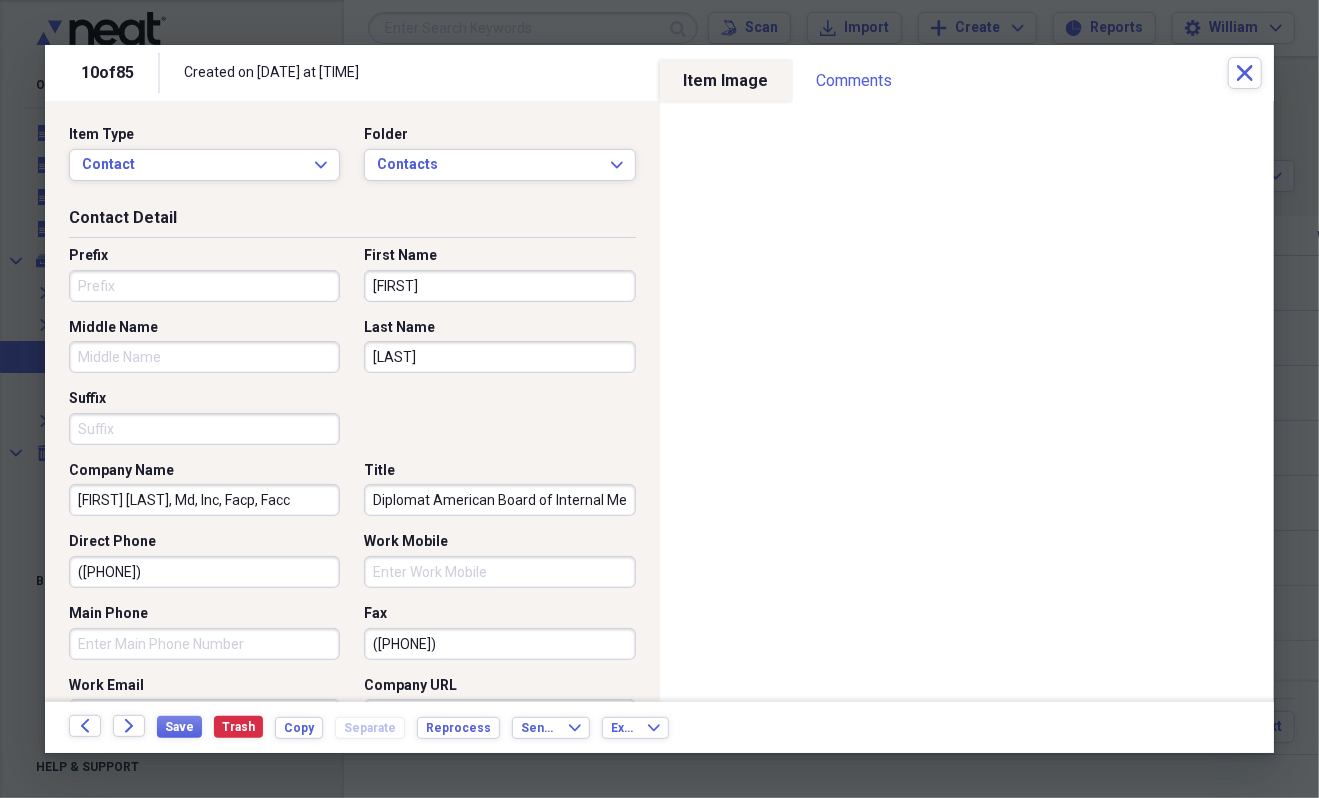 click on "[FIRST] [LAST], Md, Inc, Facp, Facc" at bounding box center [204, 500] 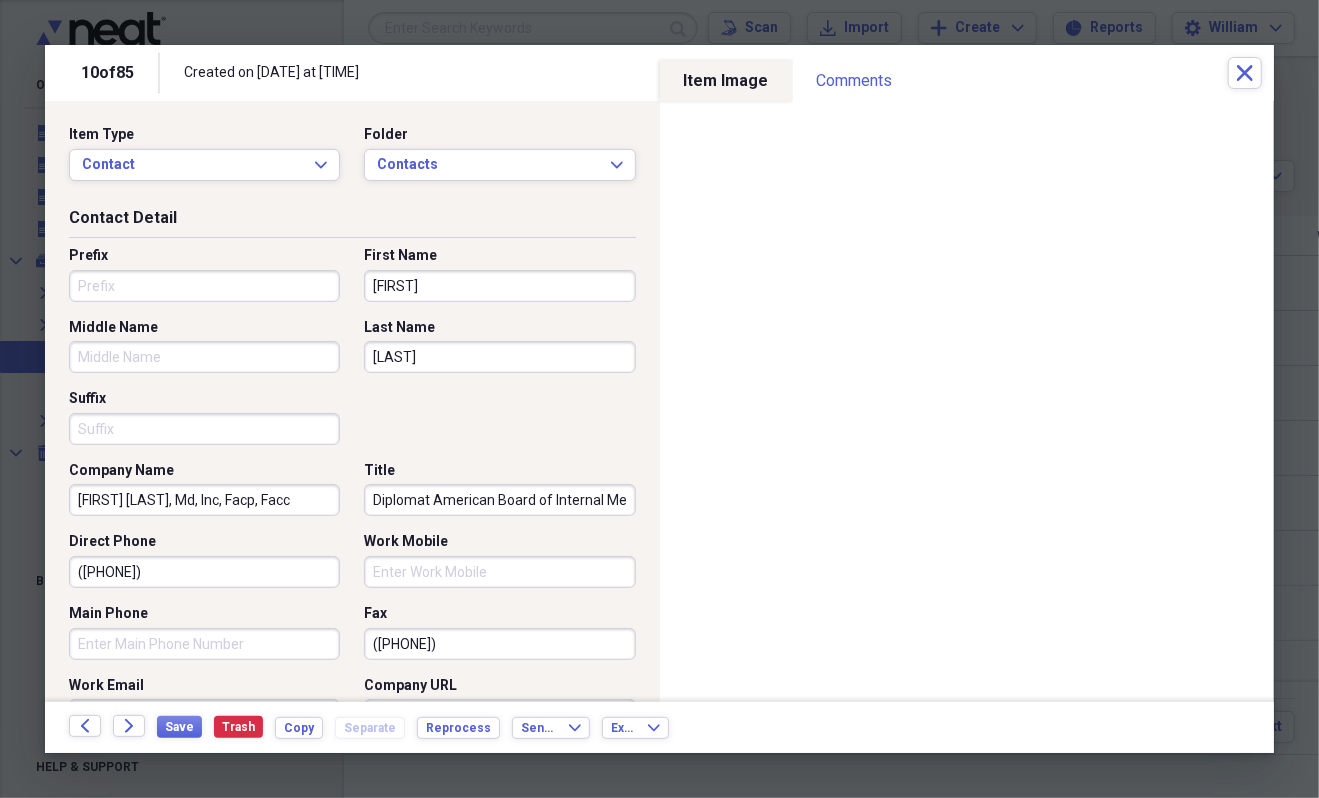 type on "C" 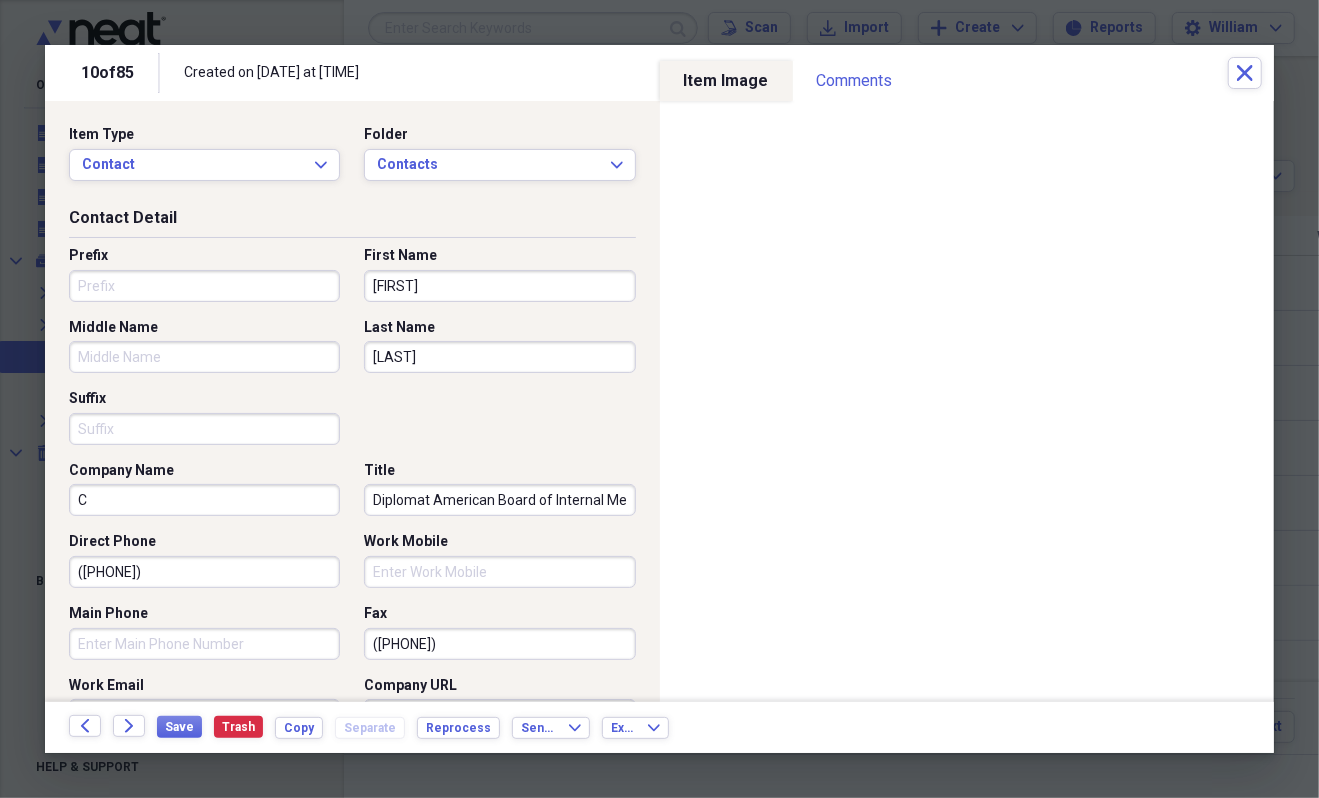 type on "Diplomat American Board of Internal Medicine,Diplomat American Board of Cardiovascular Disease,Diplomat American Board" 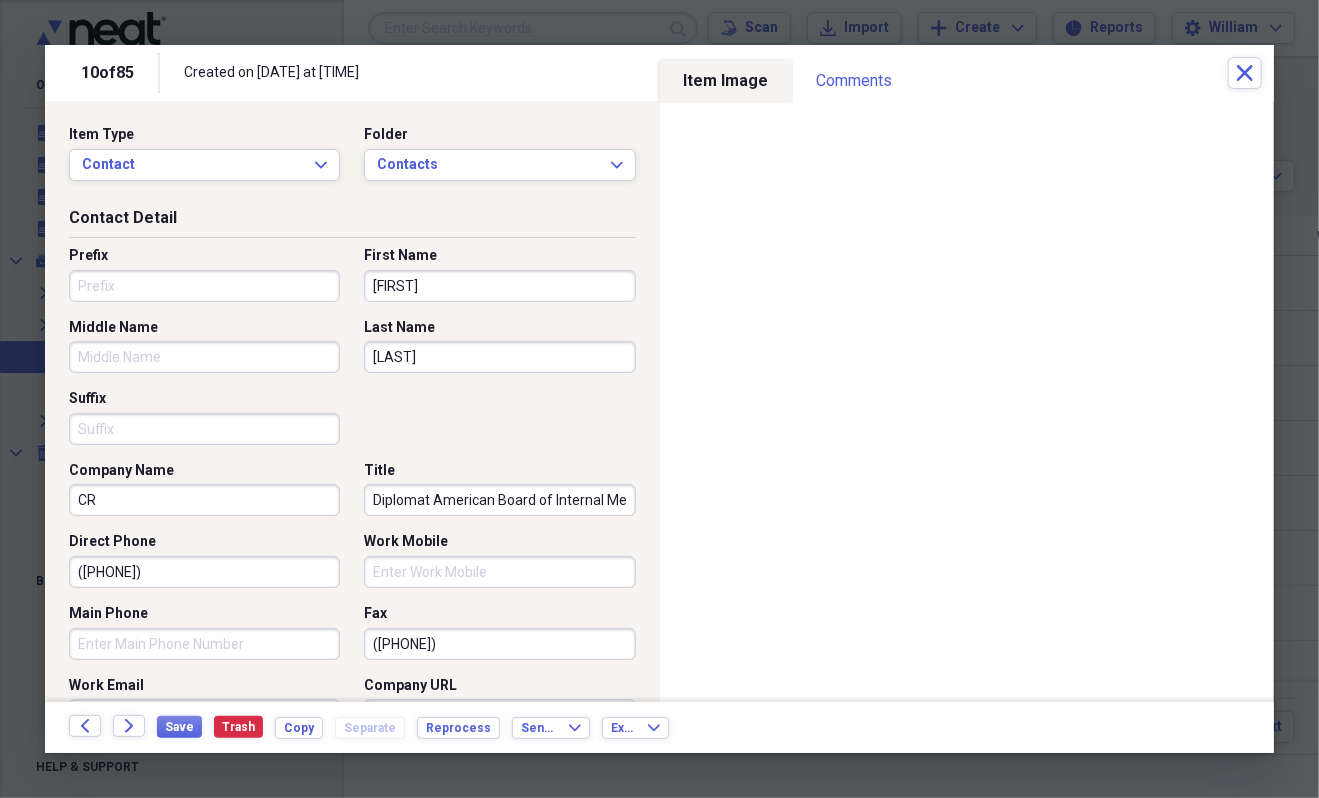 type on "CRI" 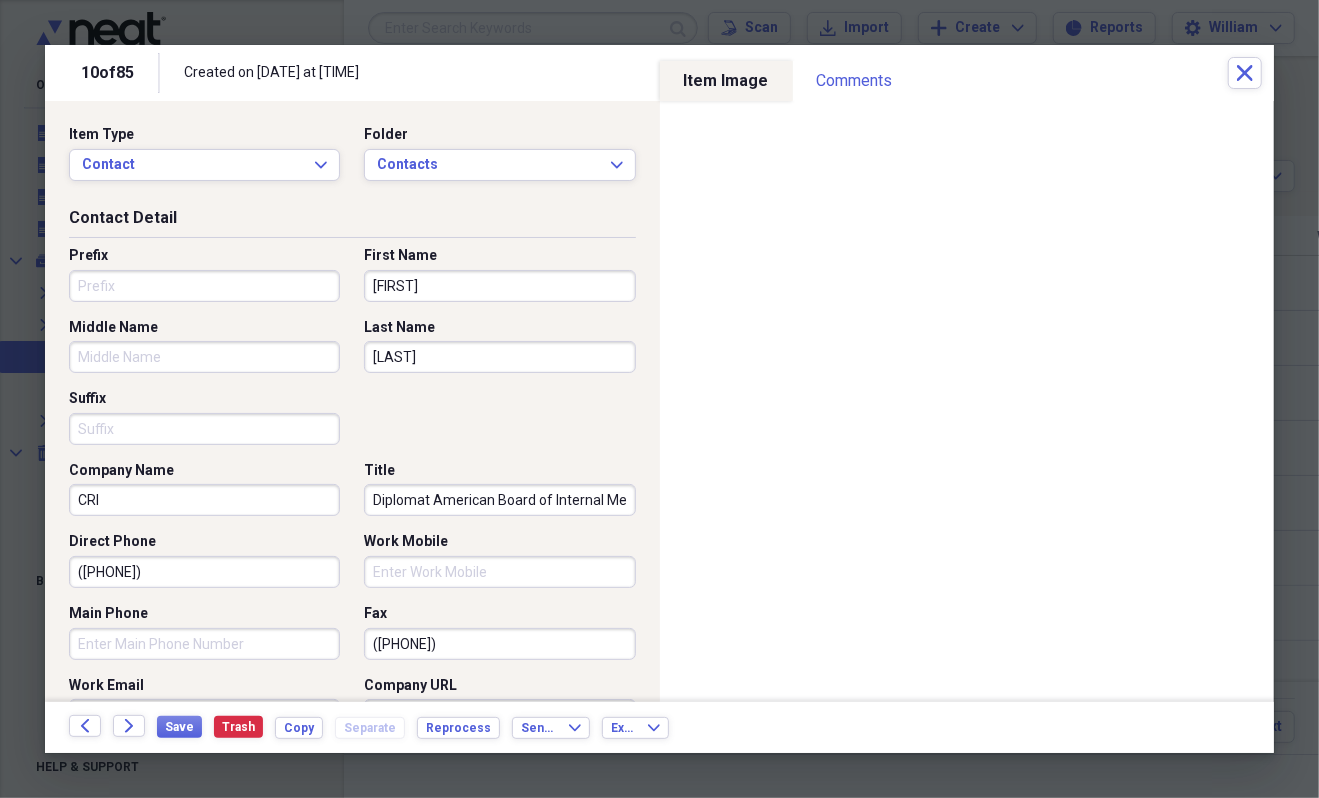 type on "Diplomat American Board of Internal Medicine,Diplomat American Board of Cardiovascular Disease,Diplomat American Board" 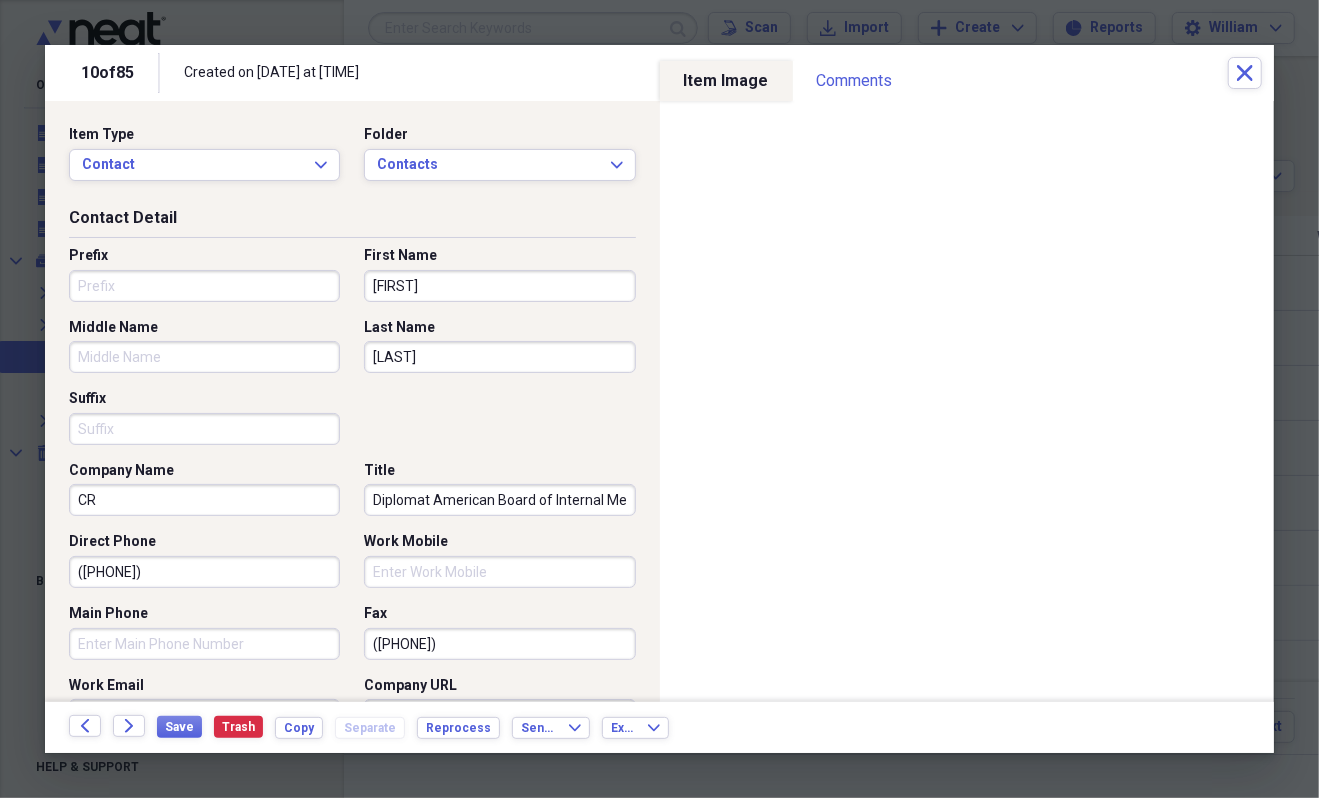 type on "C" 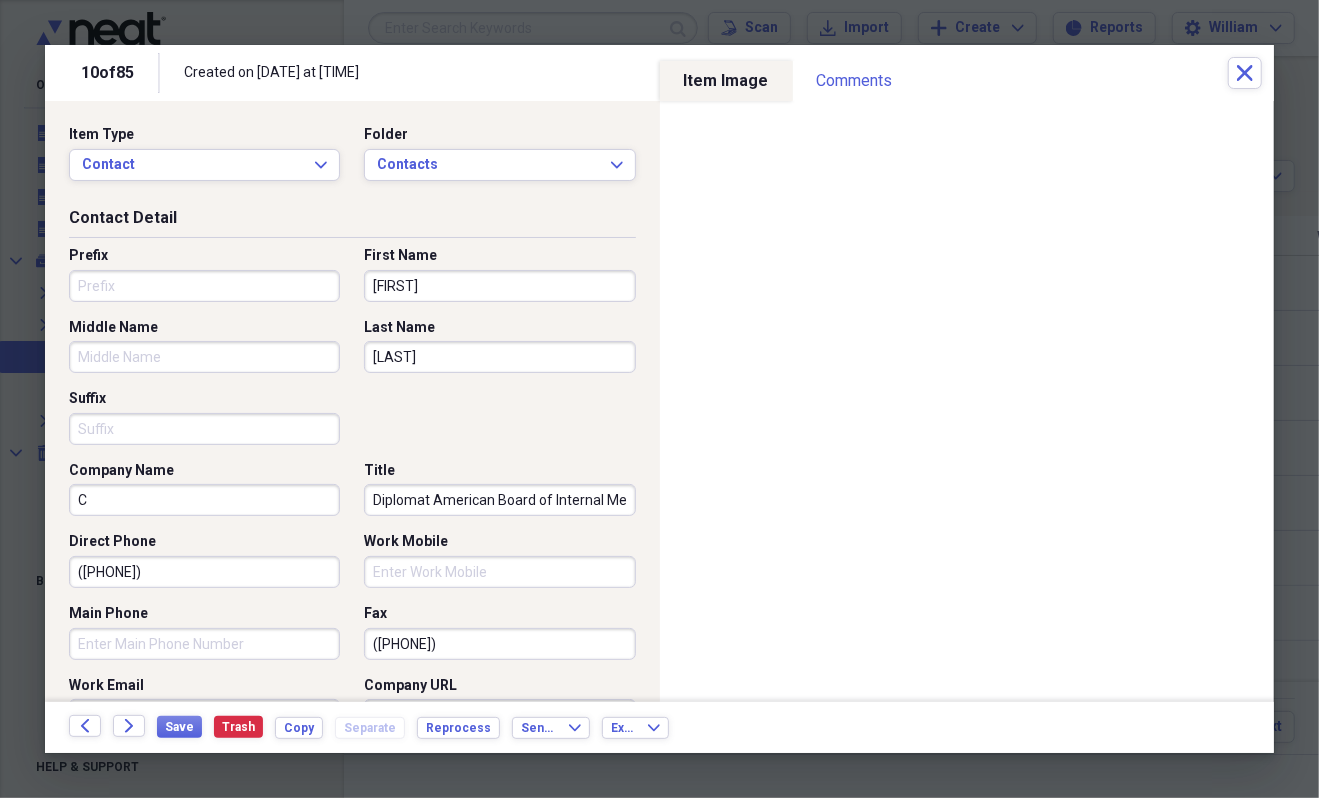 type on "Ca" 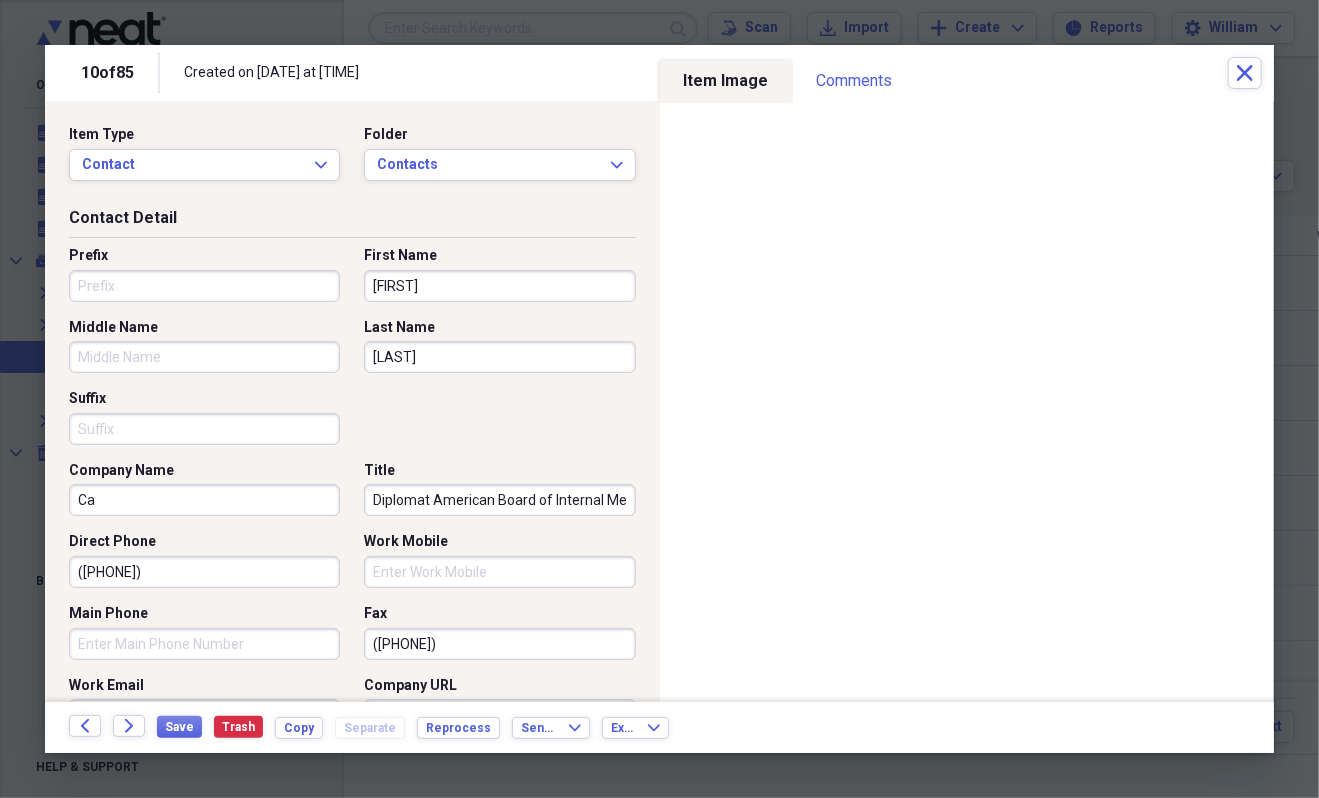 type on "Diplomat American Board of Internal Medicine,Diplomat American Board of Cardiovascular Disease,Diplomat American Board" 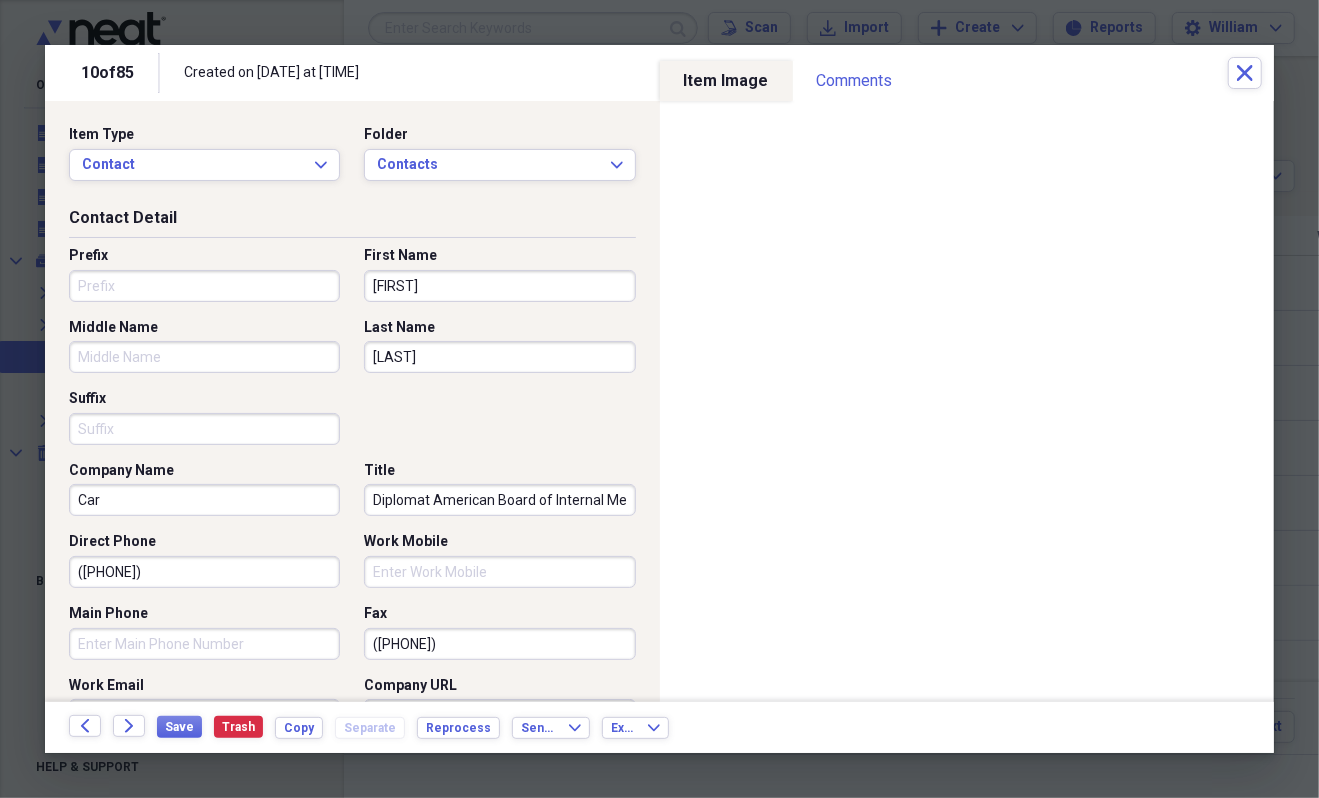 type on "Care" 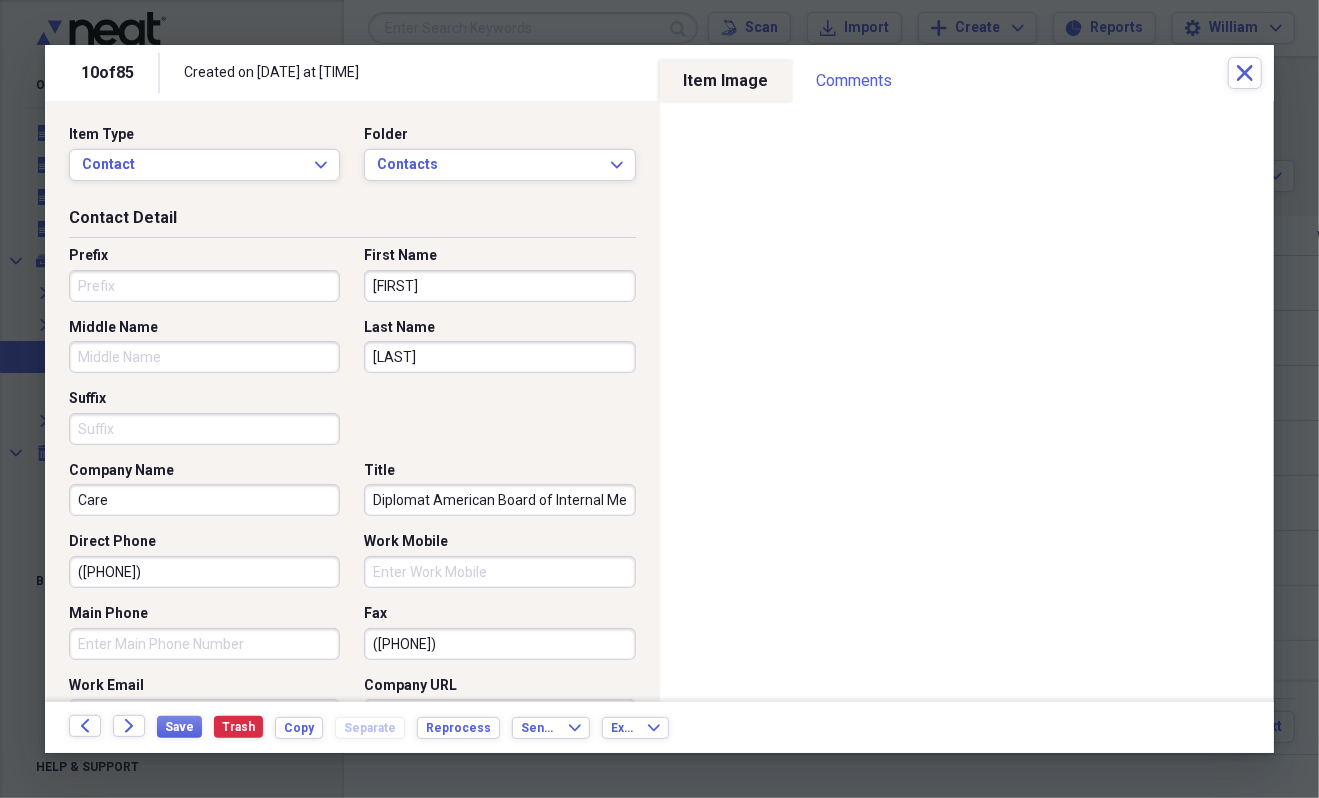 type on "Diplomat American Board of Internal Medicine,Diplomat American Board of Cardiovascular Disease,Diplomat American Board" 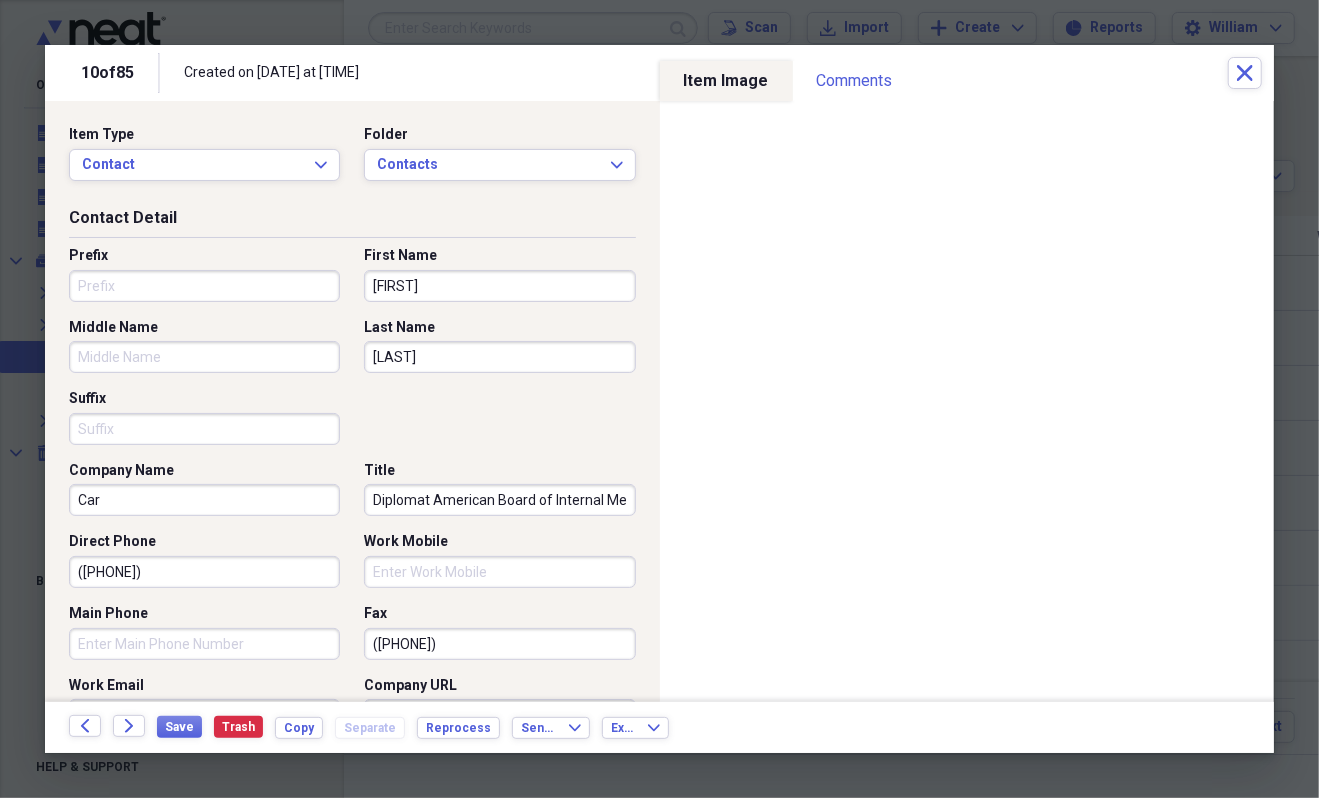 type on "Card" 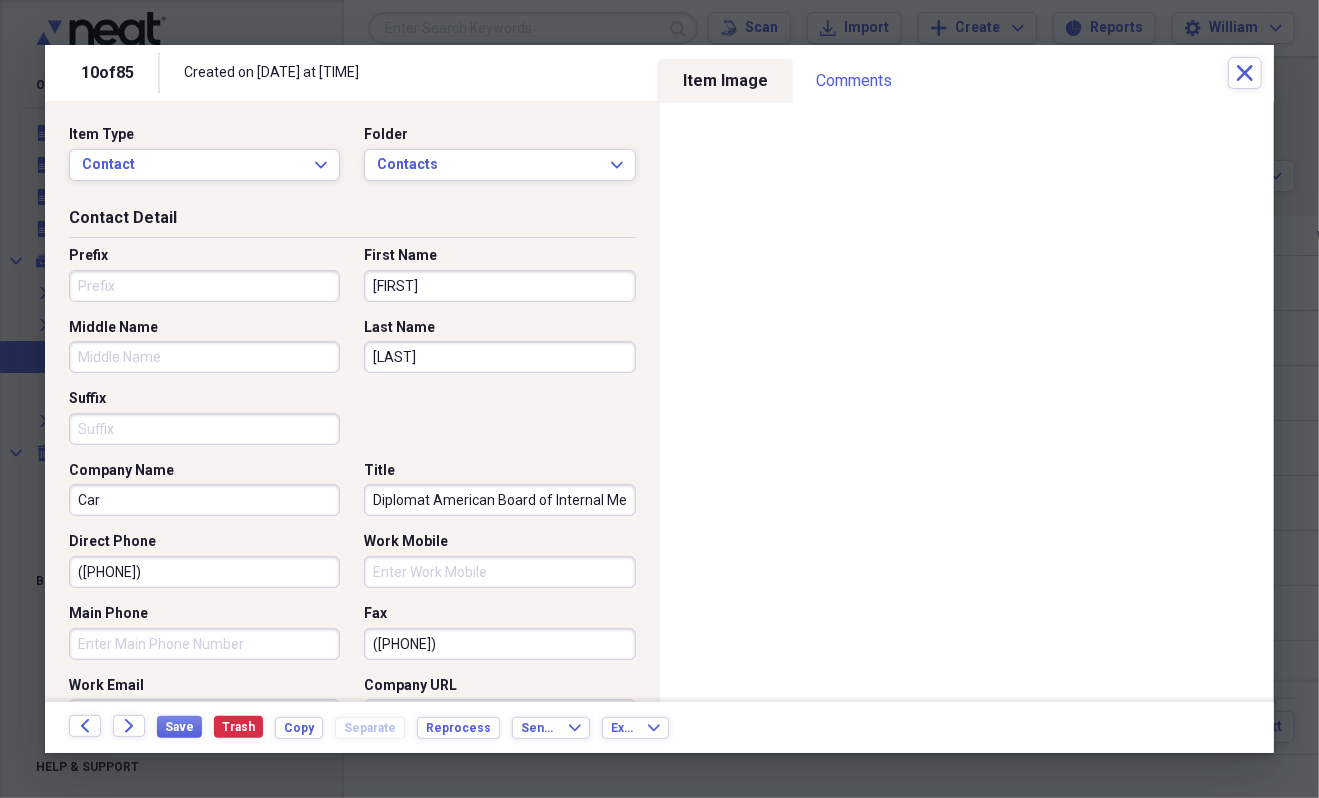 type on "Diplomat American Board of Internal Medicine,Diplomat American Board of Cardiovascular Disease,Diplomat American Board" 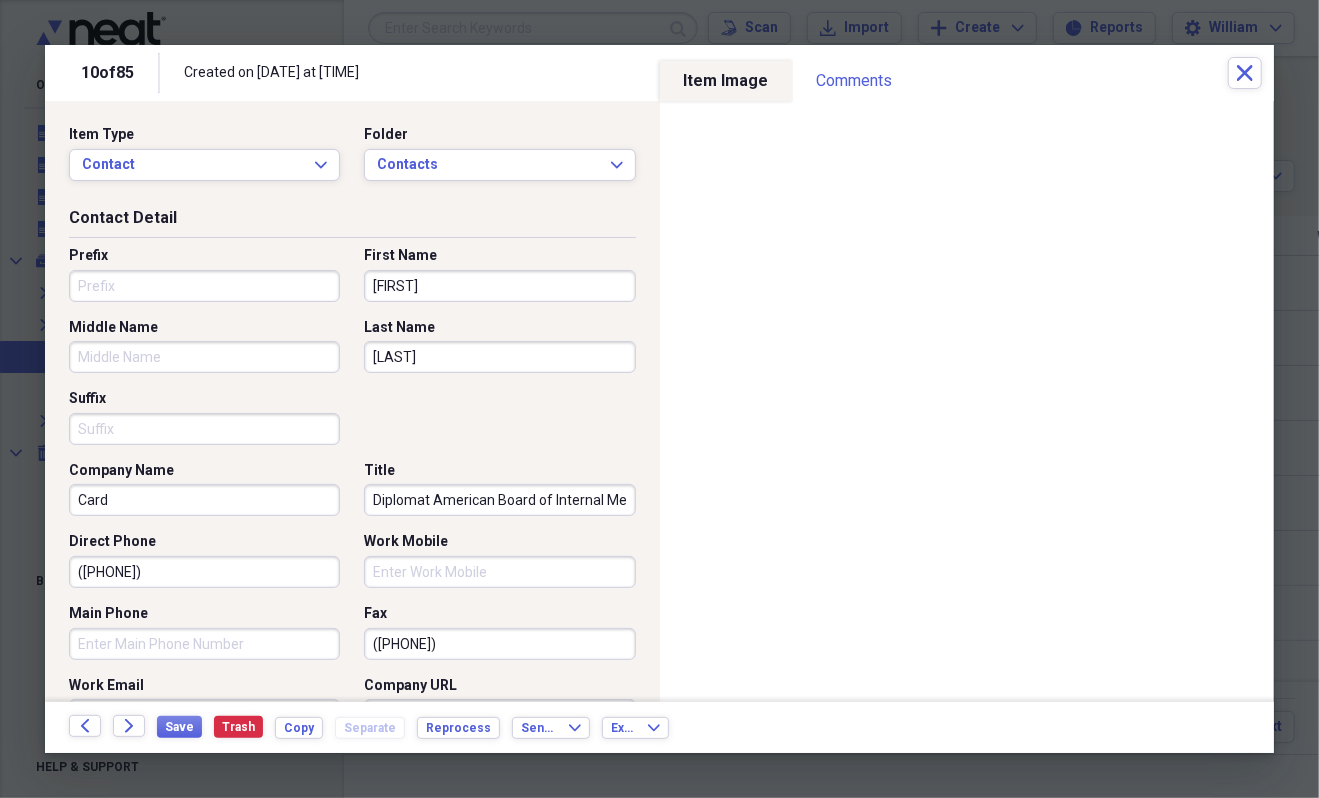 type on "Cardi" 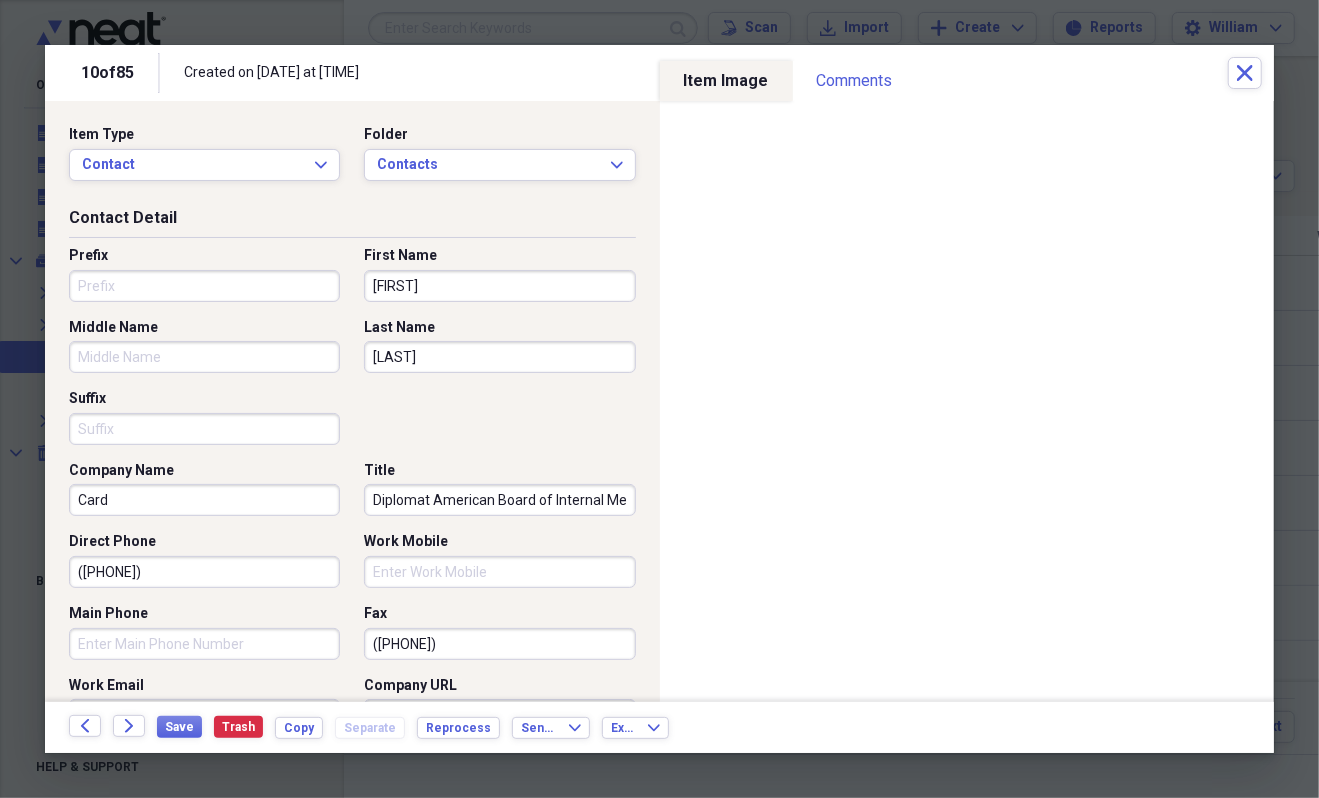 type on "Diplomat American Board of Internal Medicine,Diplomat American Board of Cardiovascular Disease,Diplomat American Board" 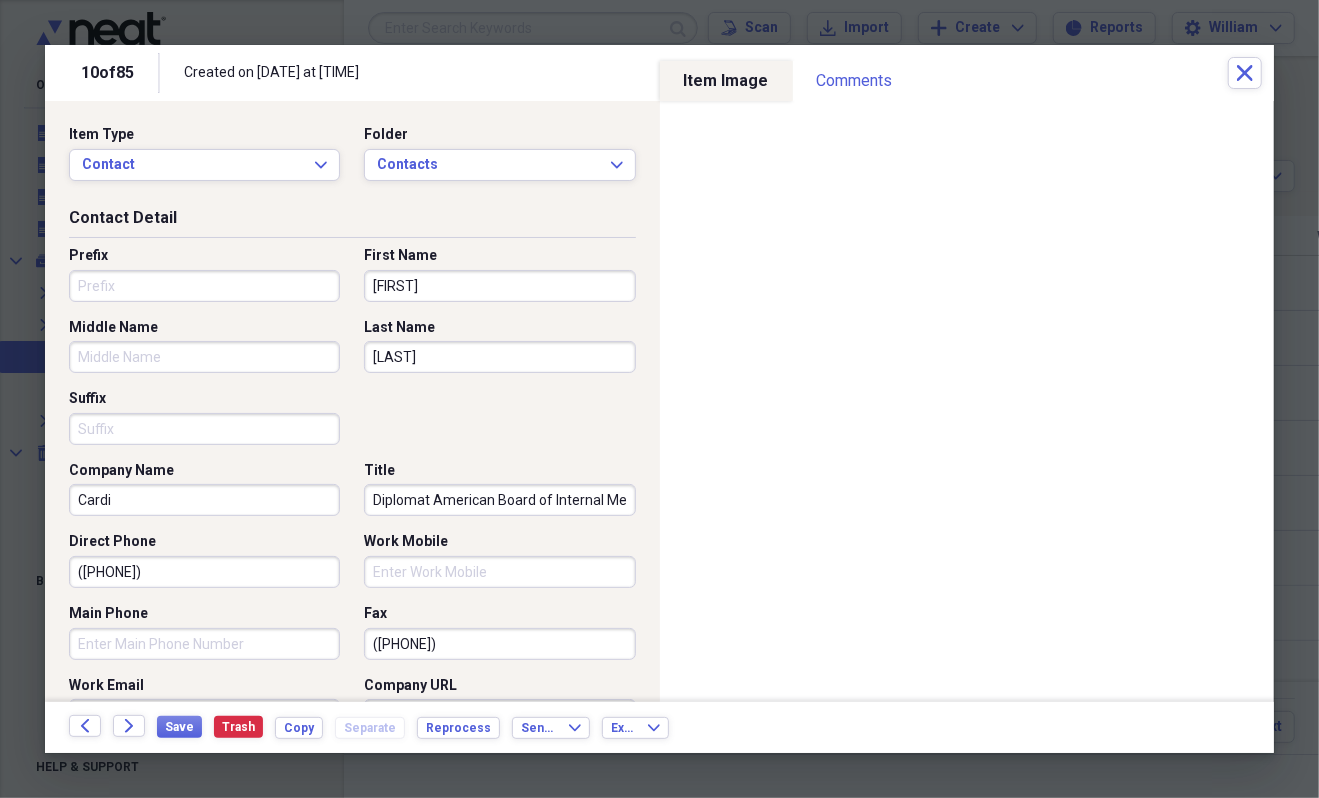 type on "Cardio" 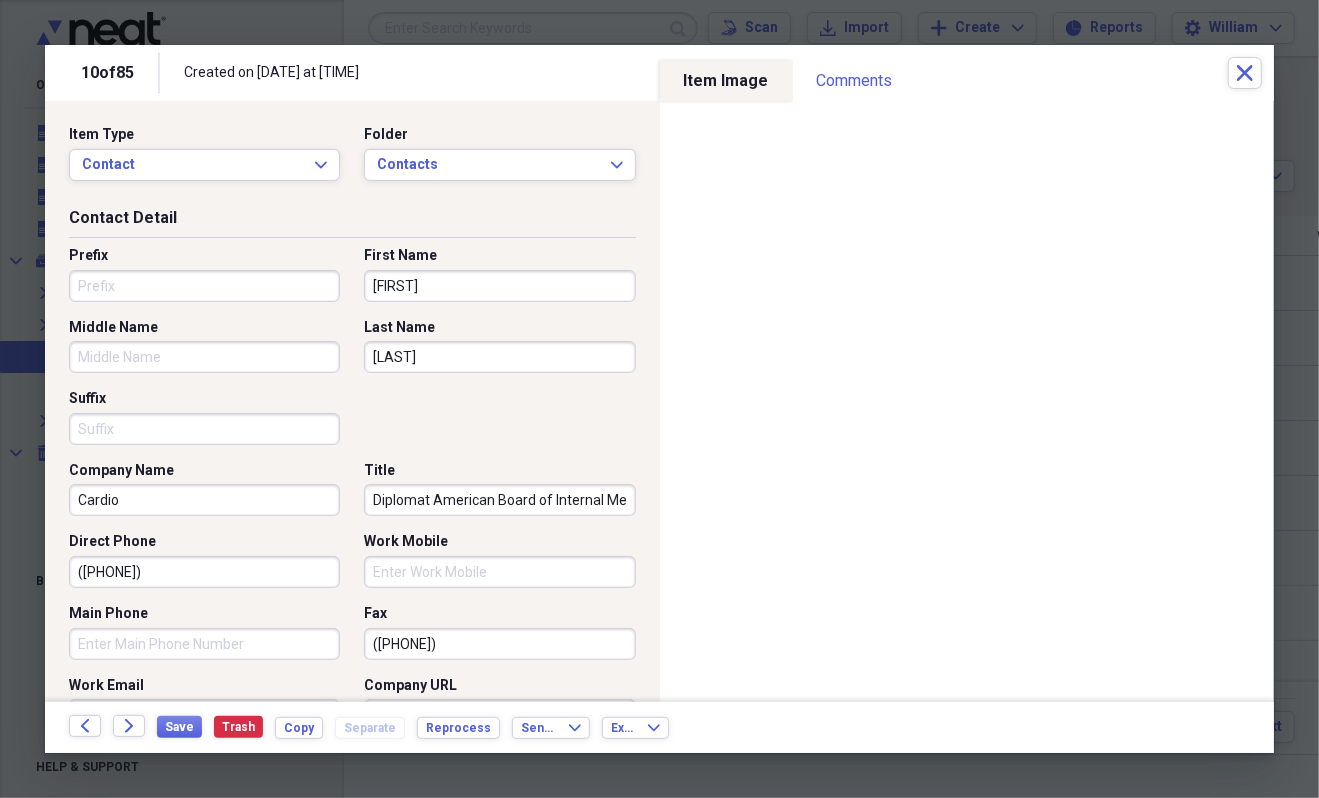 type on "Diplomat American Board of Internal Medicine,Diplomat American Board of Cardiovascular Disease,Diplomat American Board" 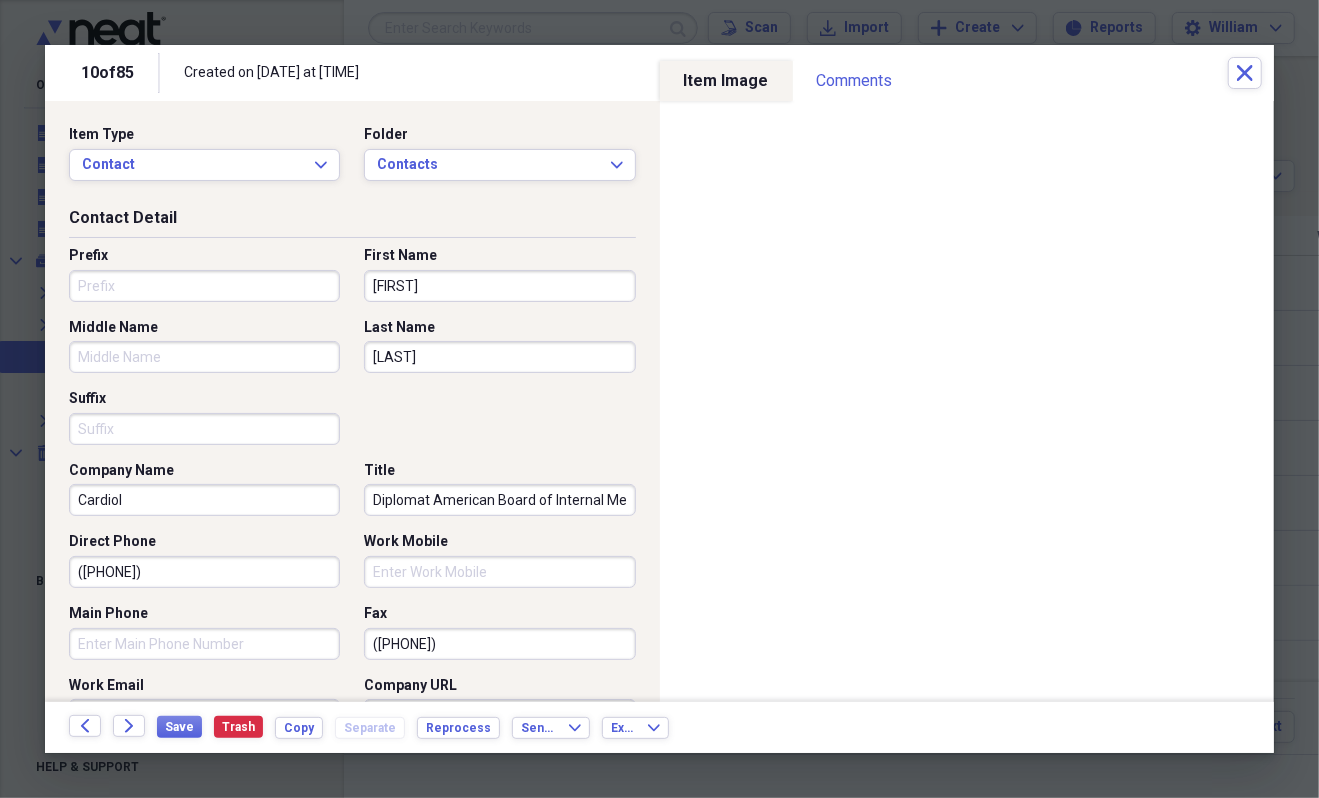 type on "Cardiolo" 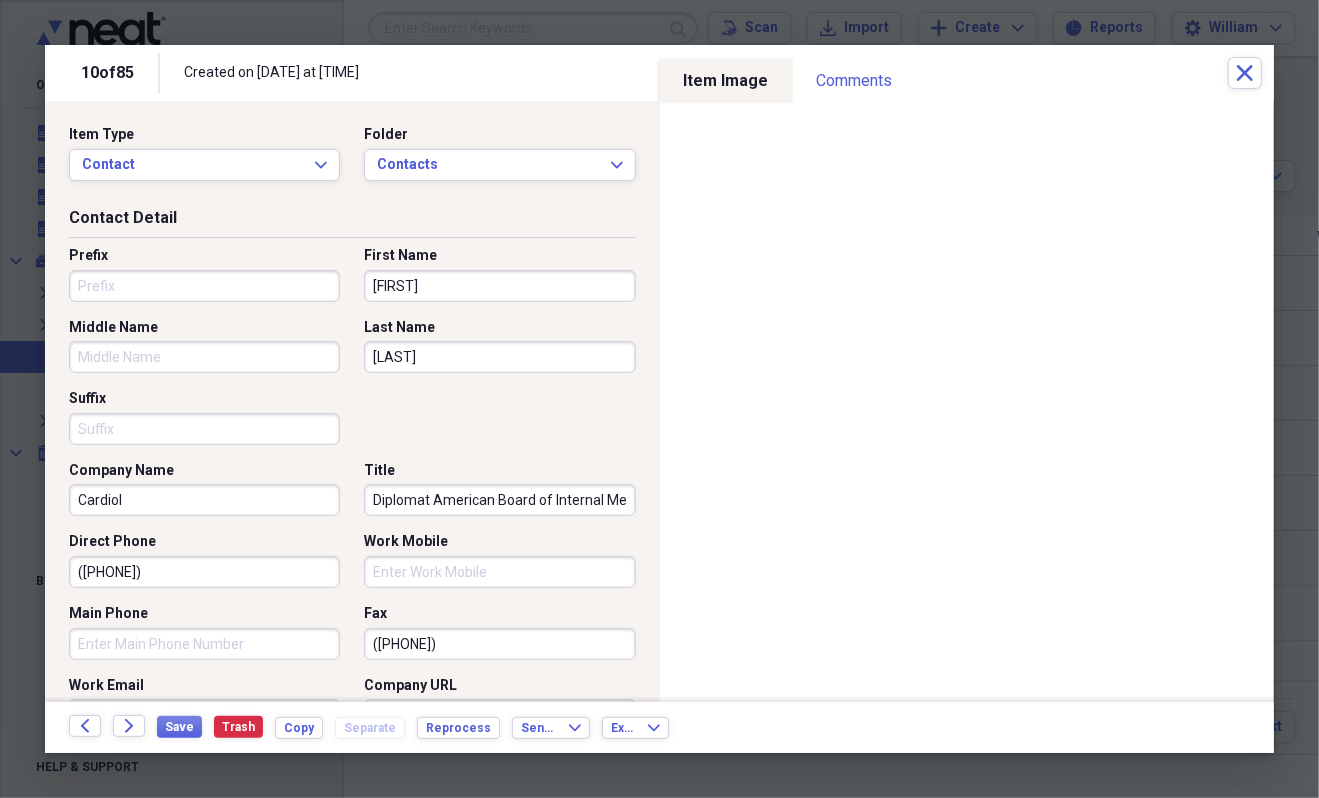 type on "Diplomat American Board of Internal Medicine,Diplomat American Board of Cardiovascular Disease,Diplomat American Board" 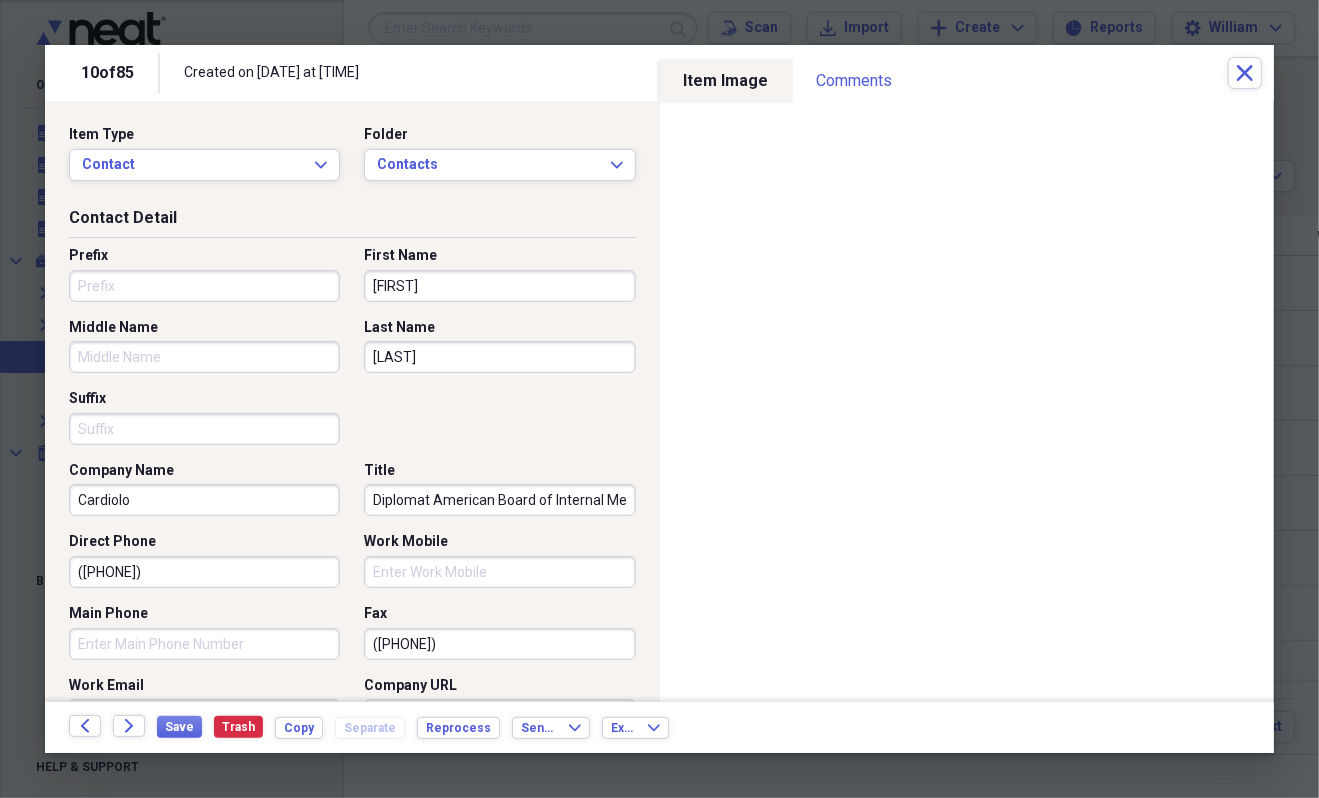 type on "Cardiolog" 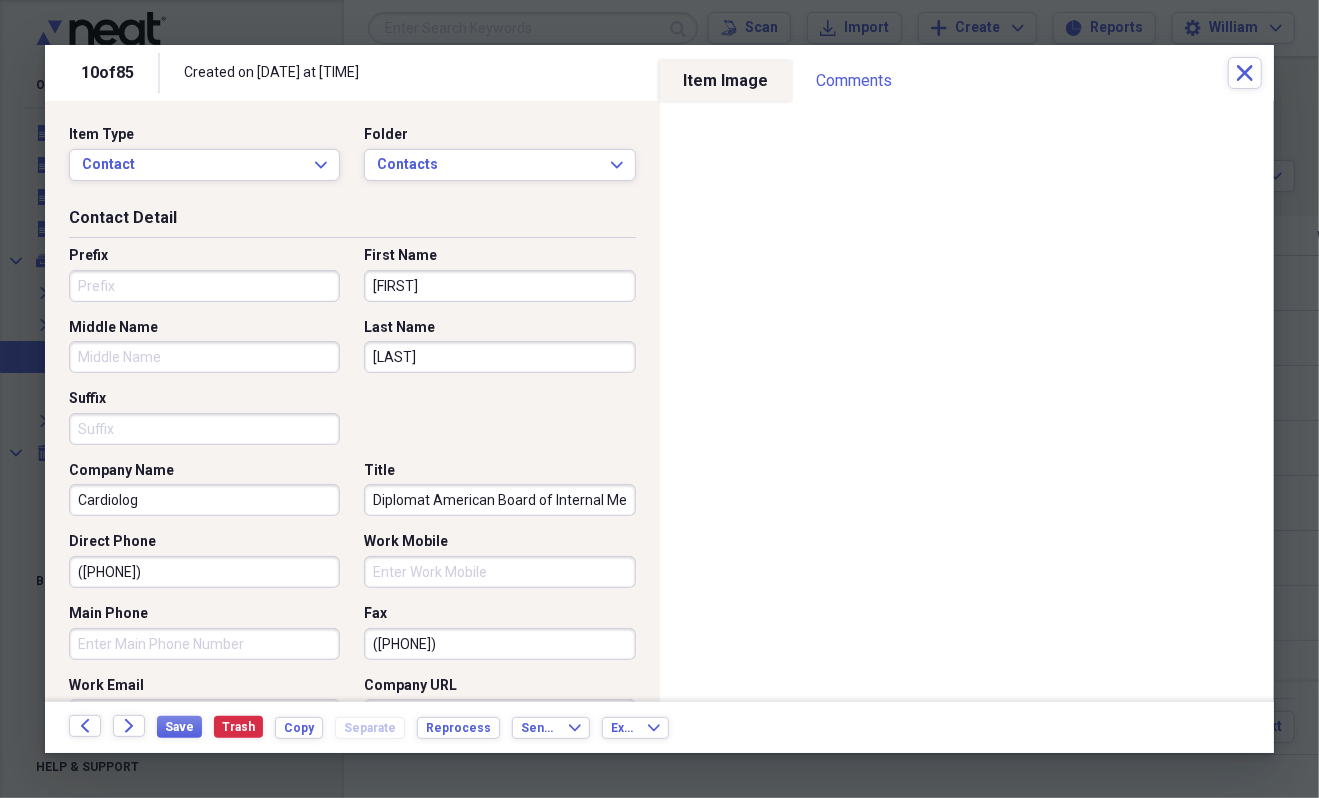 type on "Cardiology" 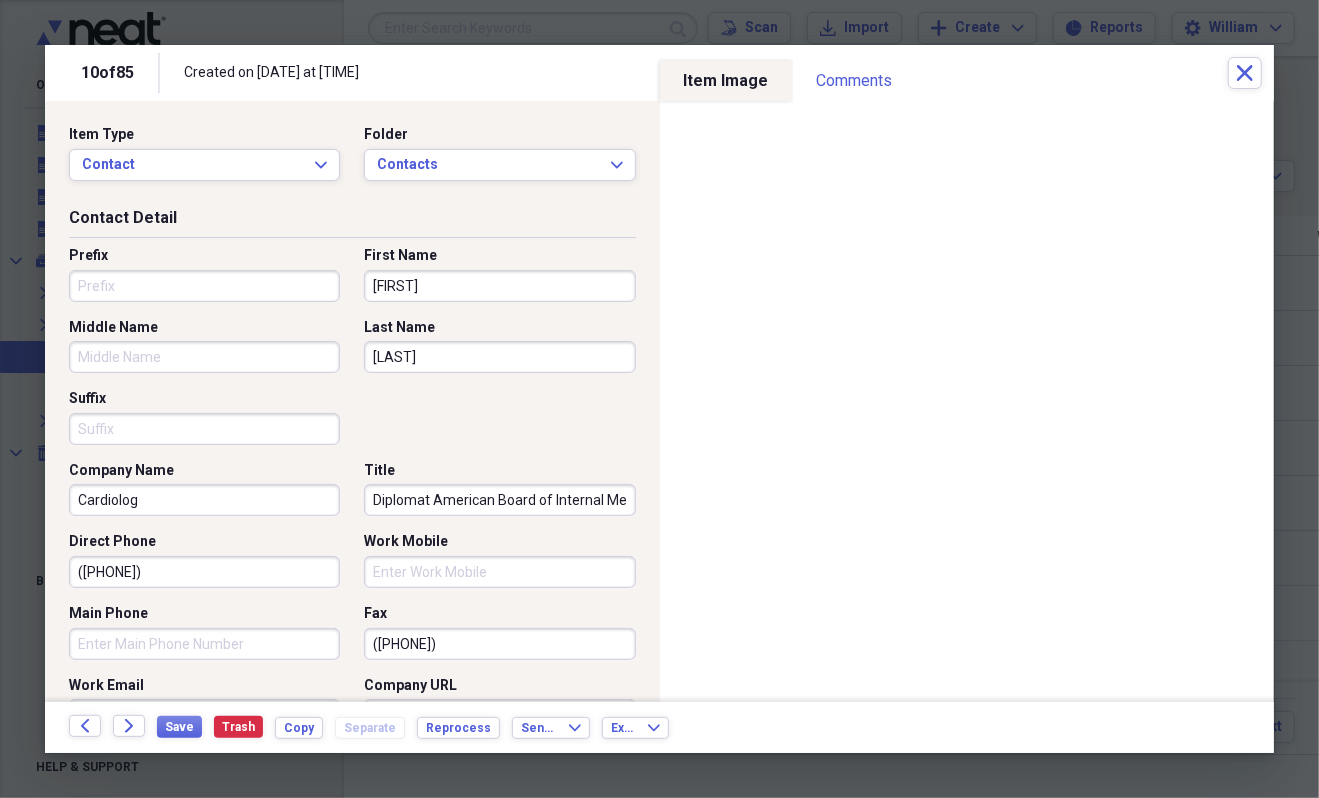 type on "Diplomat American Board of Internal Medicine,Diplomat American Board of Cardiovascular Disease,Diplomat American Board" 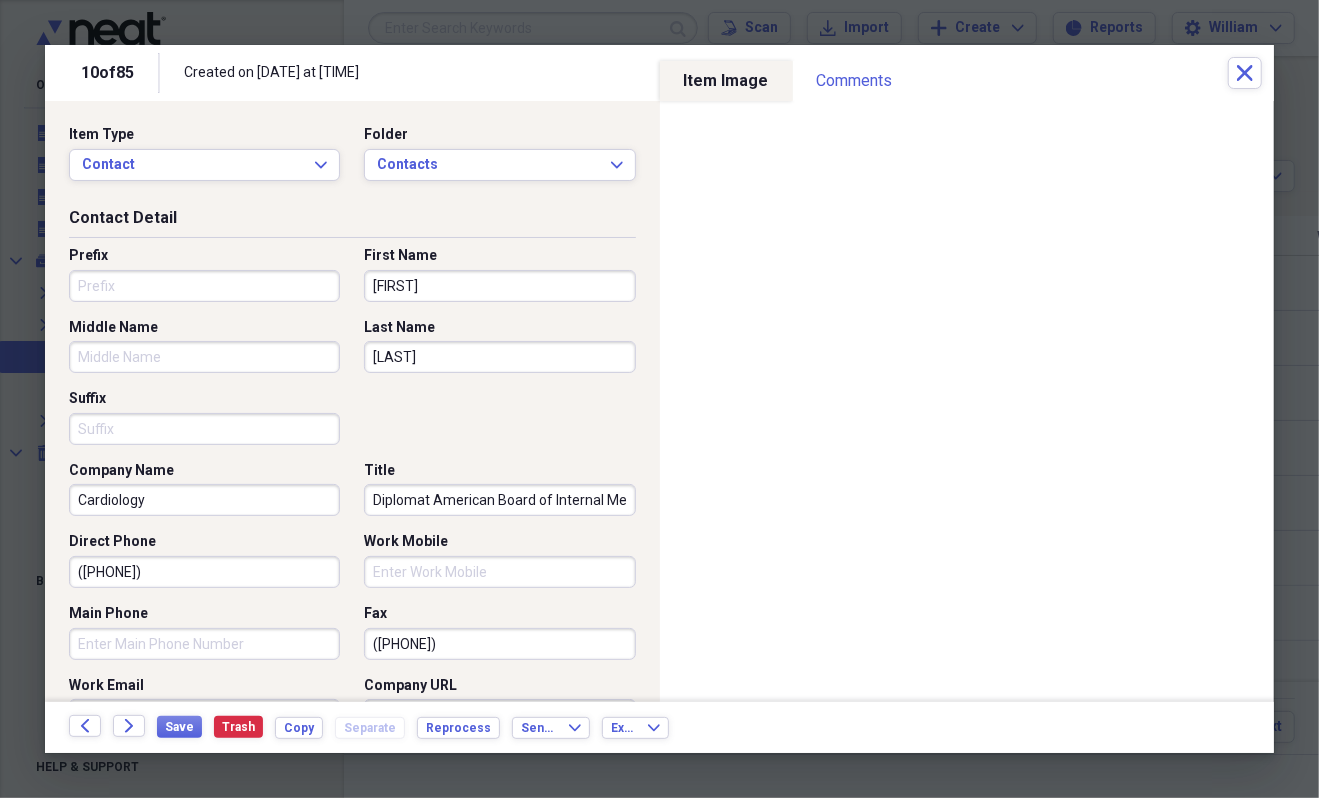 type on "Cardiology" 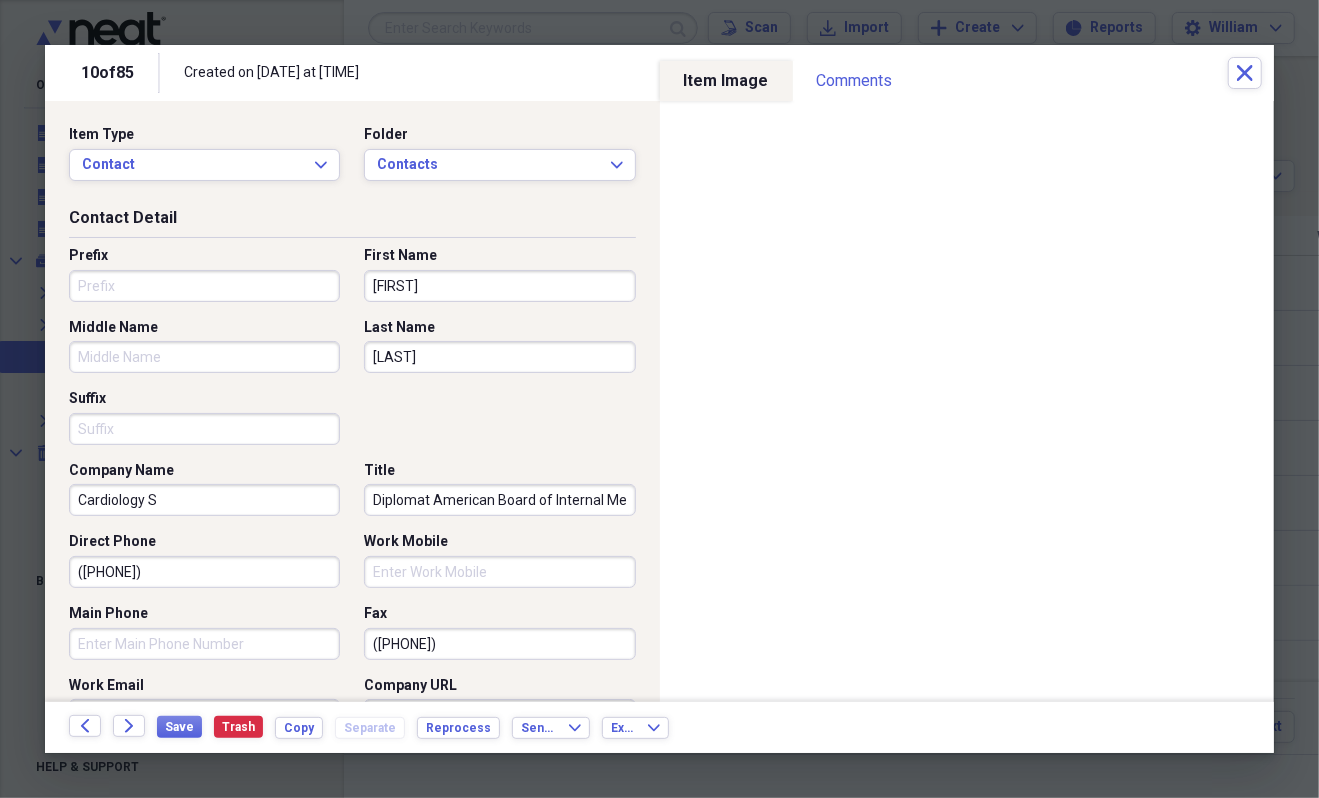 type on "Cardiology Sp" 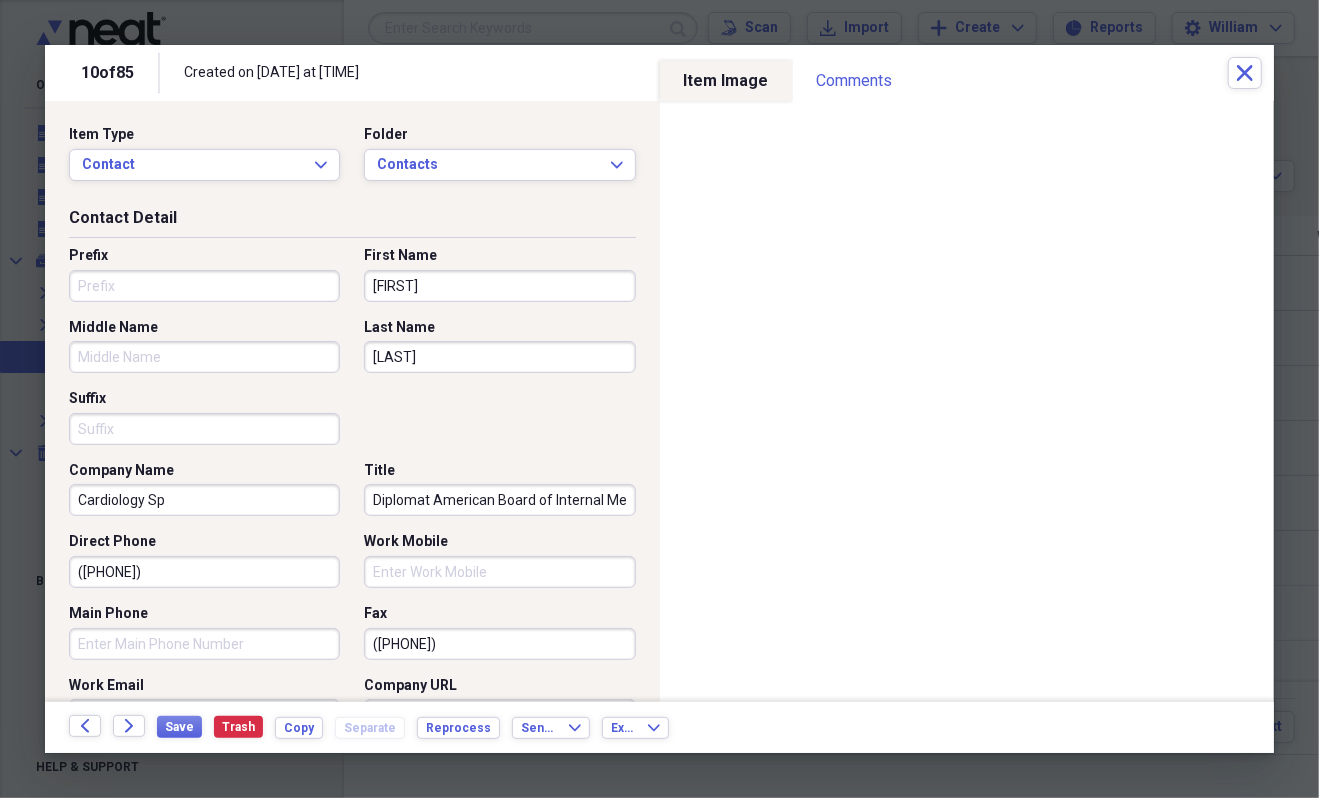 type on "Cardiology Spe" 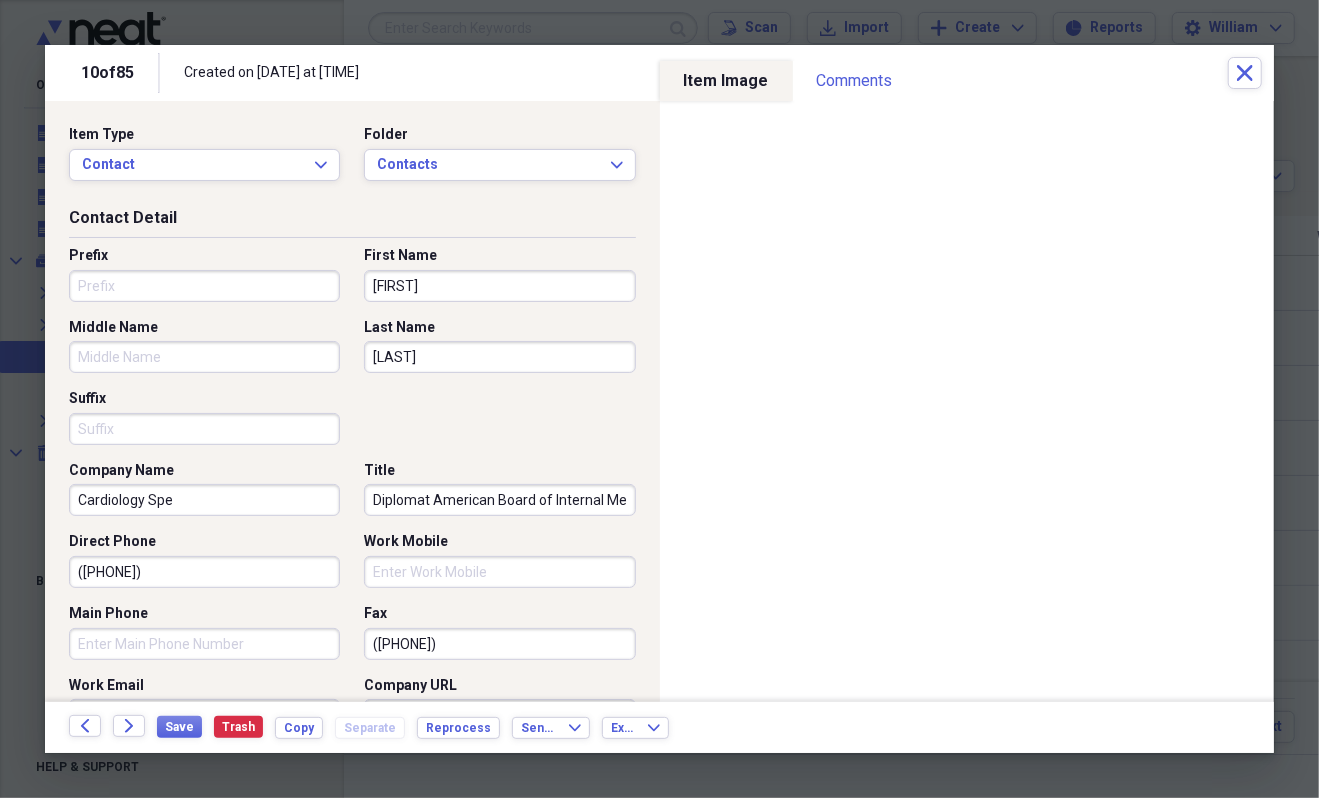 type on "[COMPANY]" 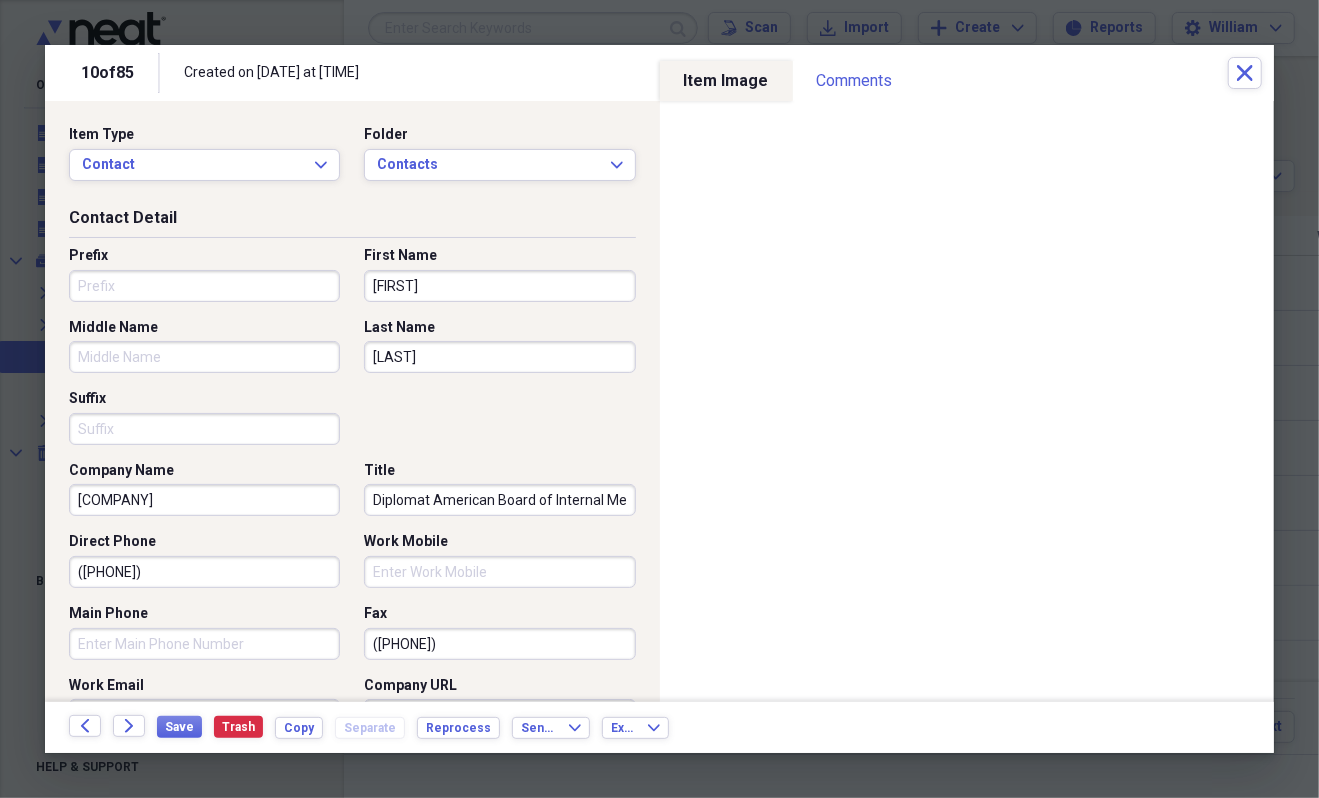 type on "Diplomat American Board of Internal Medicine,Diplomat American Board of Cardiovascular Disease,Diplomat American Board" 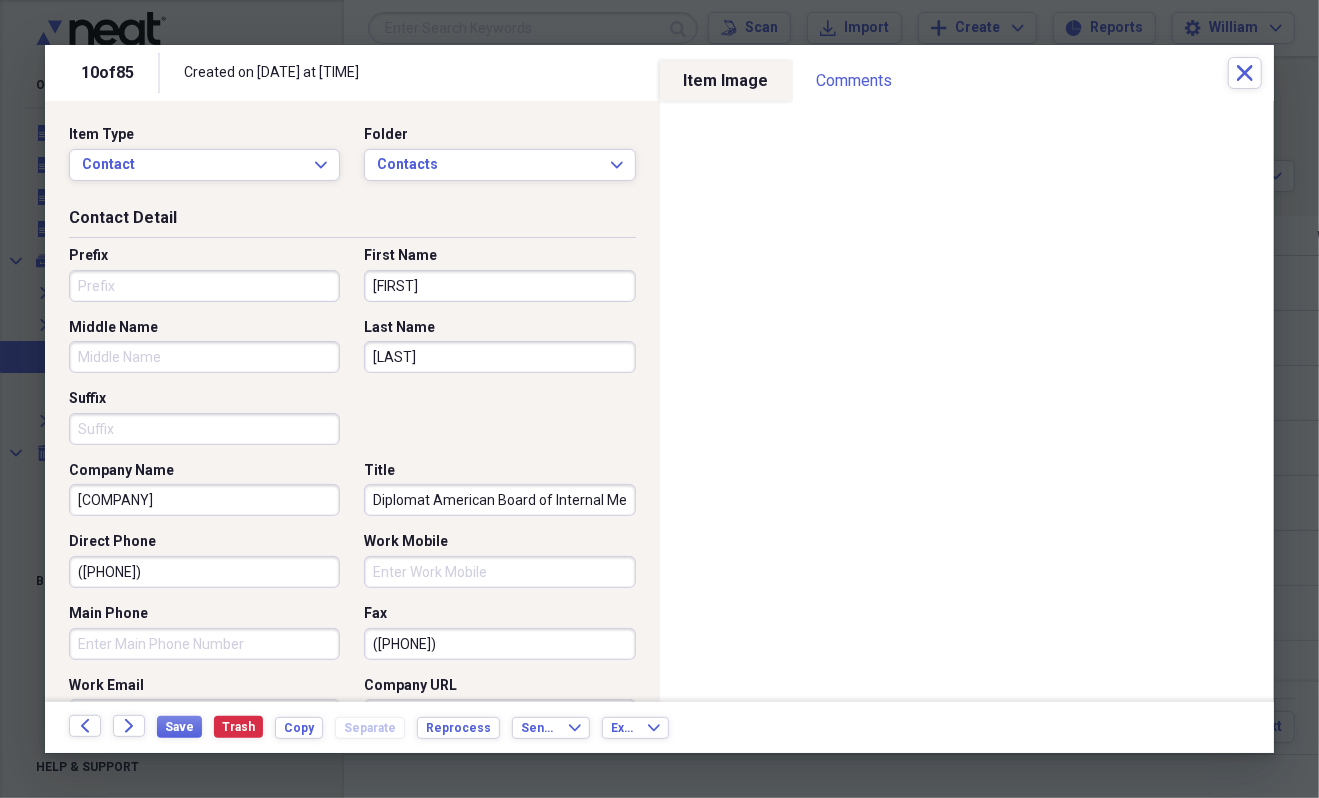 type on "Cardiology Speci" 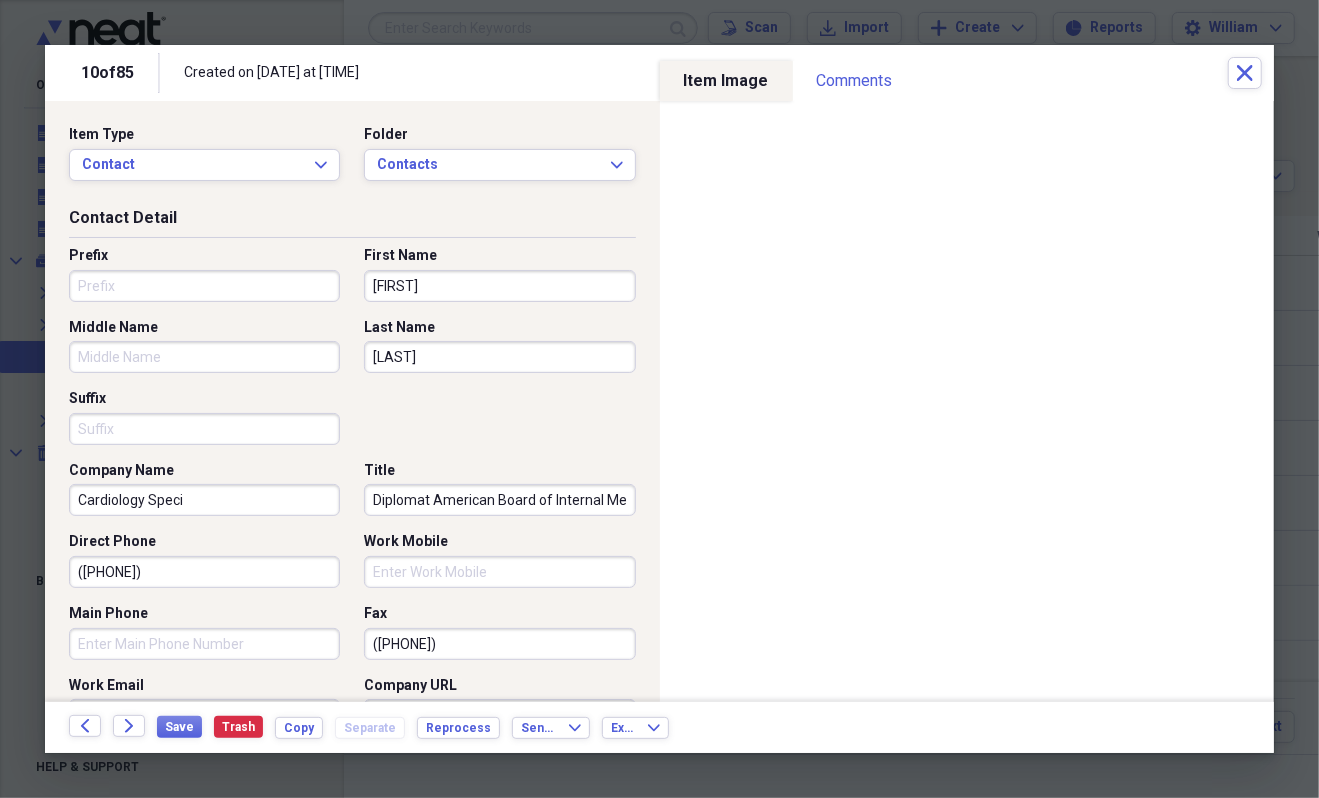 type on "Cardiology Specia" 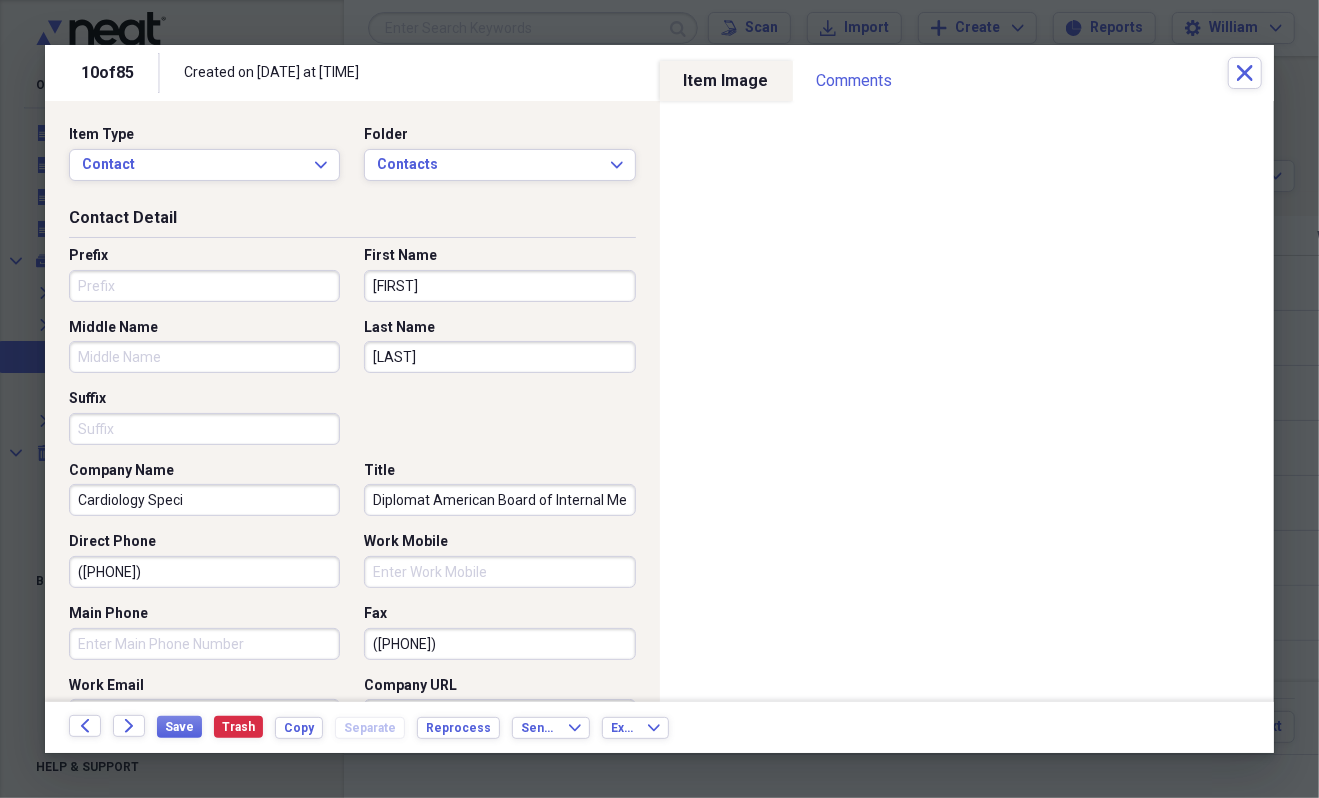 type on "Diplomat American Board of Internal Medicine,Diplomat American Board of Cardiovascular Disease,Diplomat American Board" 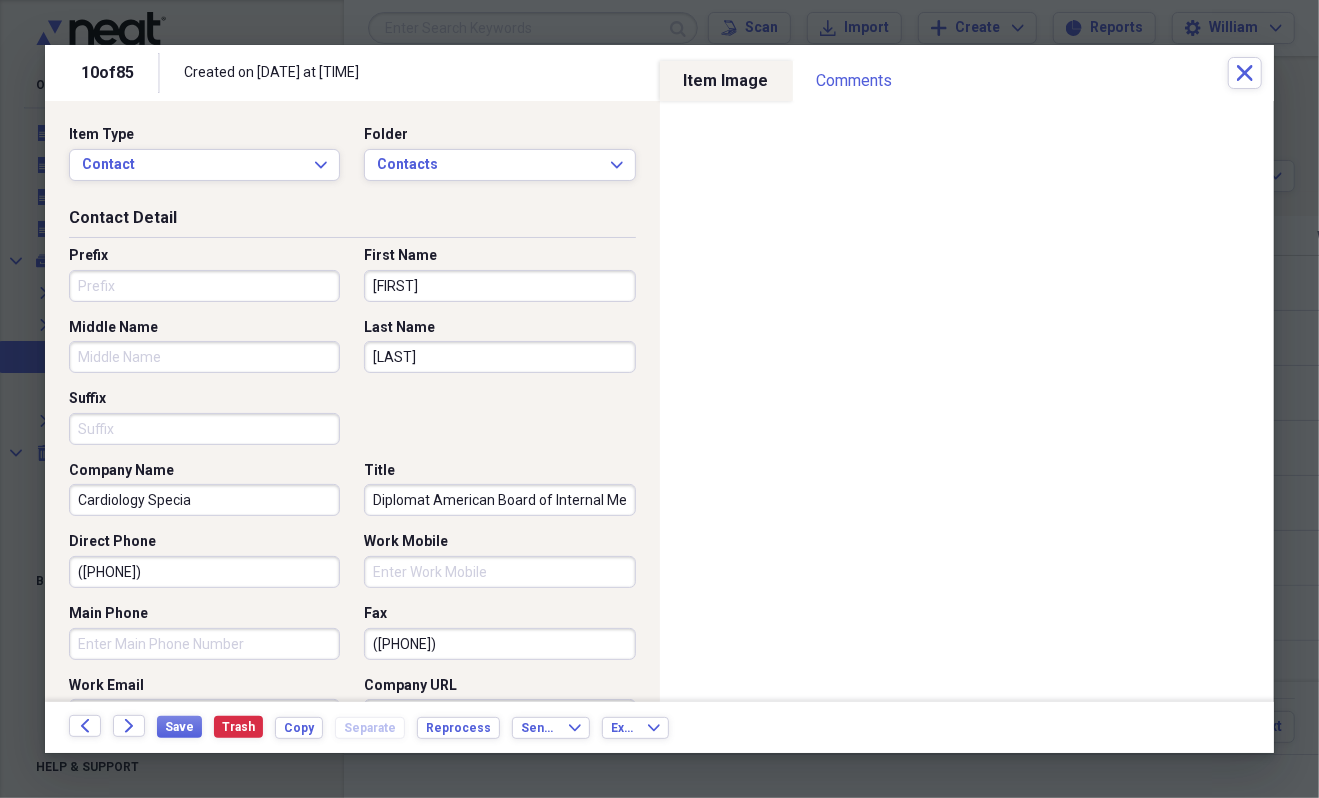 type on "[COMPANY]" 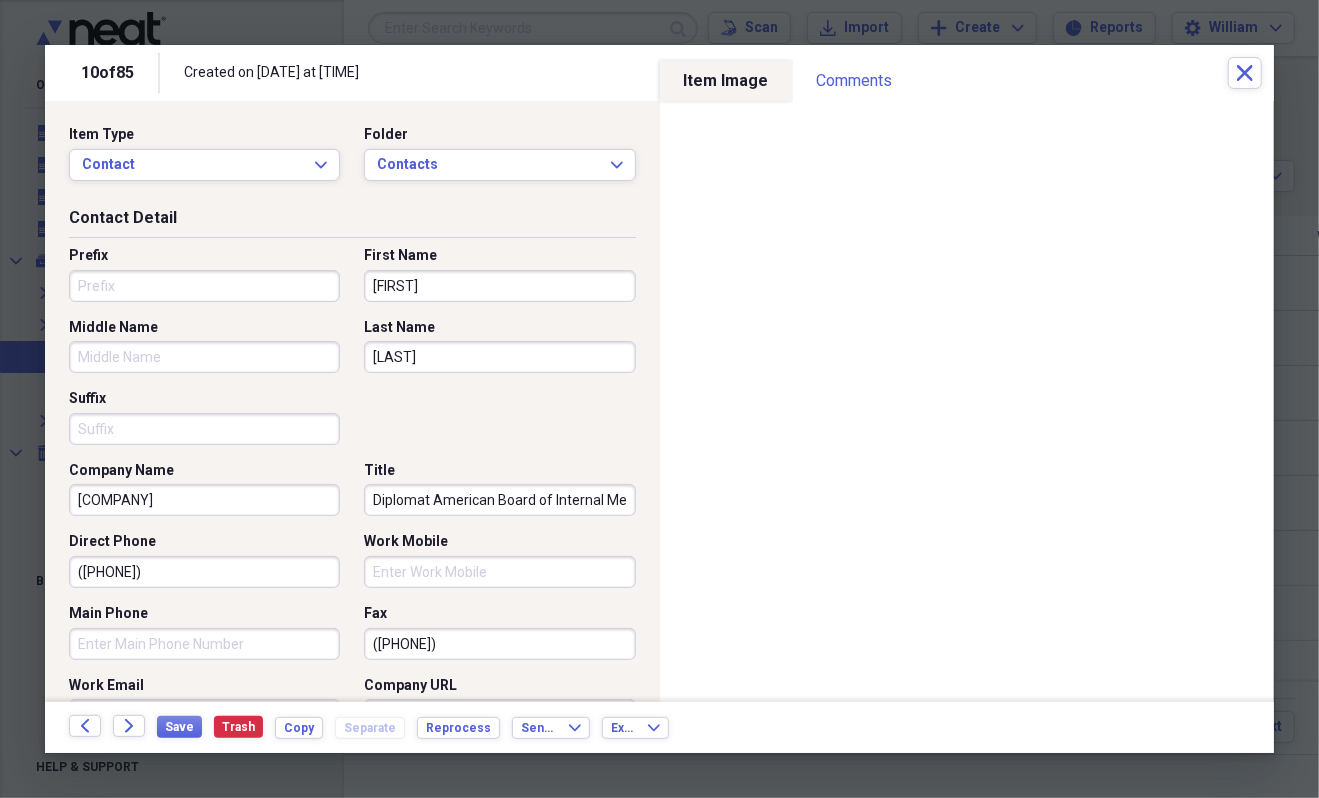 type on "Diplomat American Board of Internal Medicine,Diplomat American Board of Cardiovascular Disease,Diplomat American Board" 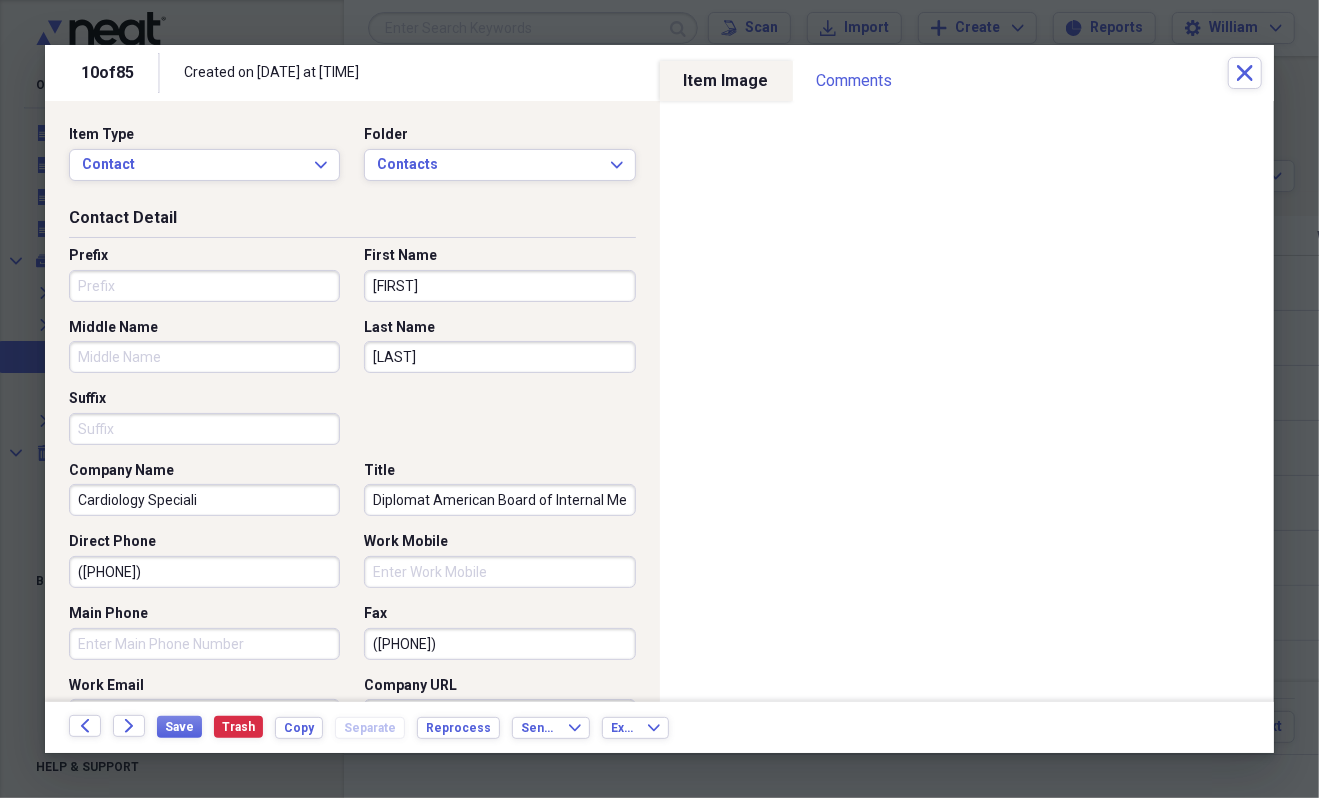 type on "[COMPANY]" 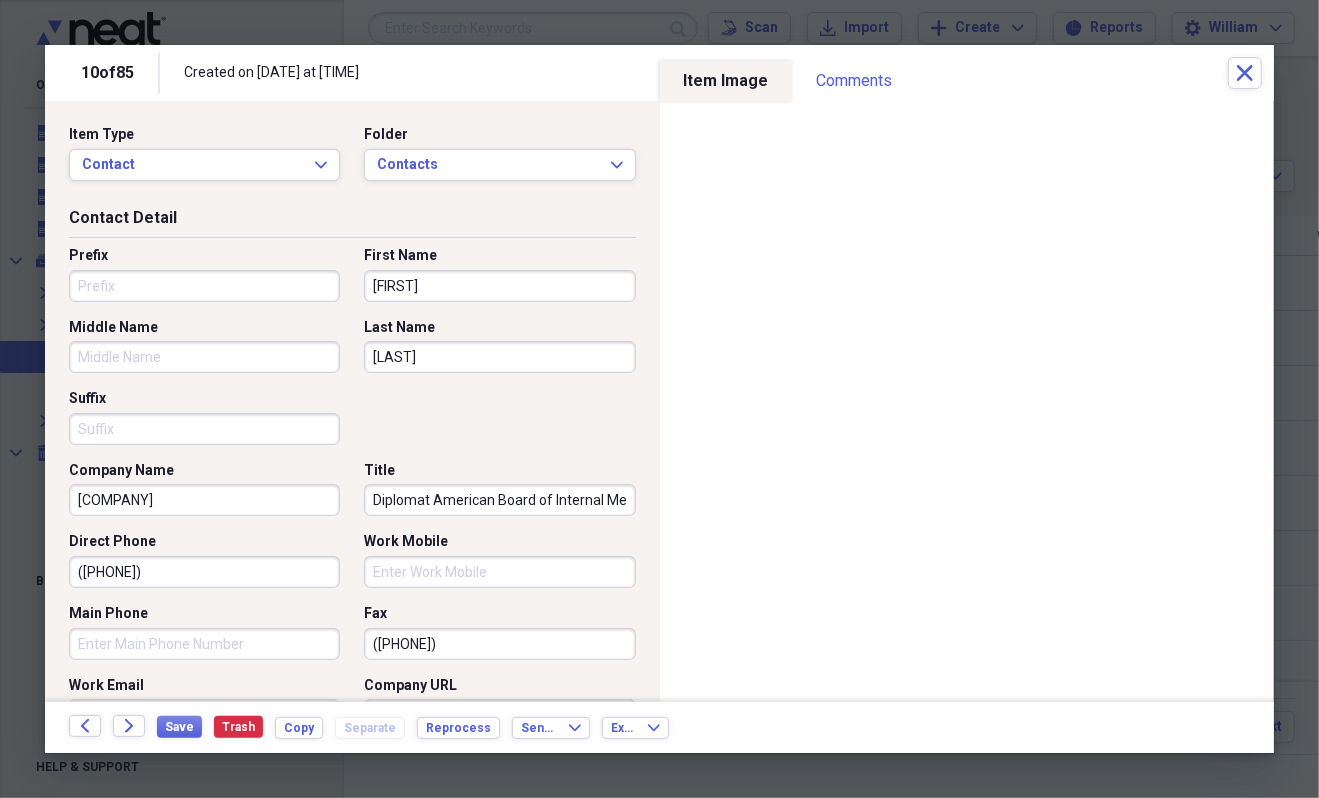 type on "Cardiology Specialist" 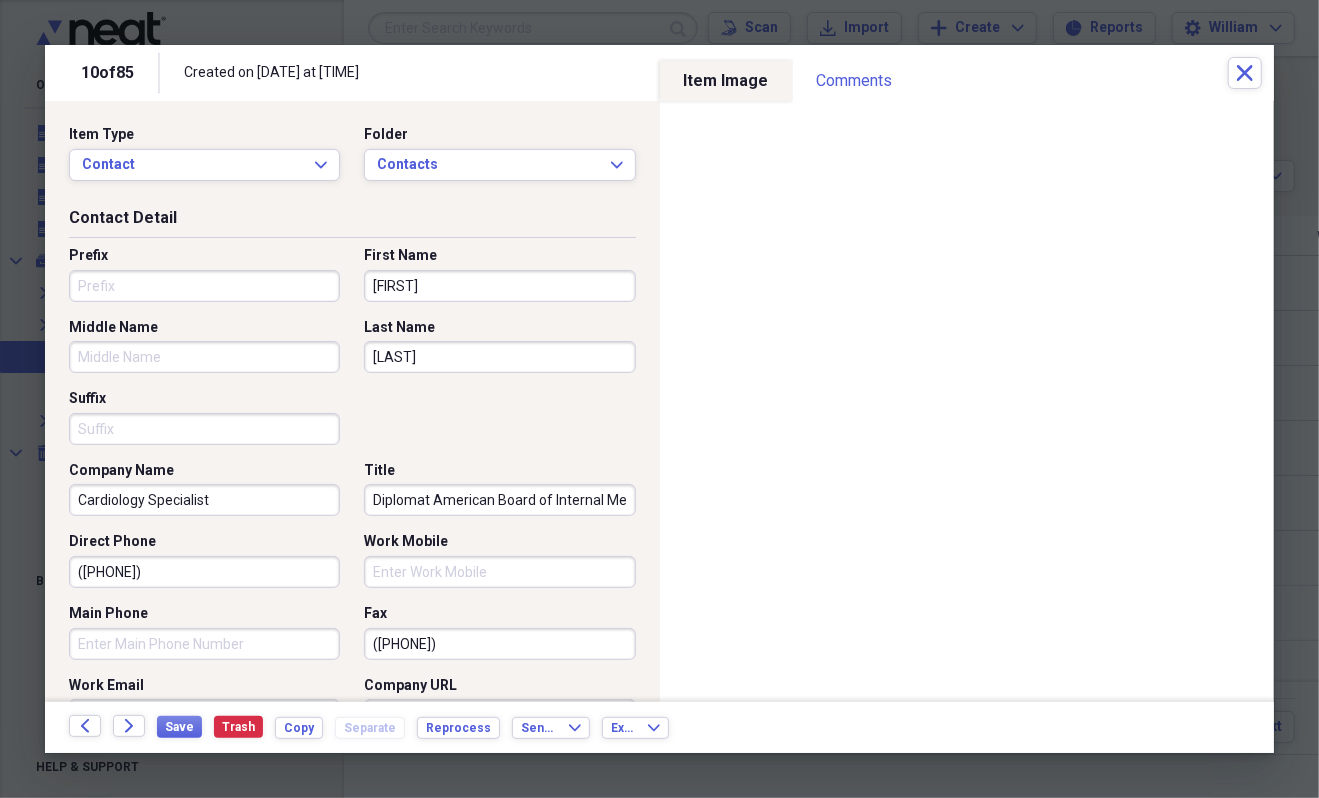 type on "[COMPANY]" 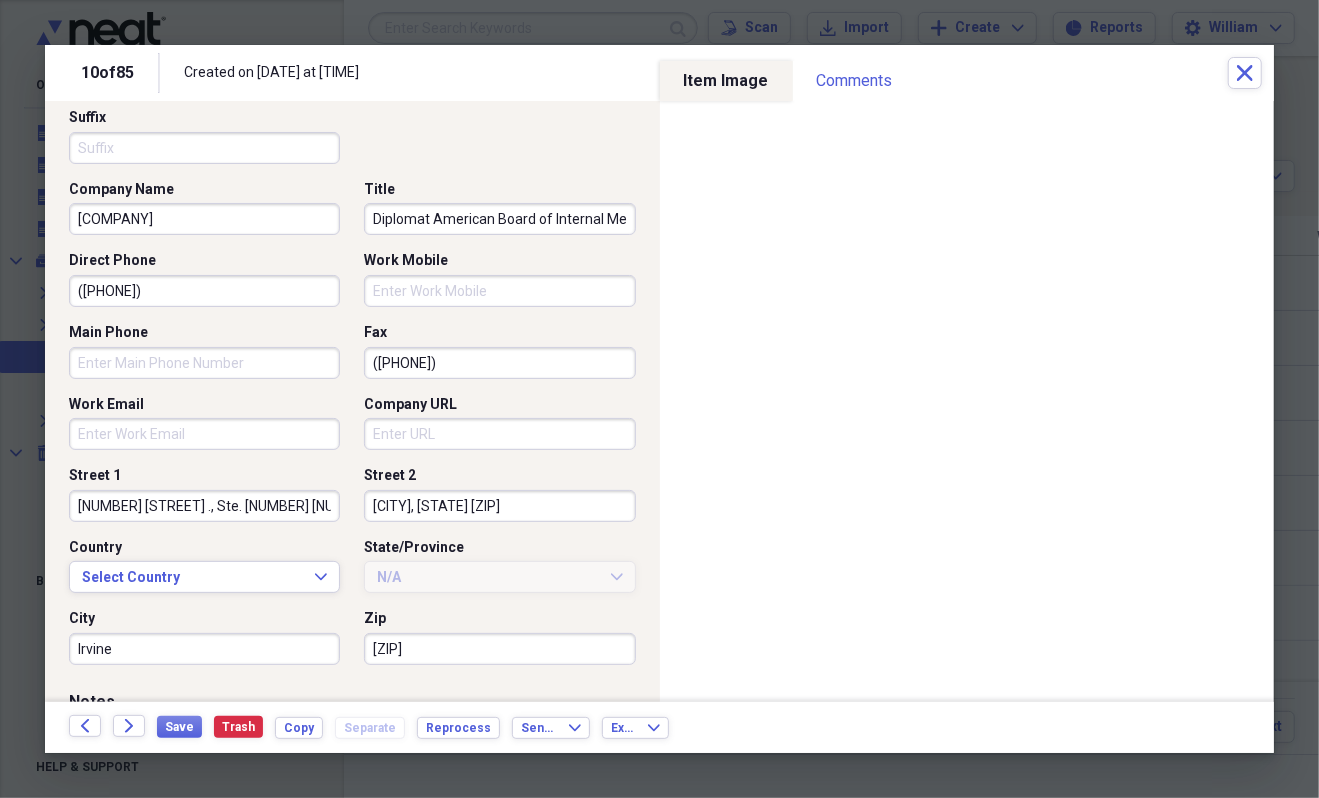 scroll, scrollTop: 324, scrollLeft: 0, axis: vertical 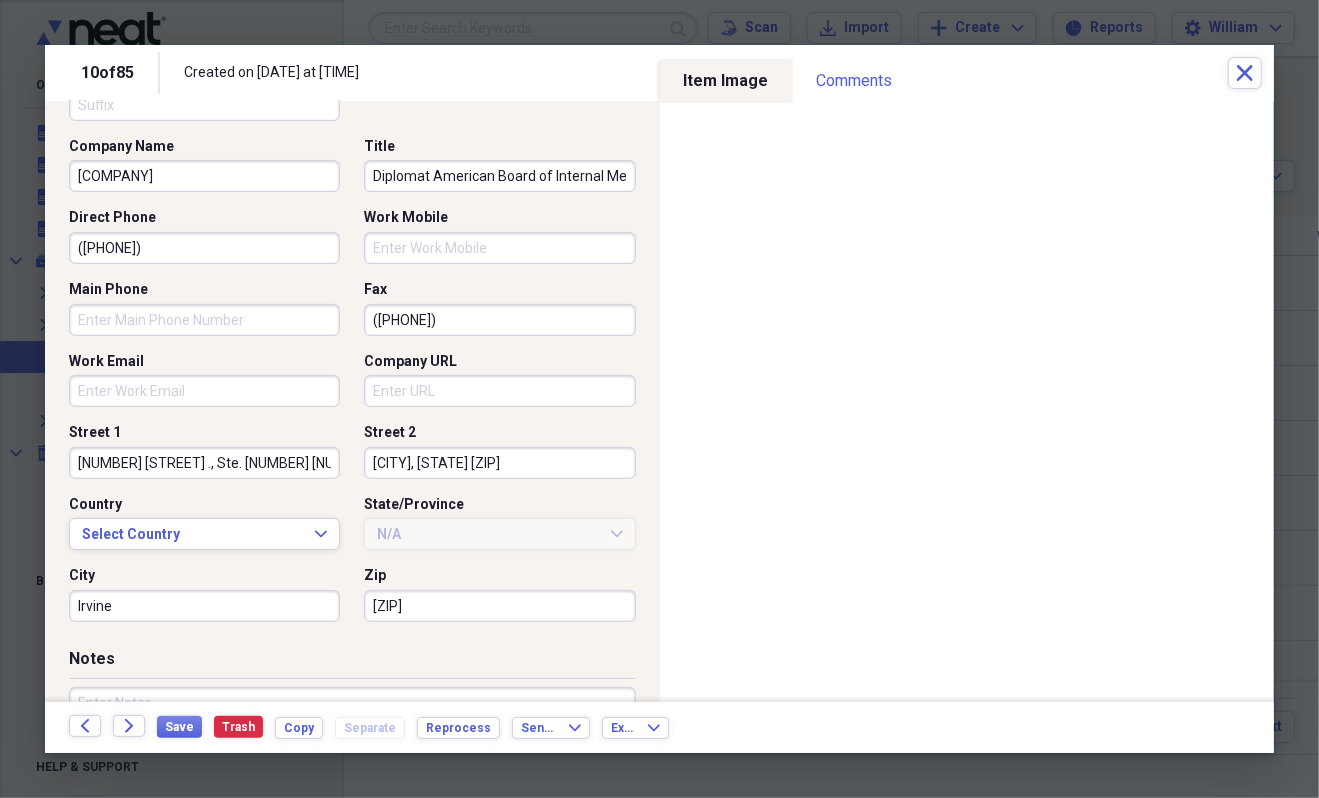 type on "Diplomat American Board of Internal Medicine,Diplomat American Board of Cardiovascular Disease,Diplomat American Board" 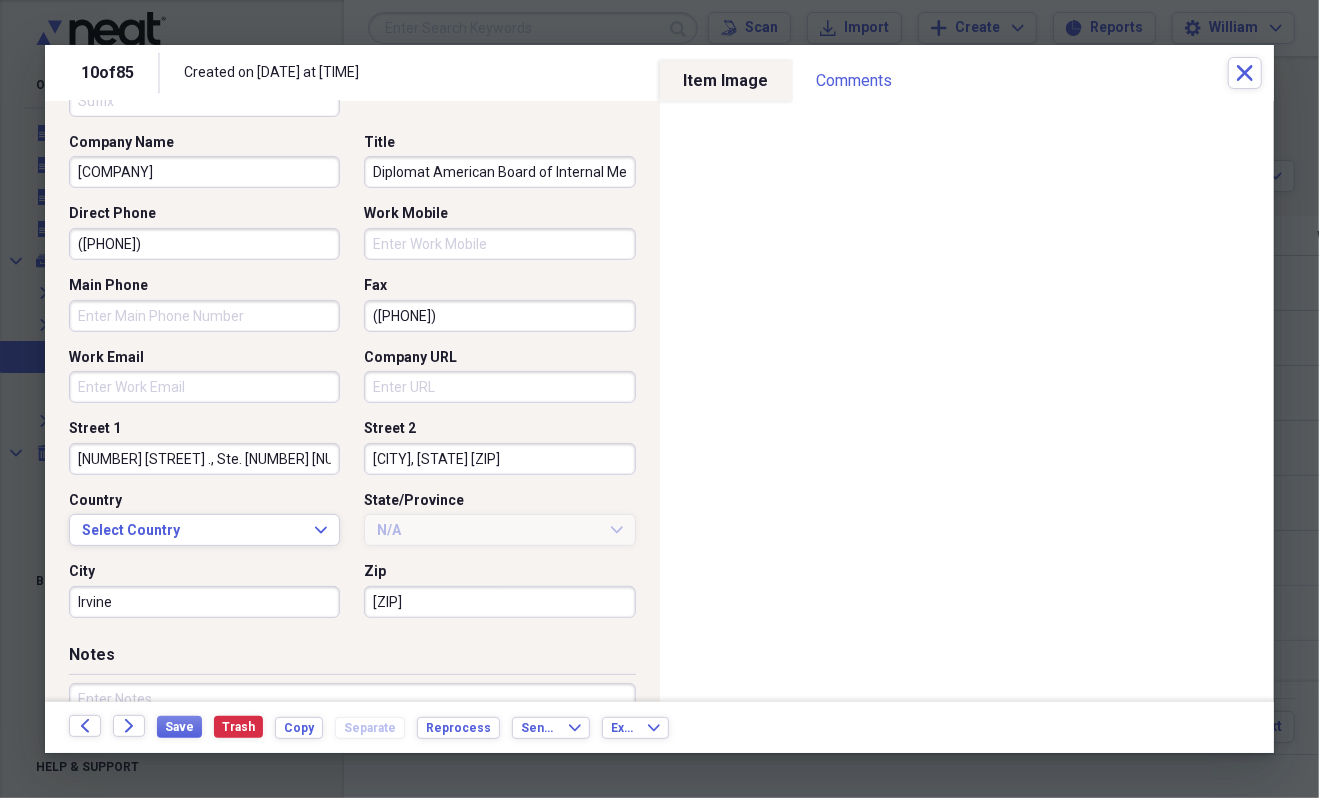 scroll, scrollTop: 360, scrollLeft: 0, axis: vertical 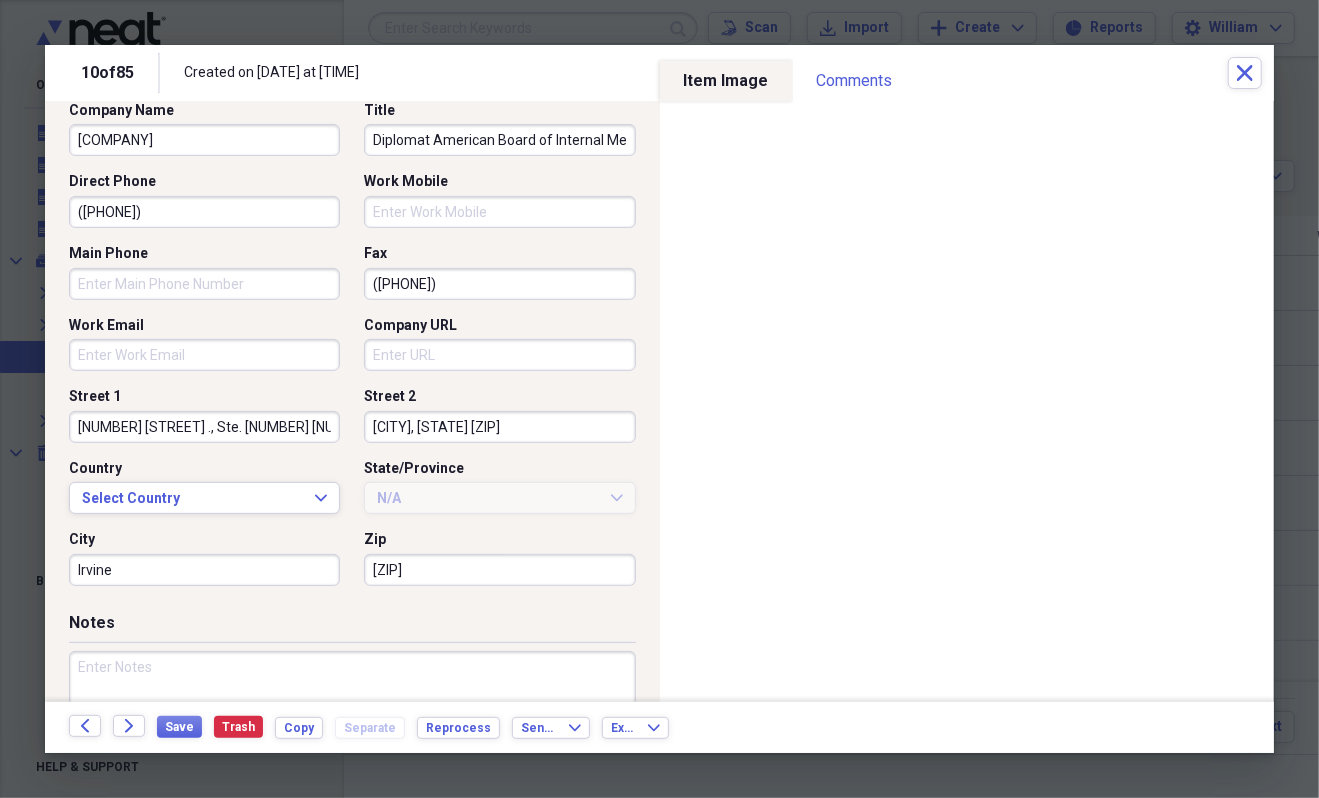 type on "[COMPANY]" 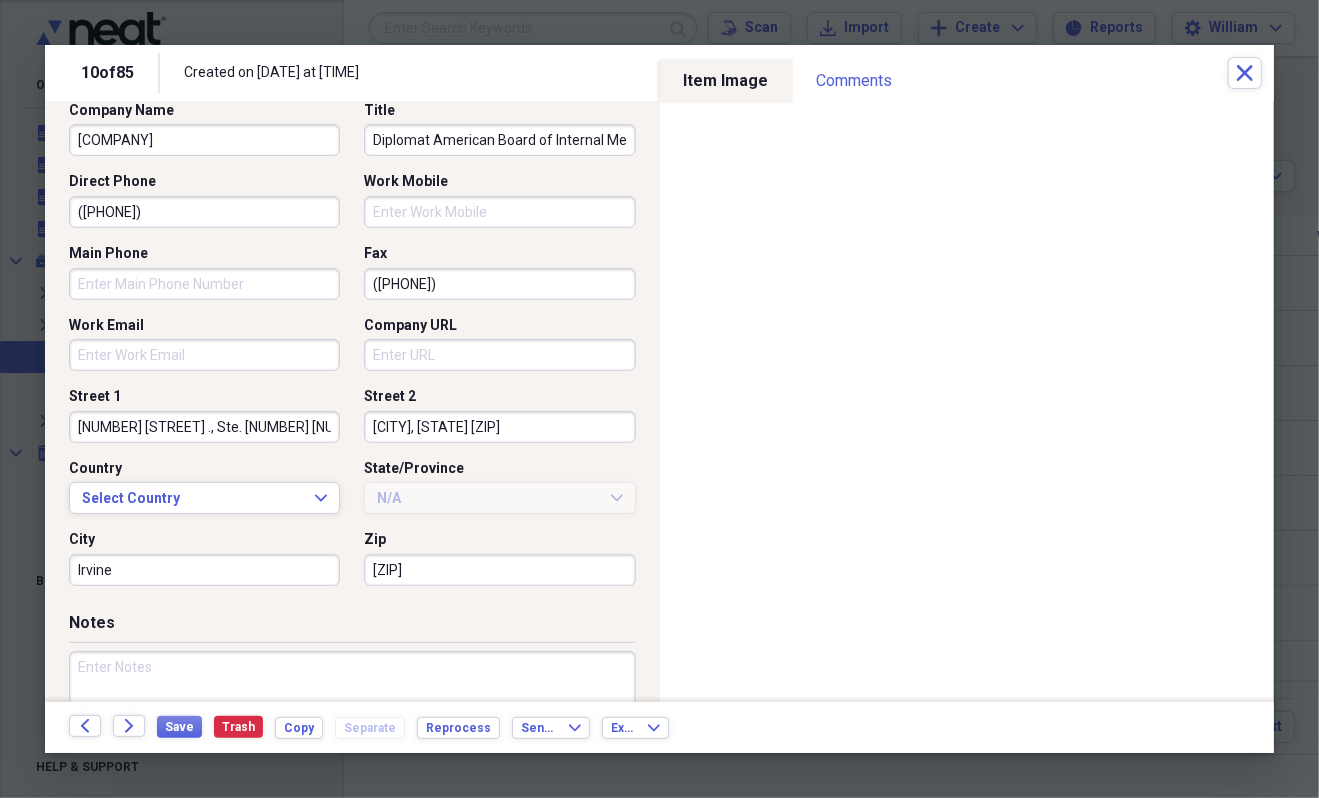 click on "[CITY], [STATE] [ZIP]" at bounding box center (499, 427) 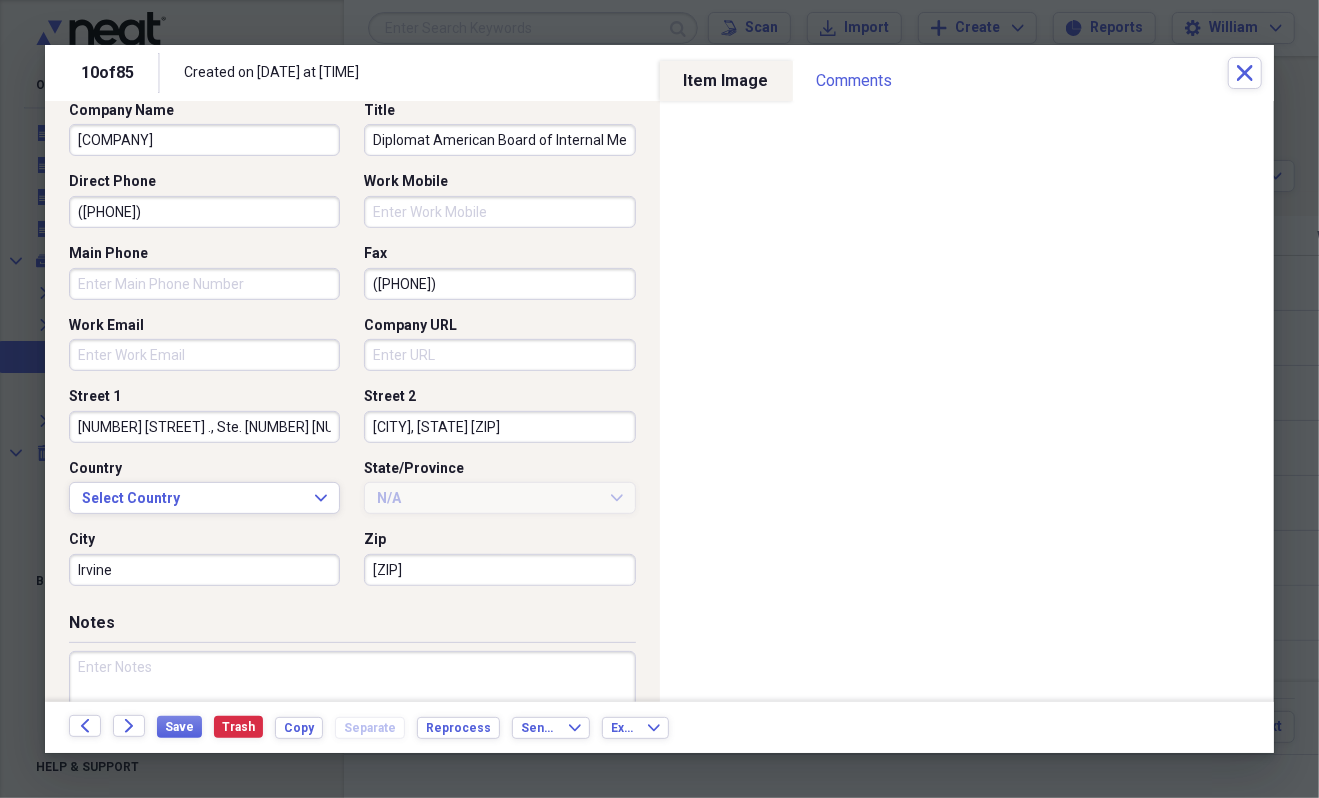 click on "[CITY], [STATE] [ZIP]" at bounding box center (499, 427) 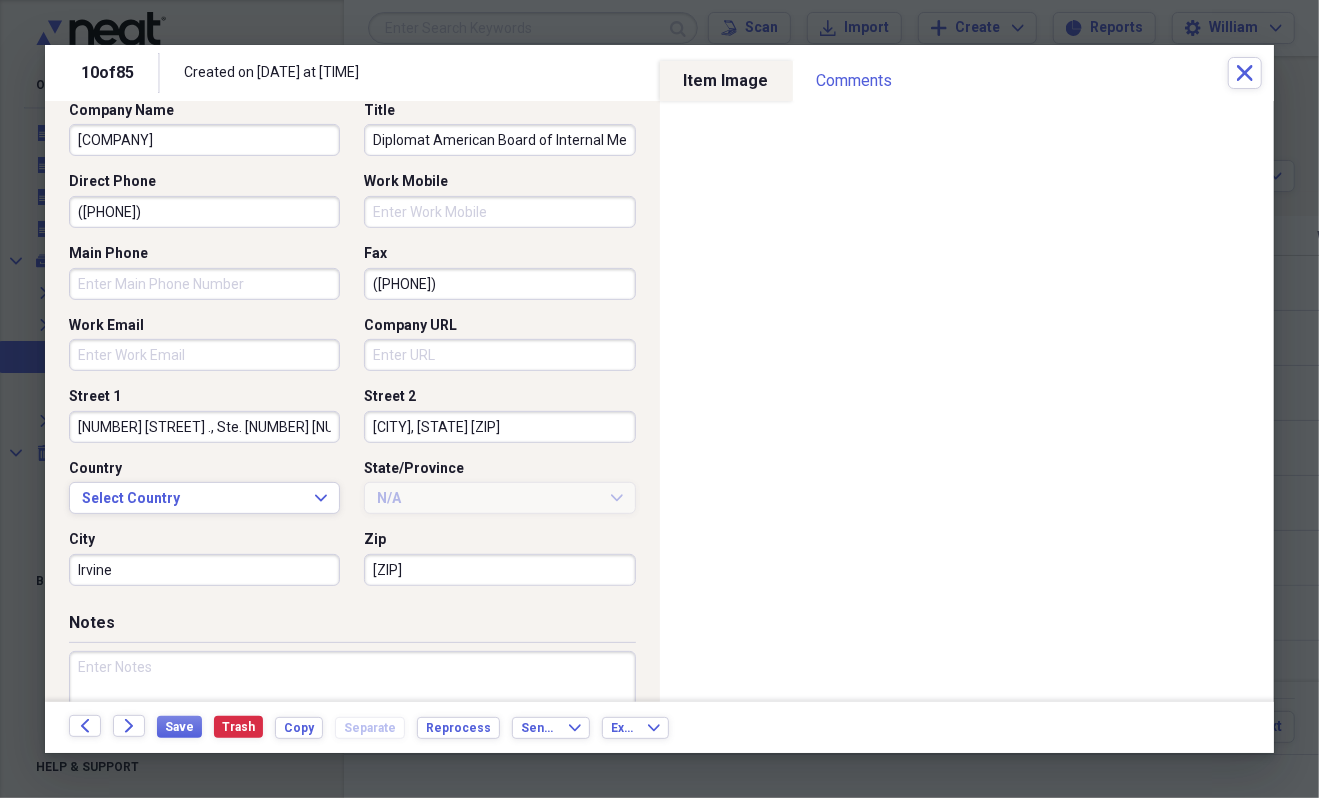 type on "Diplomat American Board of Internal Medicine,Diplomat American Board of Cardiovascular Disease,Diplomat American Board" 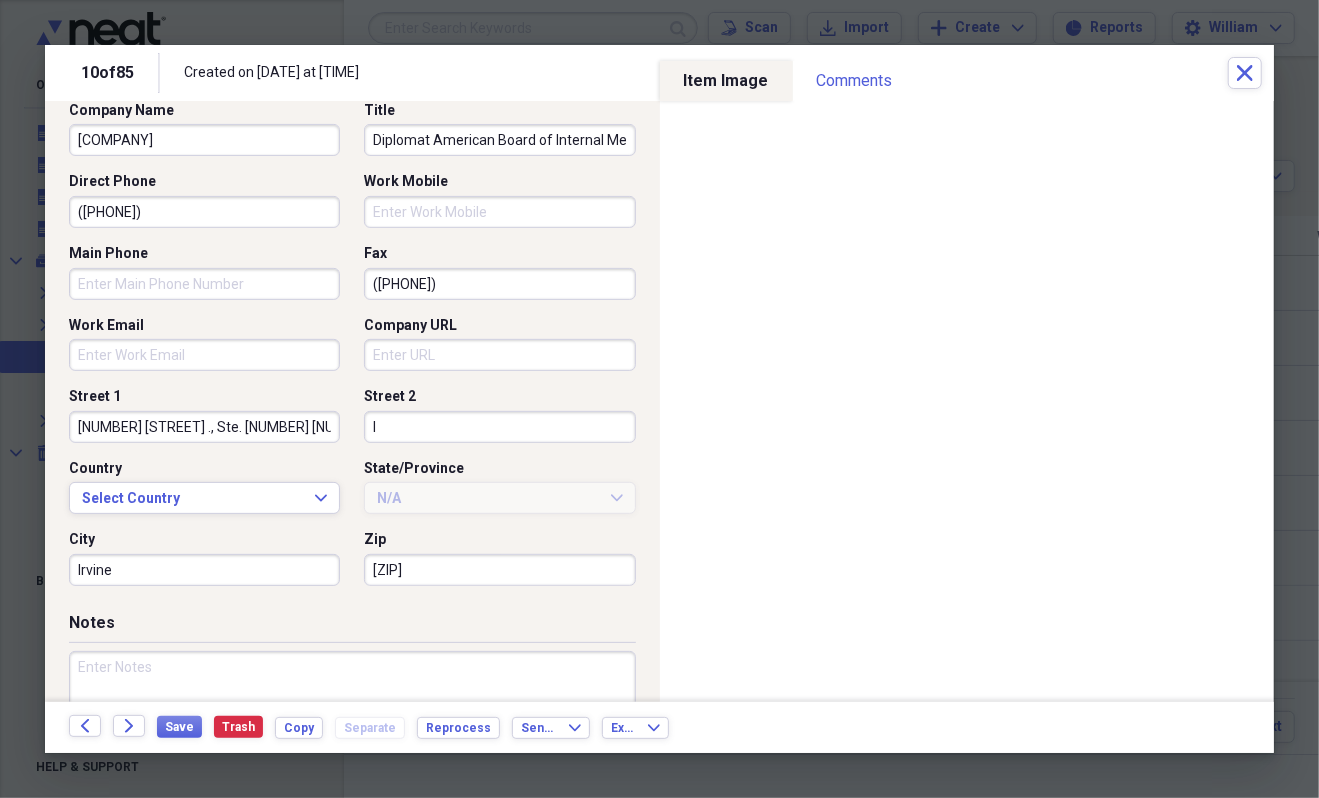 type on "Ir" 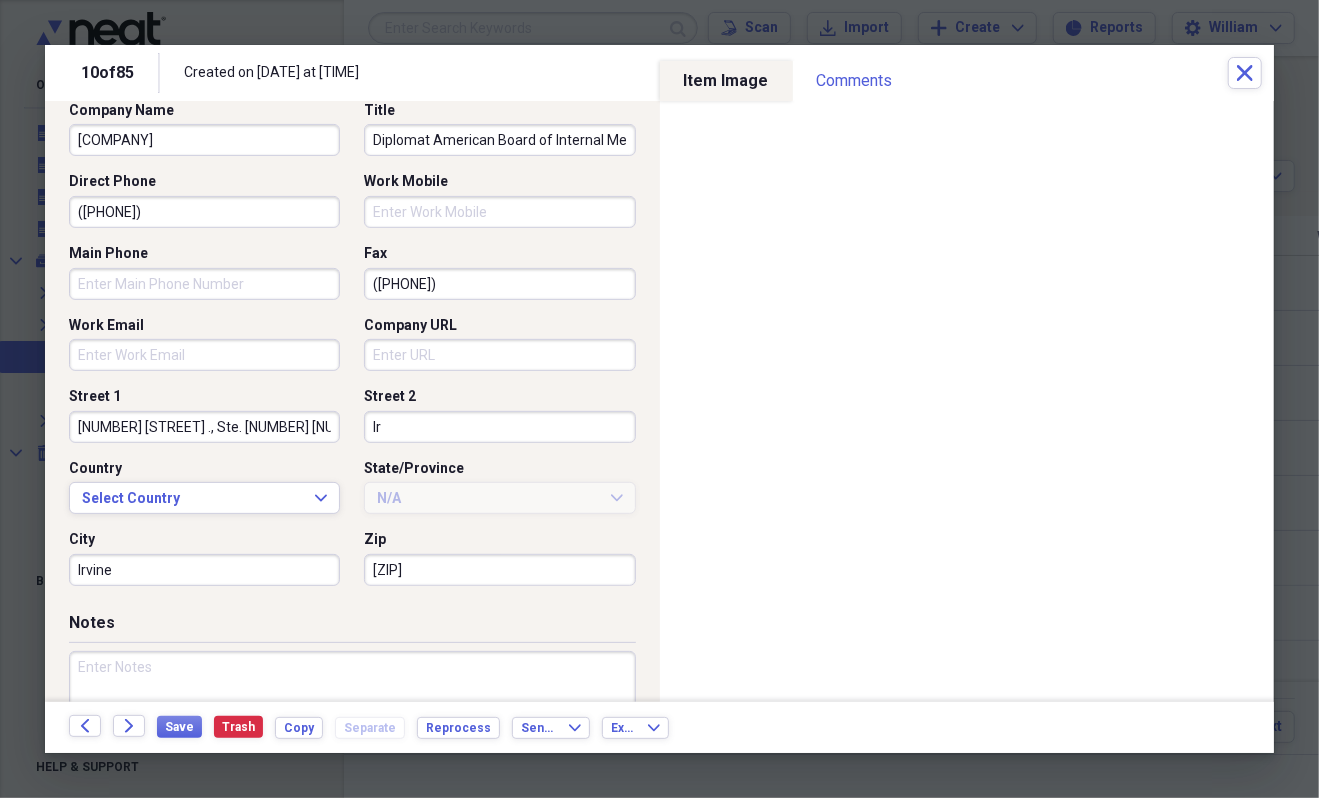 type on "Diplomat American Board of Internal Medicine,Diplomat American Board of Cardiovascular Disease,Diplomat American Board" 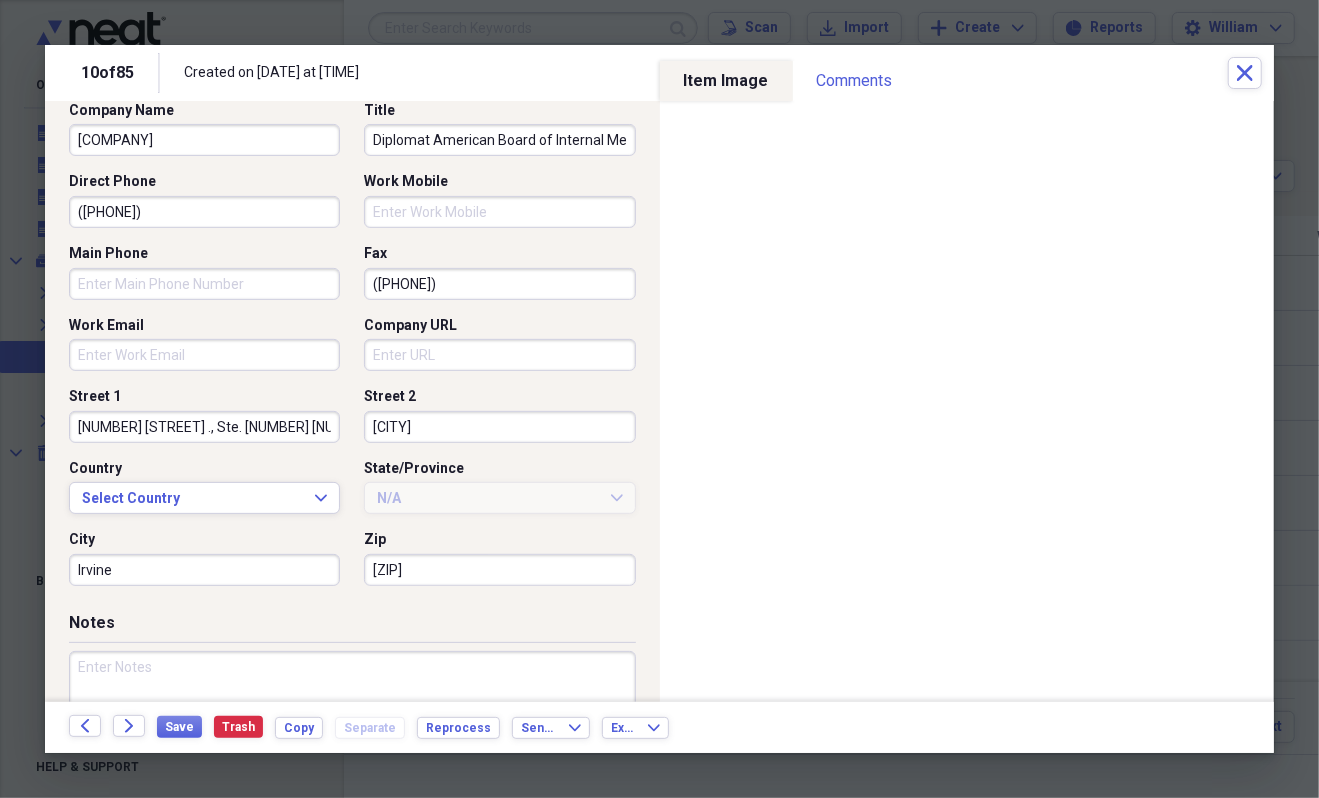 type on "[CITY]" 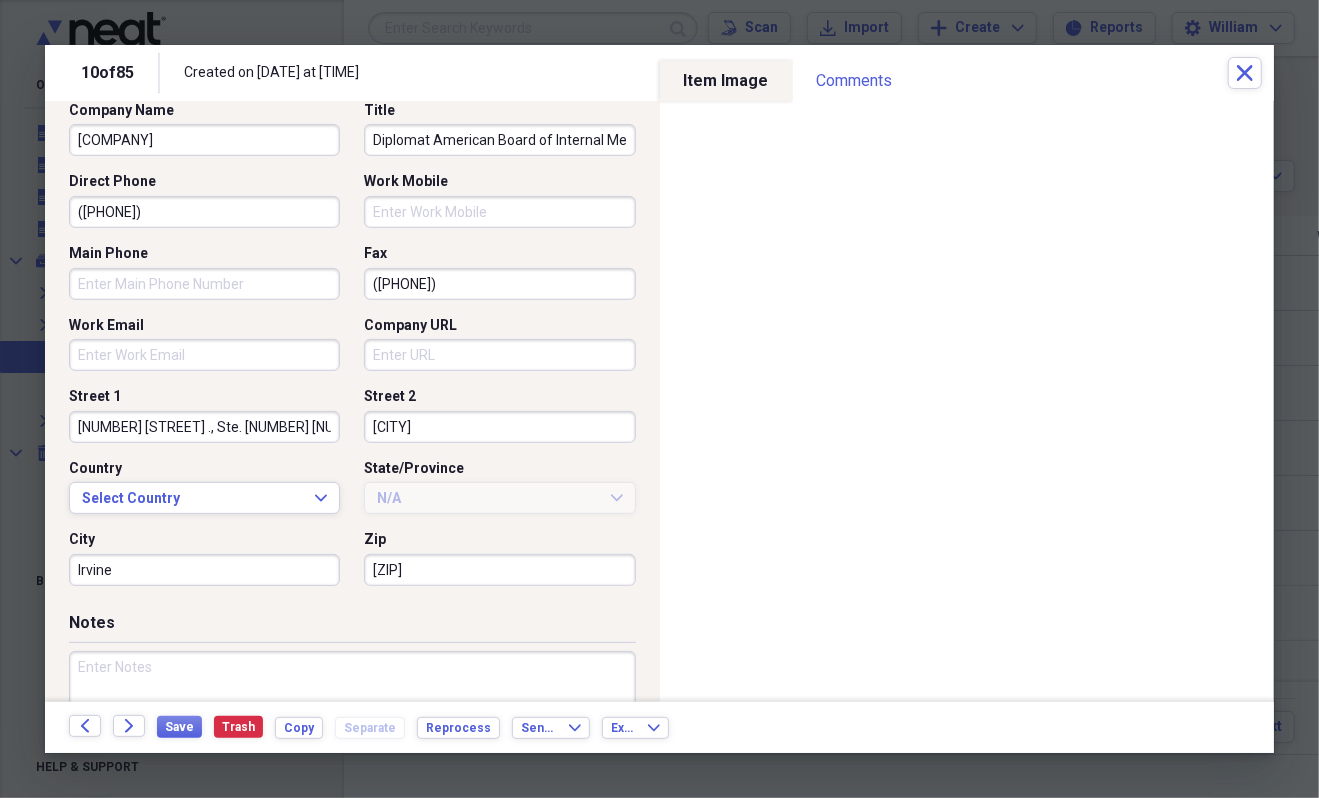 type on "Diplomat American Board of Internal Medicine,Diplomat American Board of Cardiovascular Disease,Diplomat American Board" 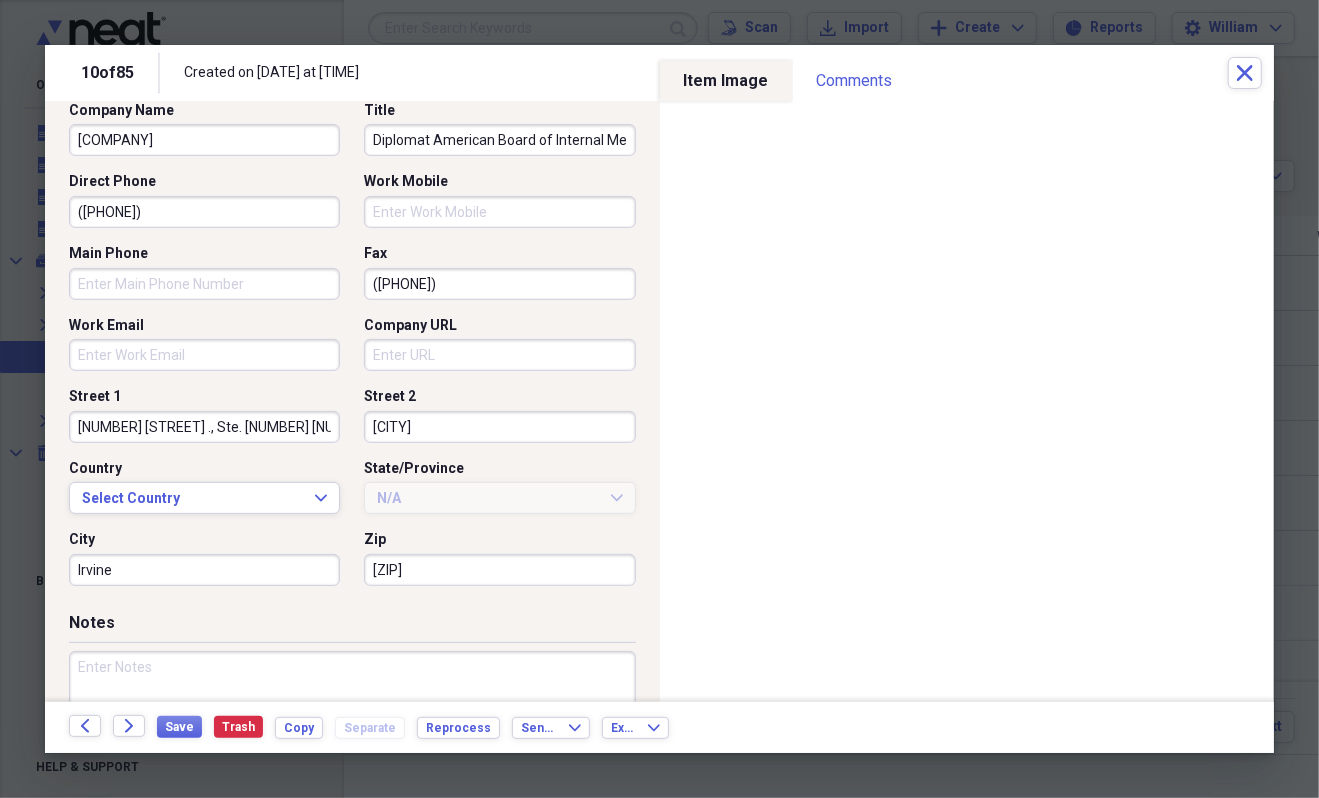 type on "Irvine" 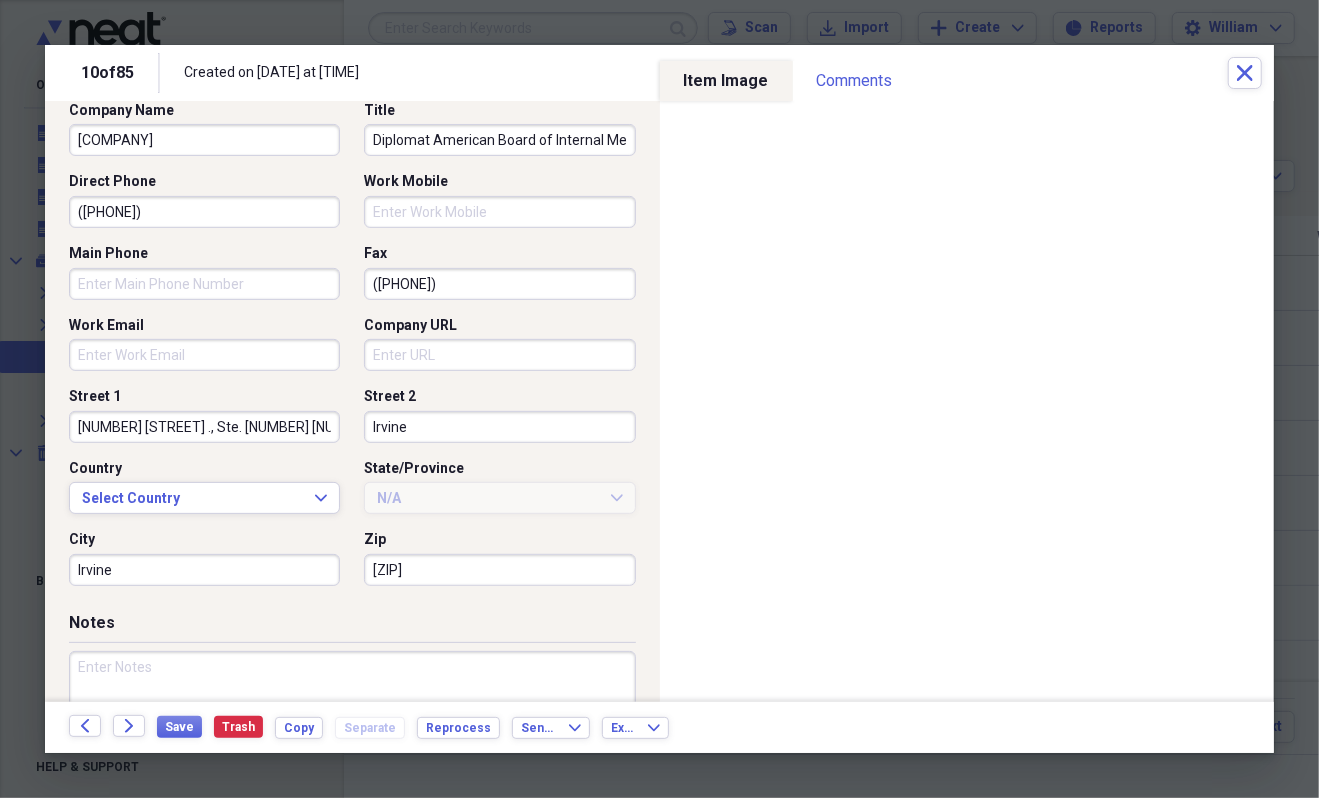 type on "Diplomat American Board of Internal Medicine,Diplomat American Board of Cardiovascular Disease,Diplomat American Board" 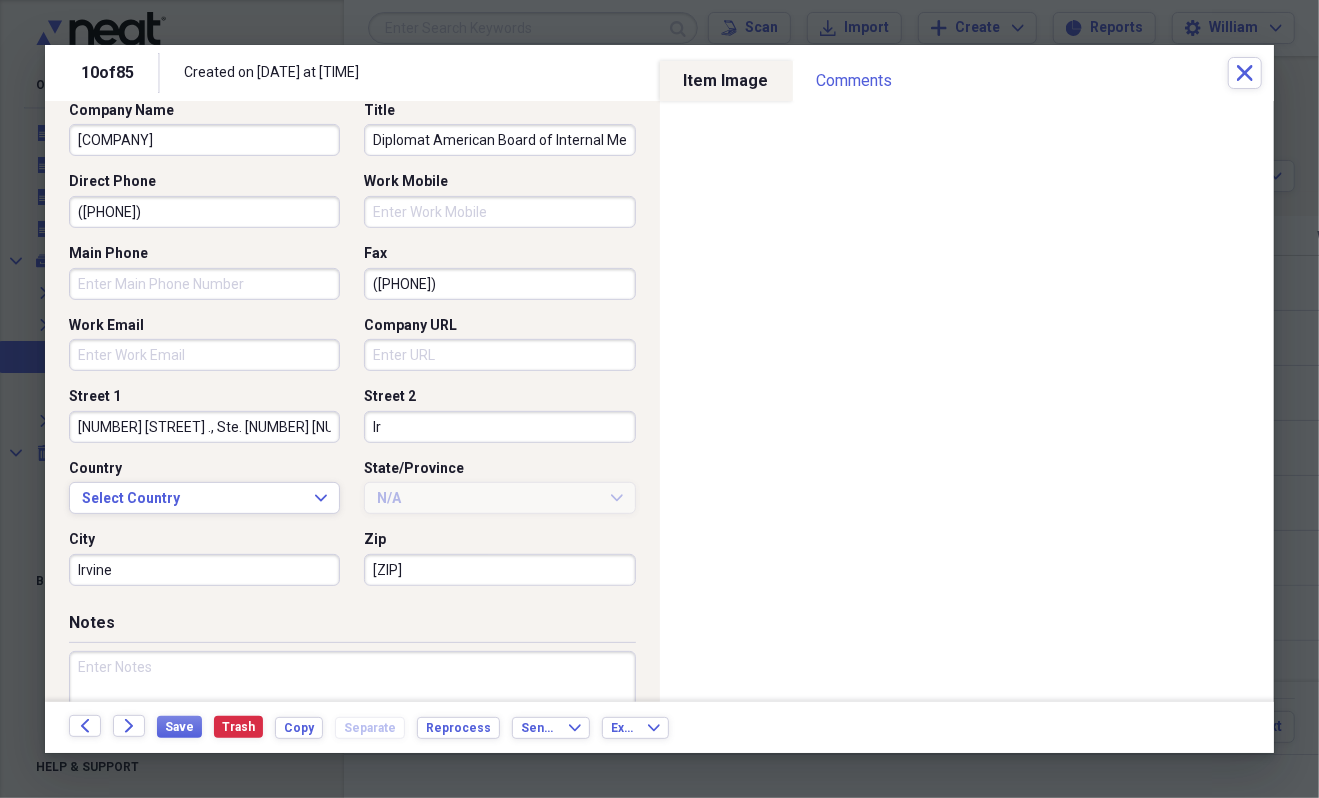 type on "I" 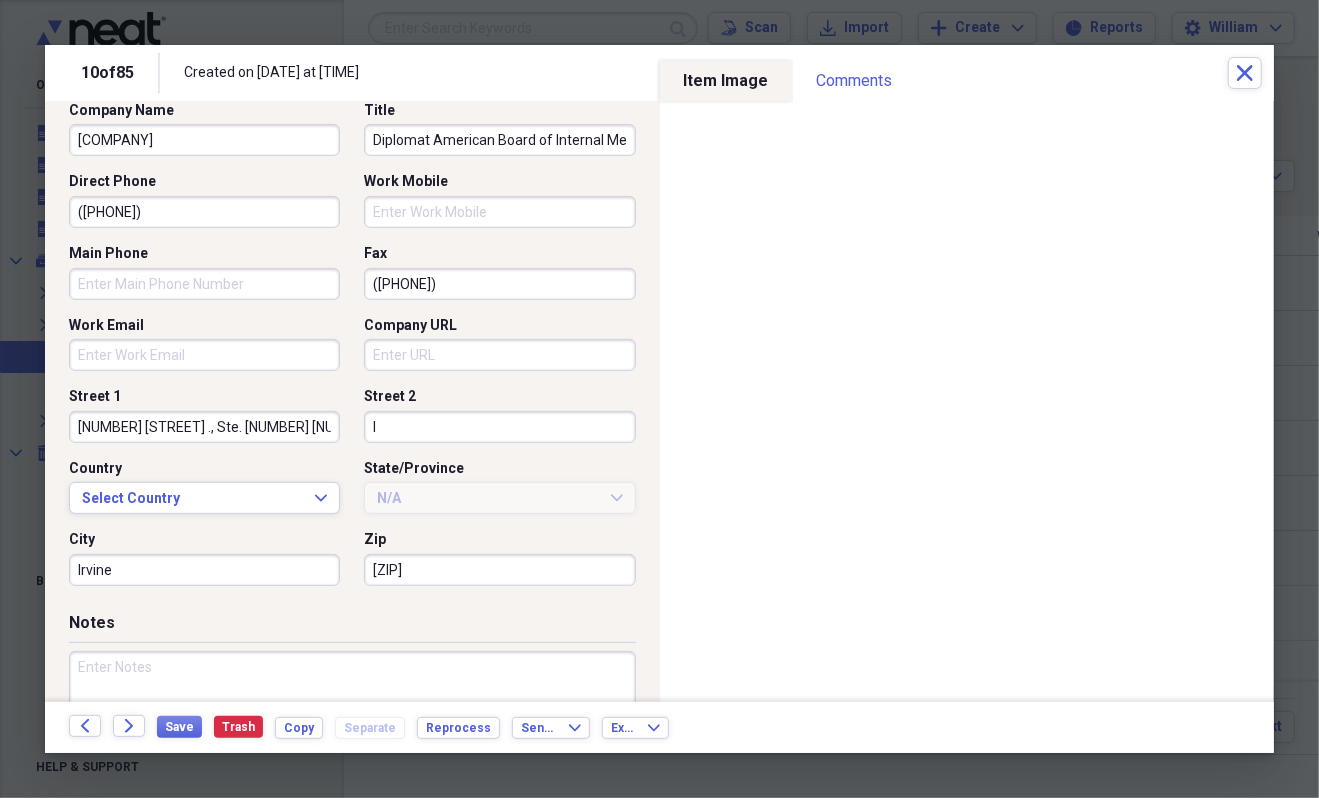 type 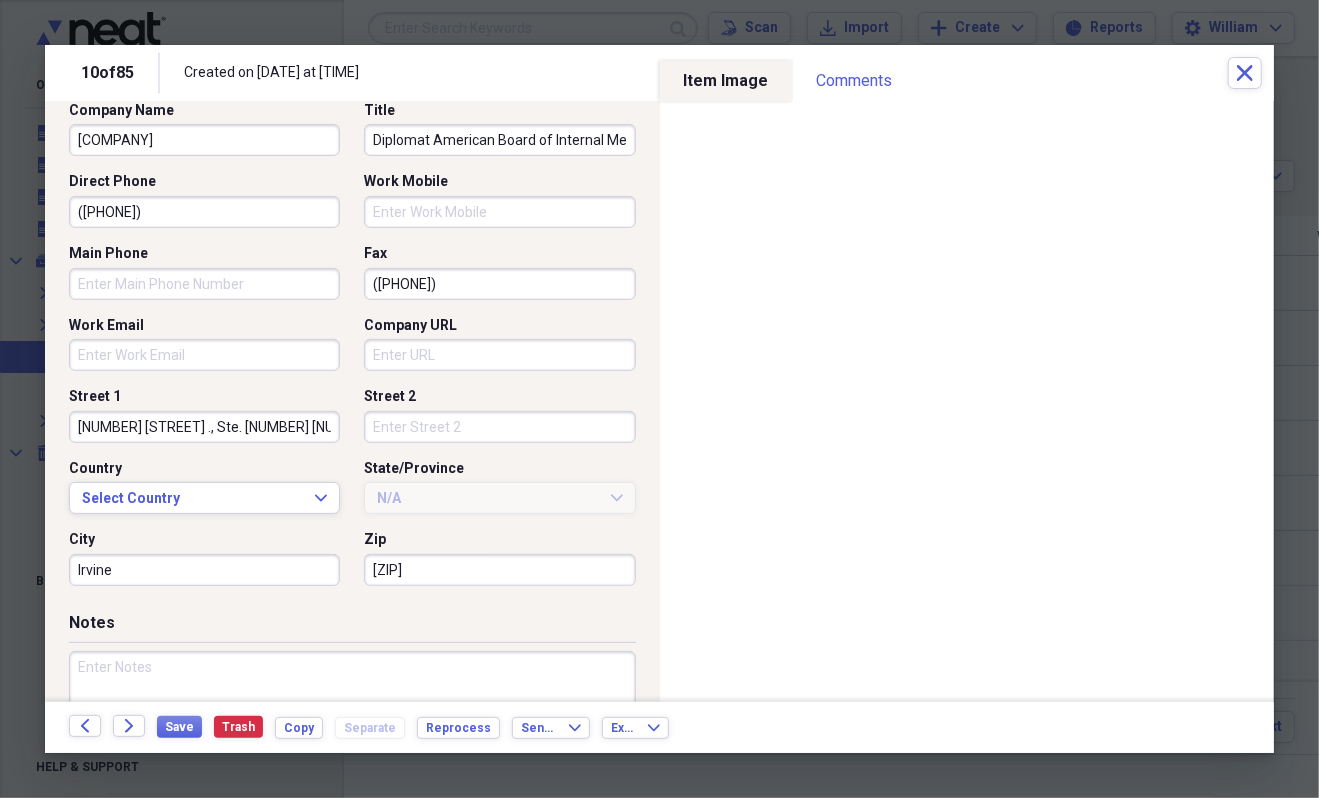 type on "Diplomat American Board of Internal Medicine,Diplomat American Board of Cardiovascular Disease,Diplomat American Board" 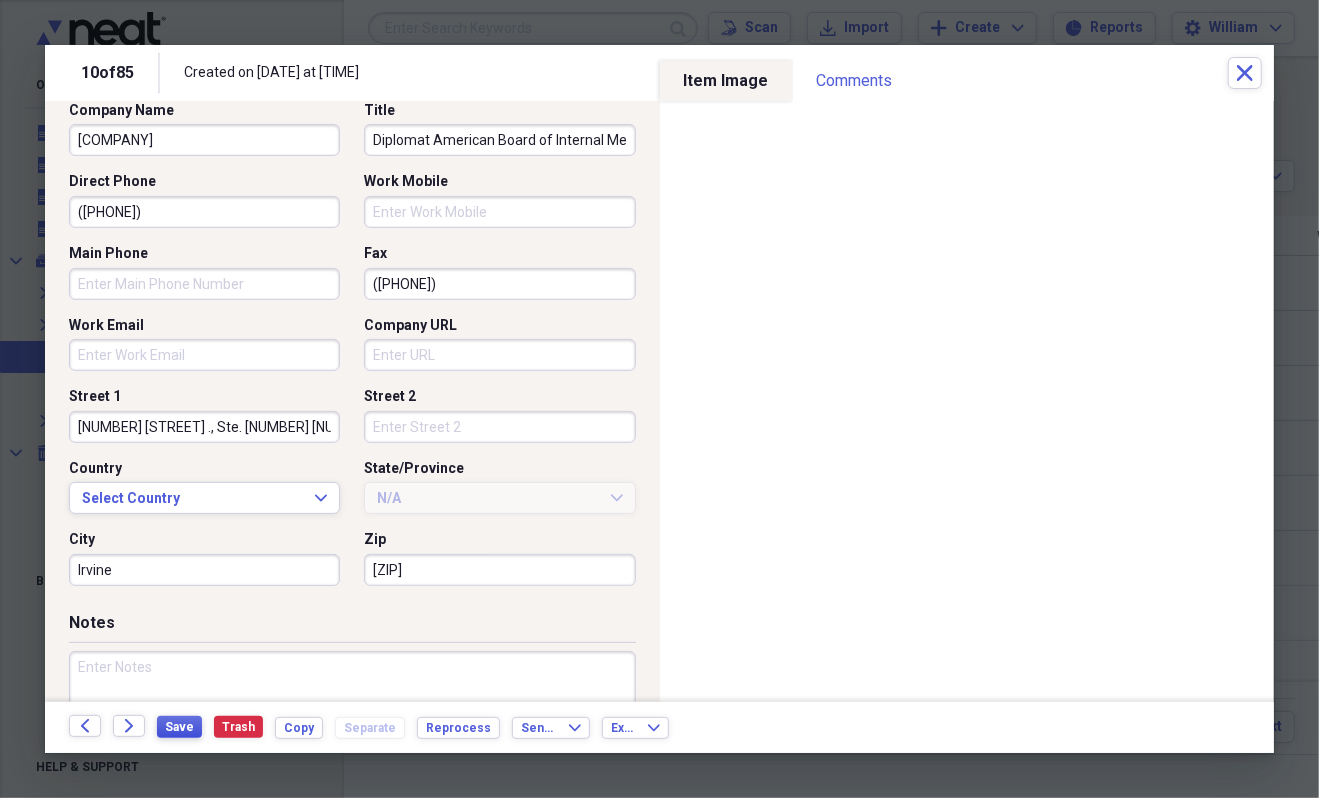 type 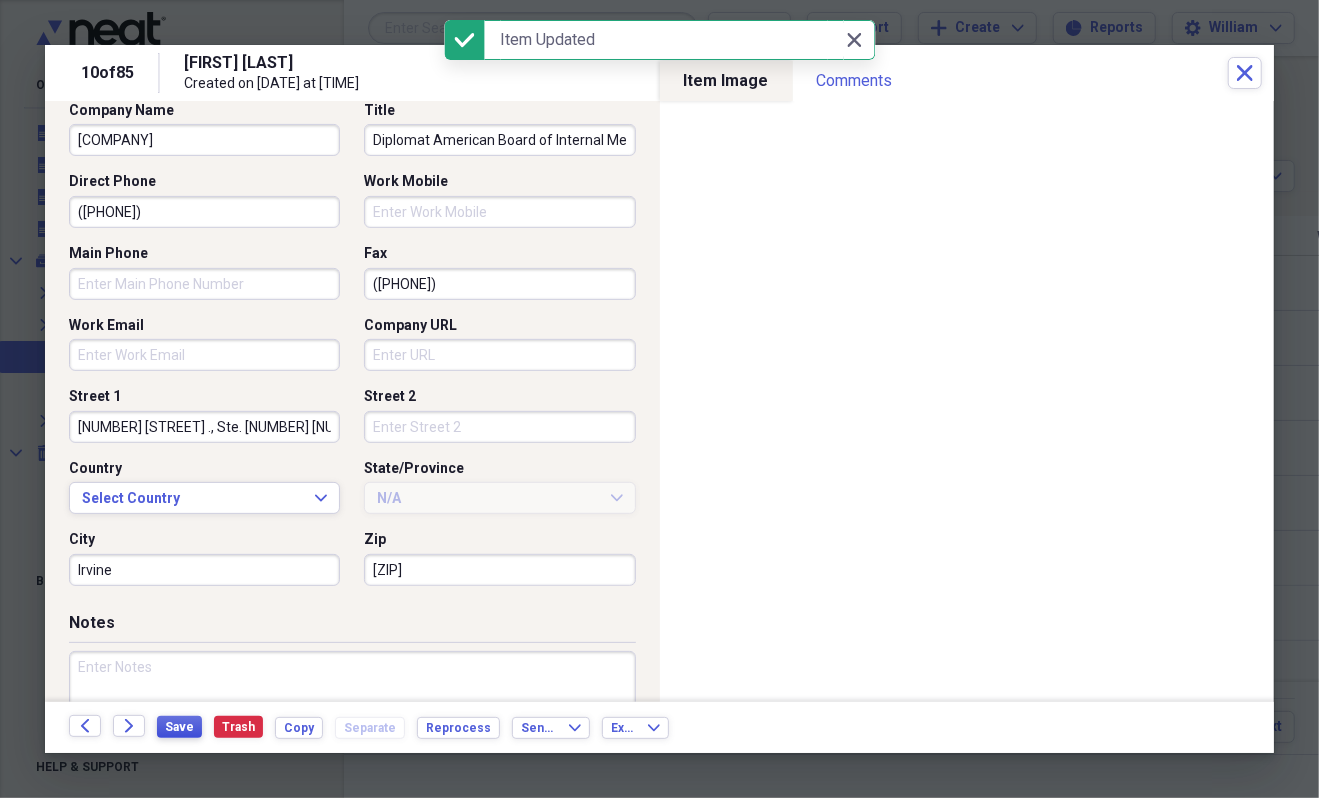 type on "Diplomat American Board of Internal Medicine,Diplomat American Board of Cardiovascular Disease,Diplomat American Board" 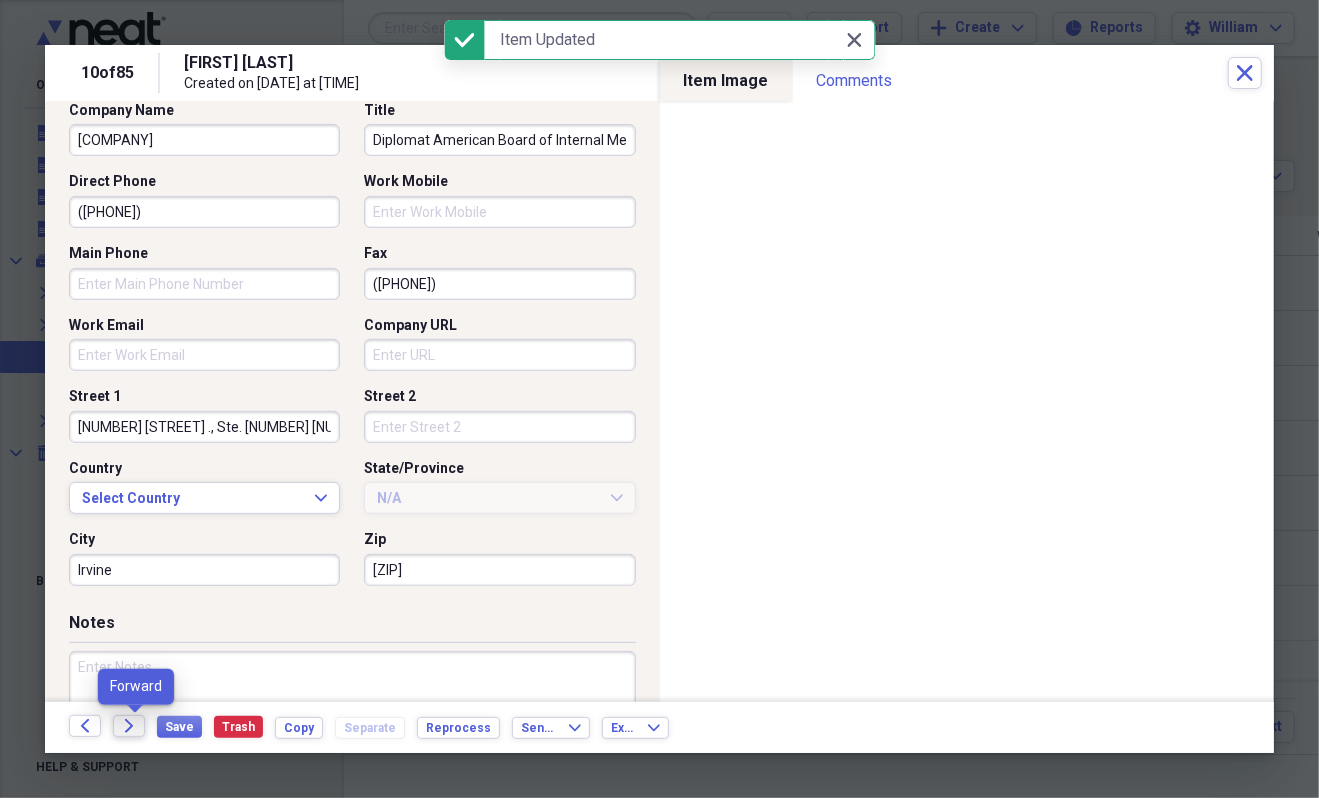 click on "Forward" 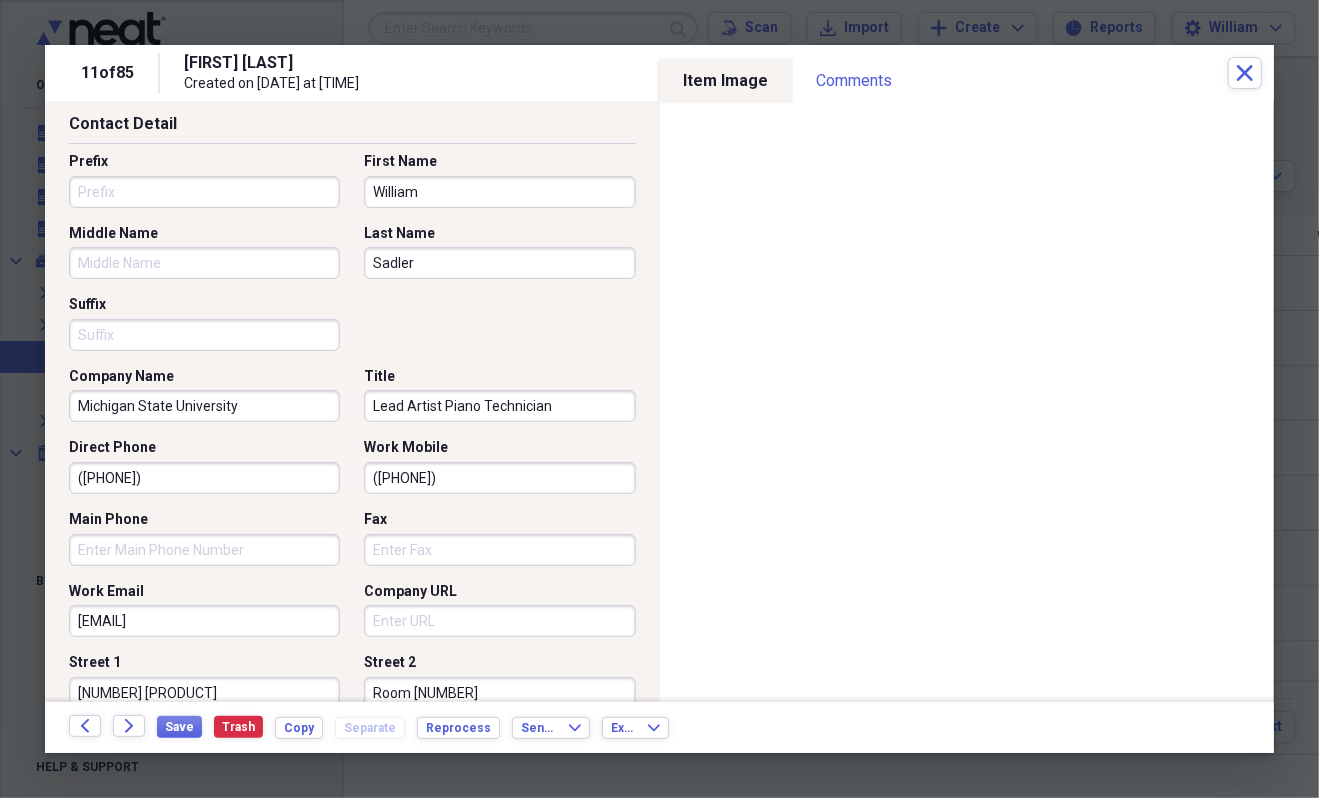 scroll, scrollTop: 0, scrollLeft: 0, axis: both 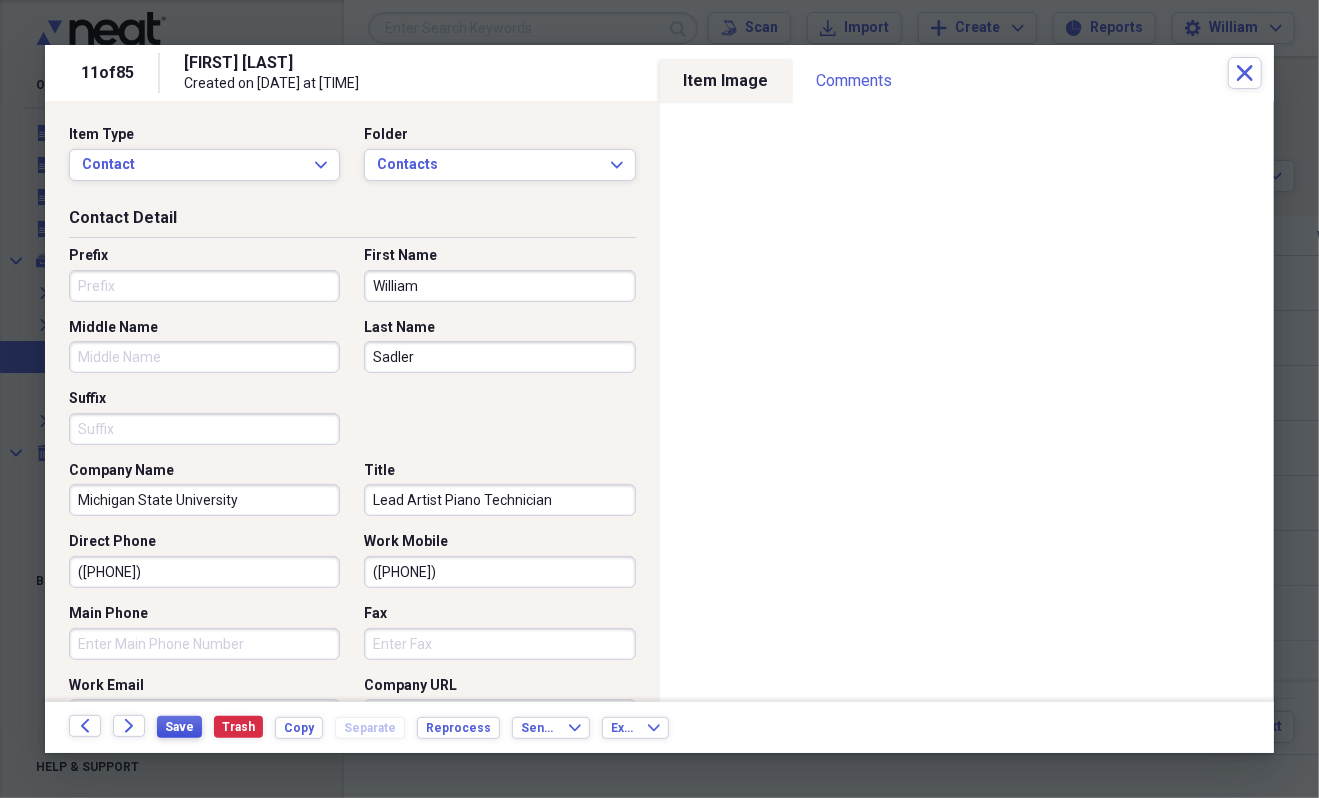 click on "Save" at bounding box center (179, 727) 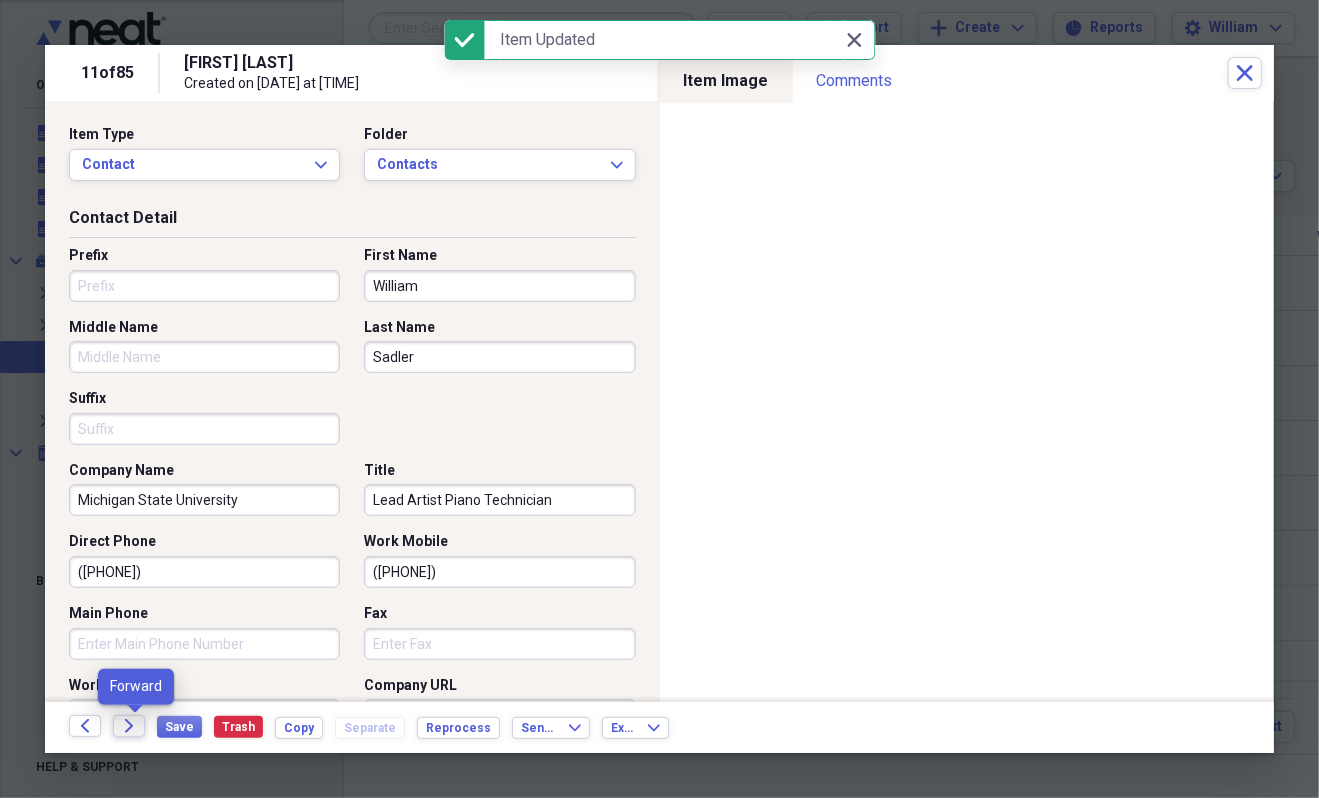 click on "Forward" at bounding box center (129, 726) 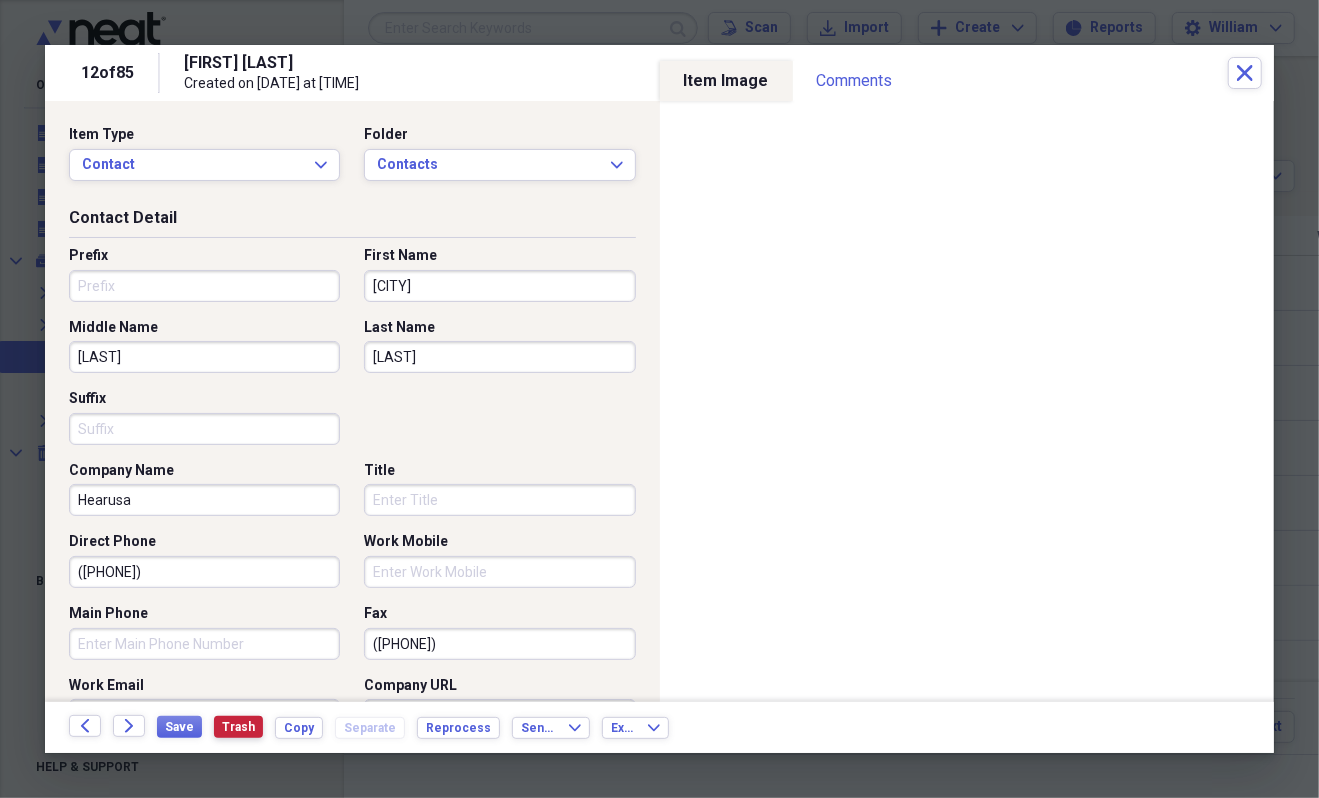 click on "Trash" at bounding box center [238, 727] 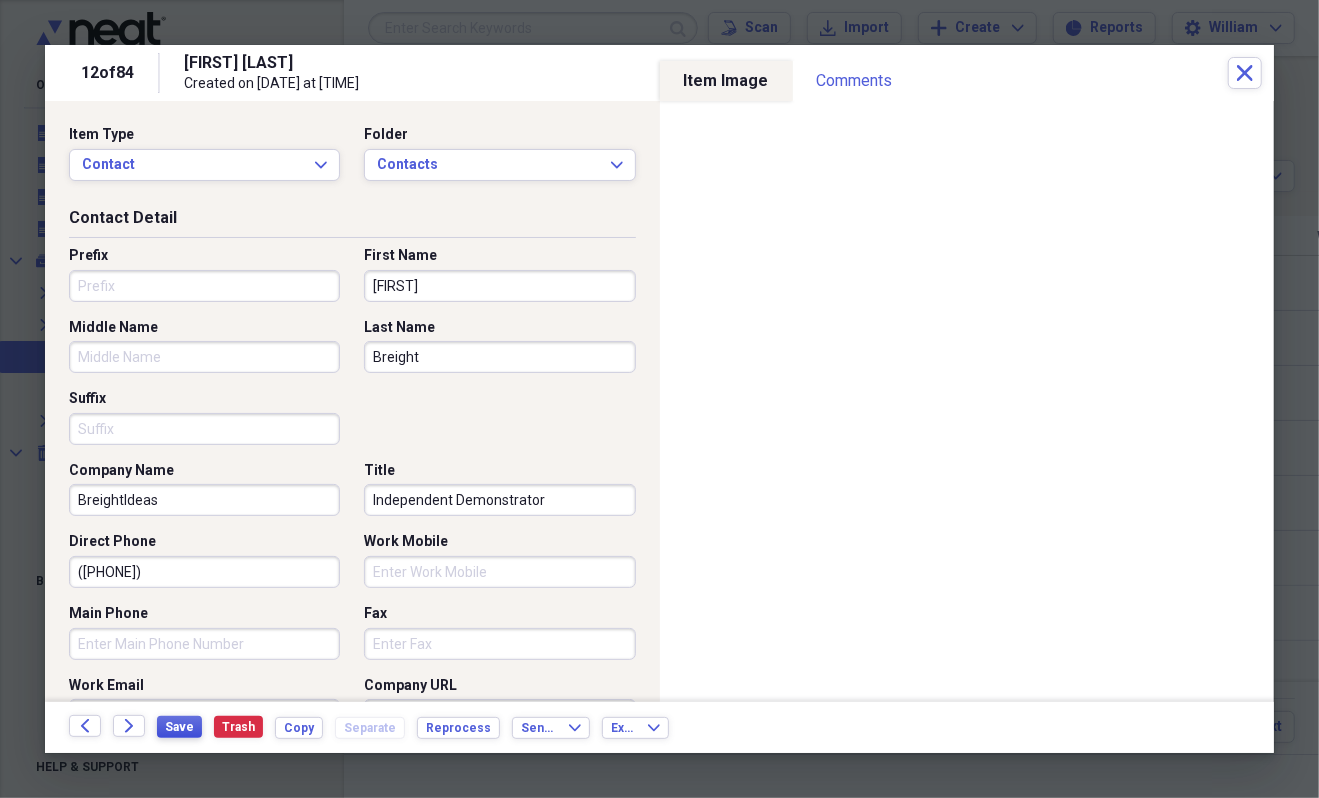 click on "Save" at bounding box center [179, 727] 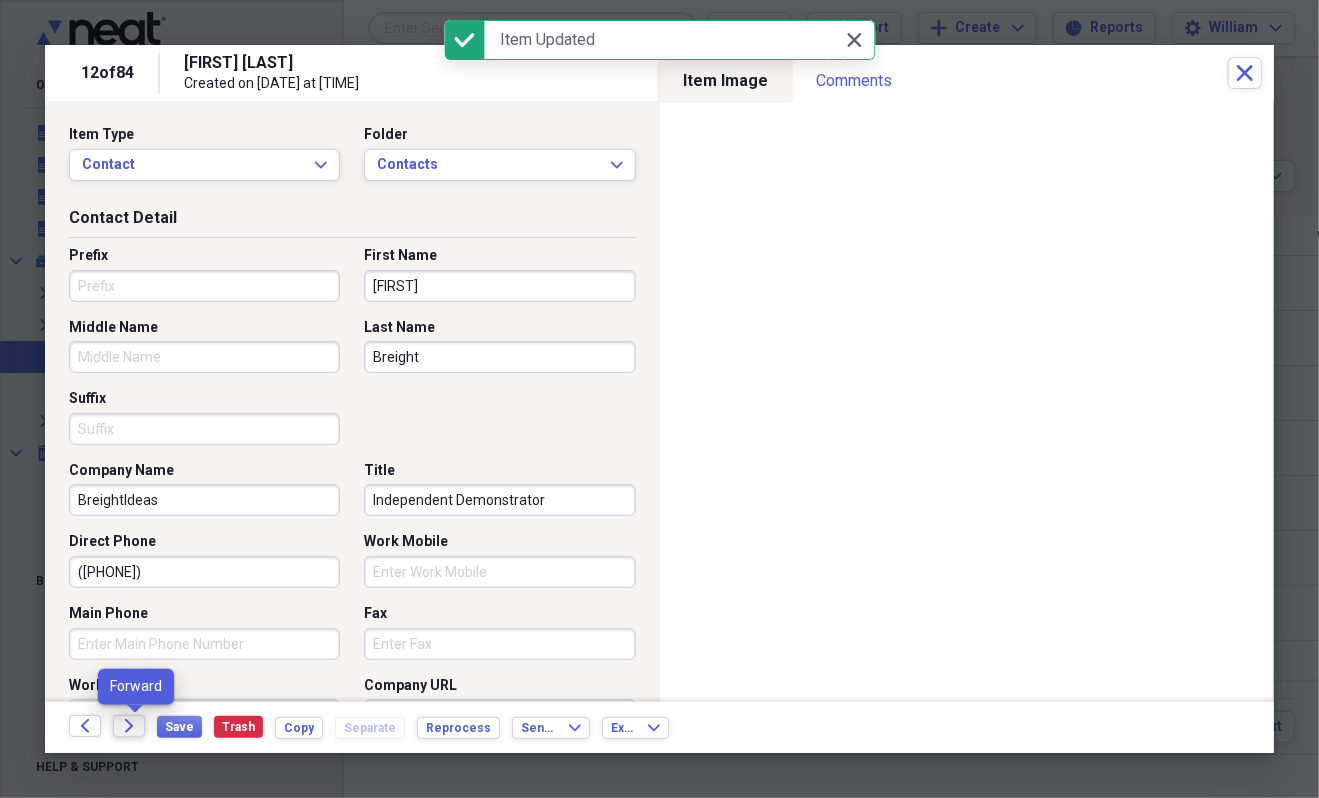 click on "Forward" 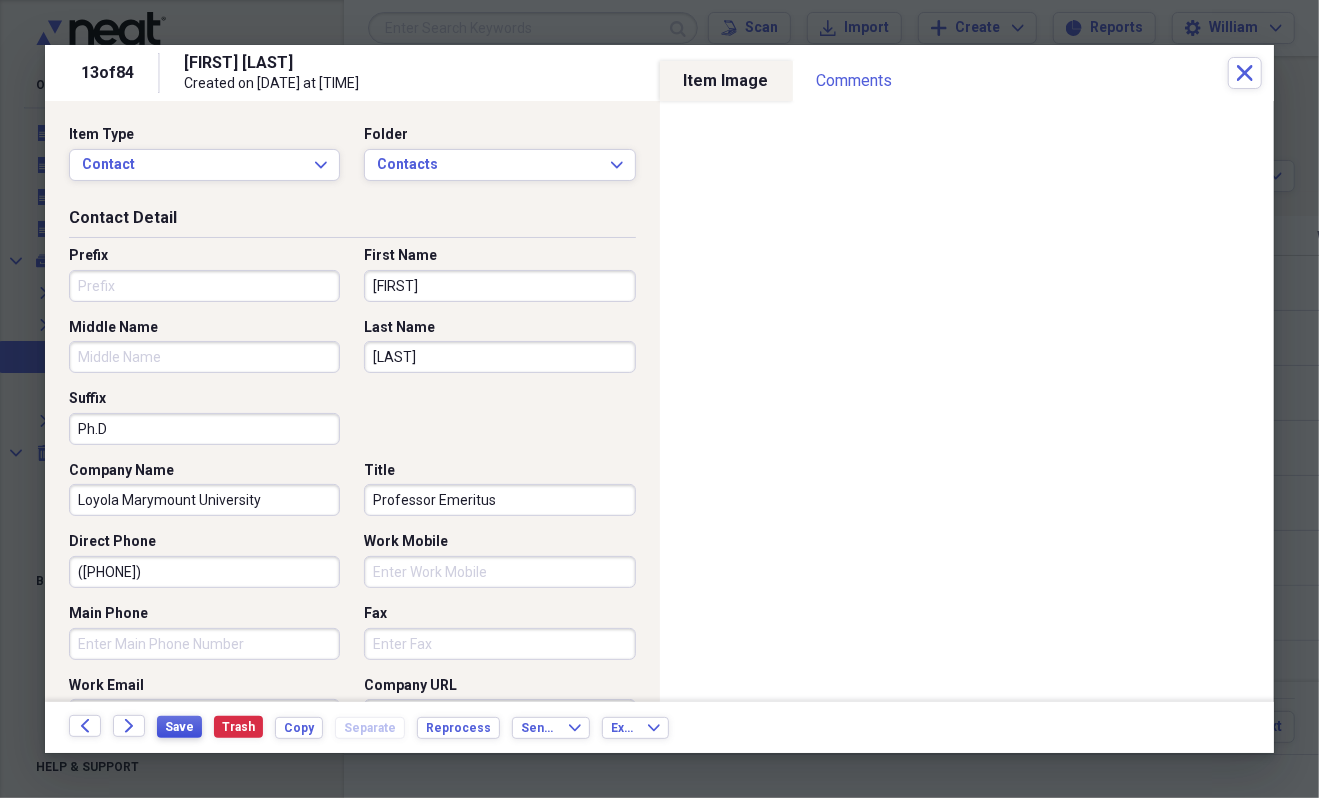 click on "Save" at bounding box center (179, 727) 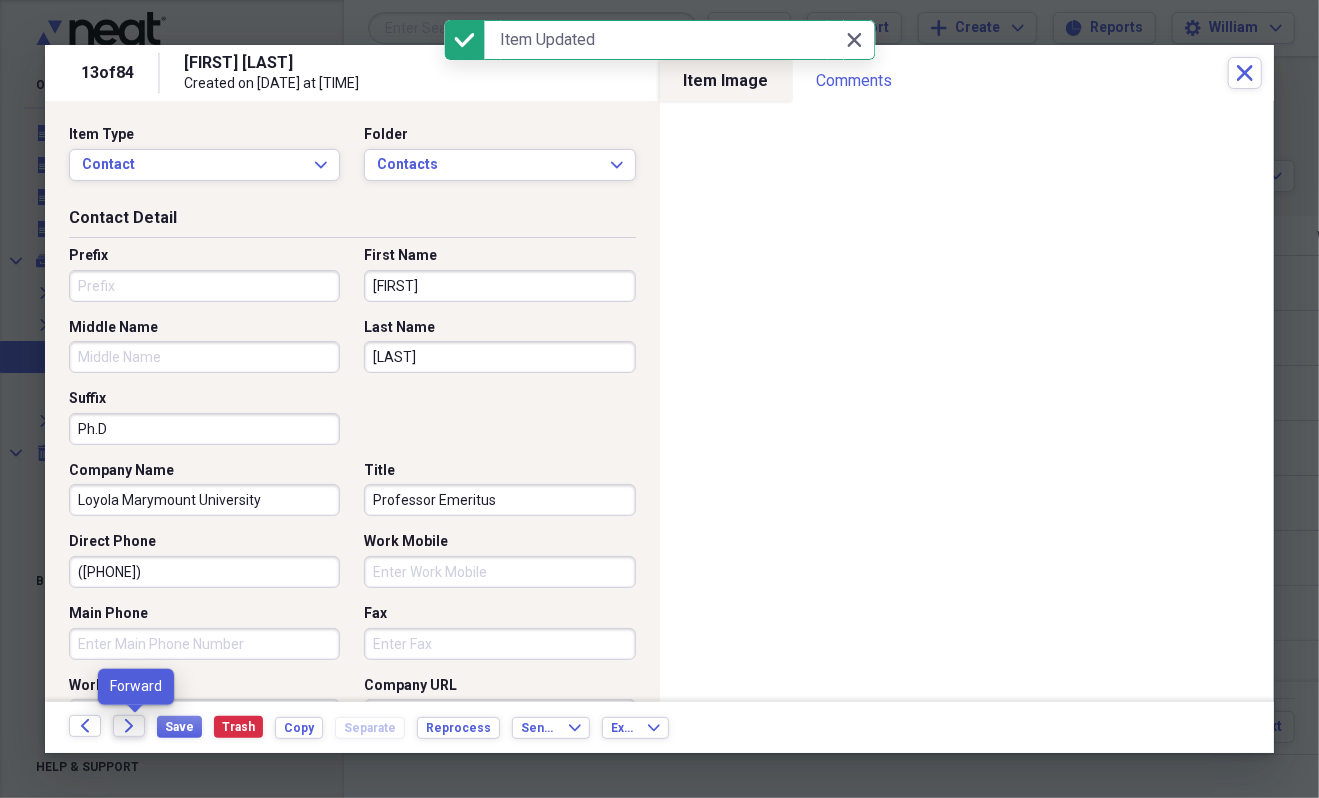 click 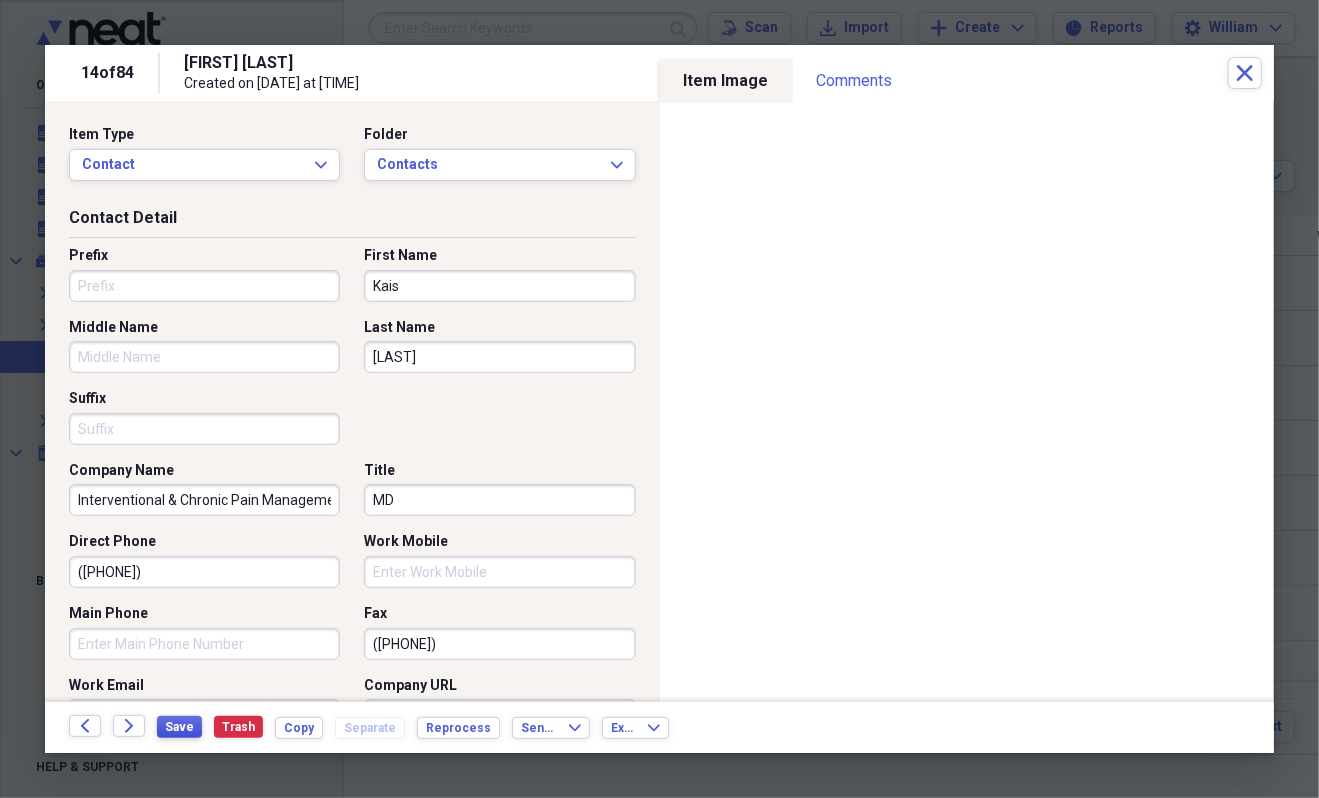 click on "Save" at bounding box center (179, 727) 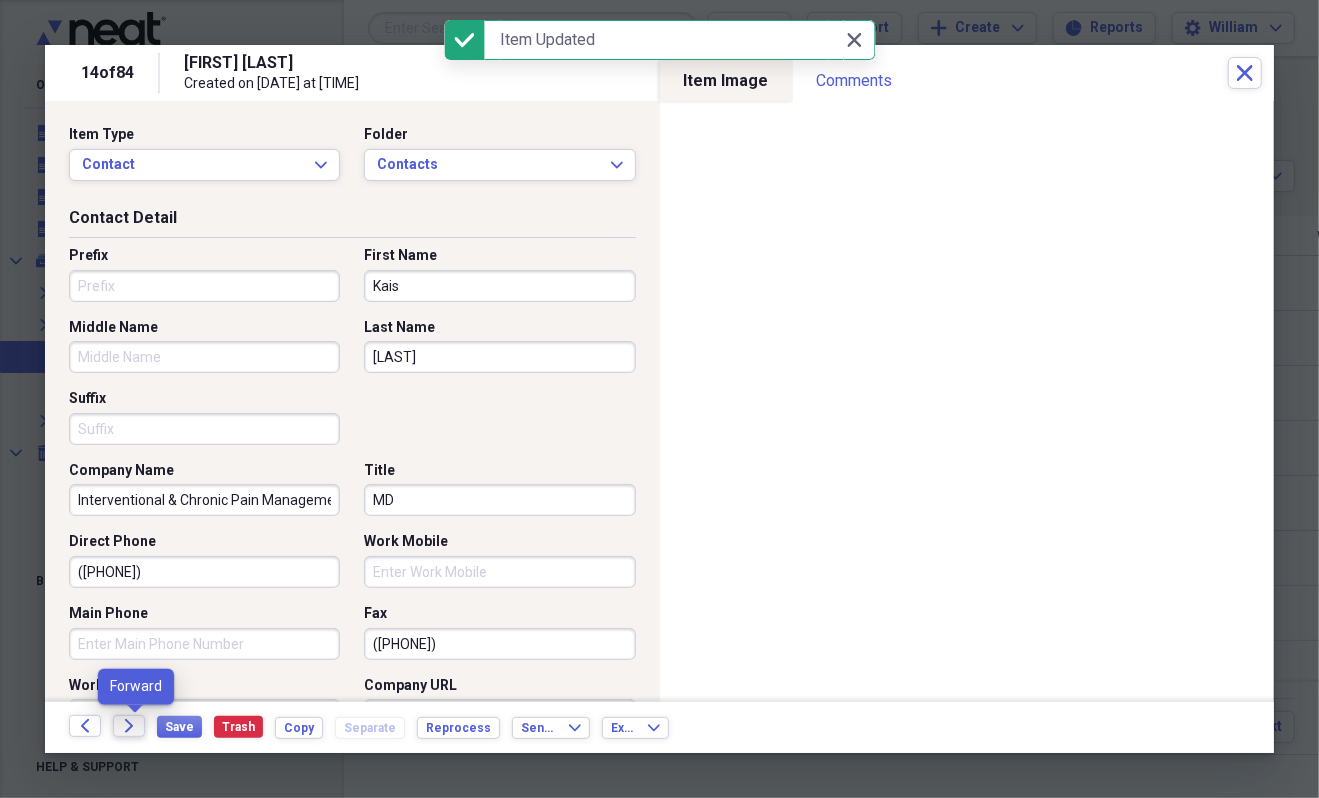 click on "Forward" 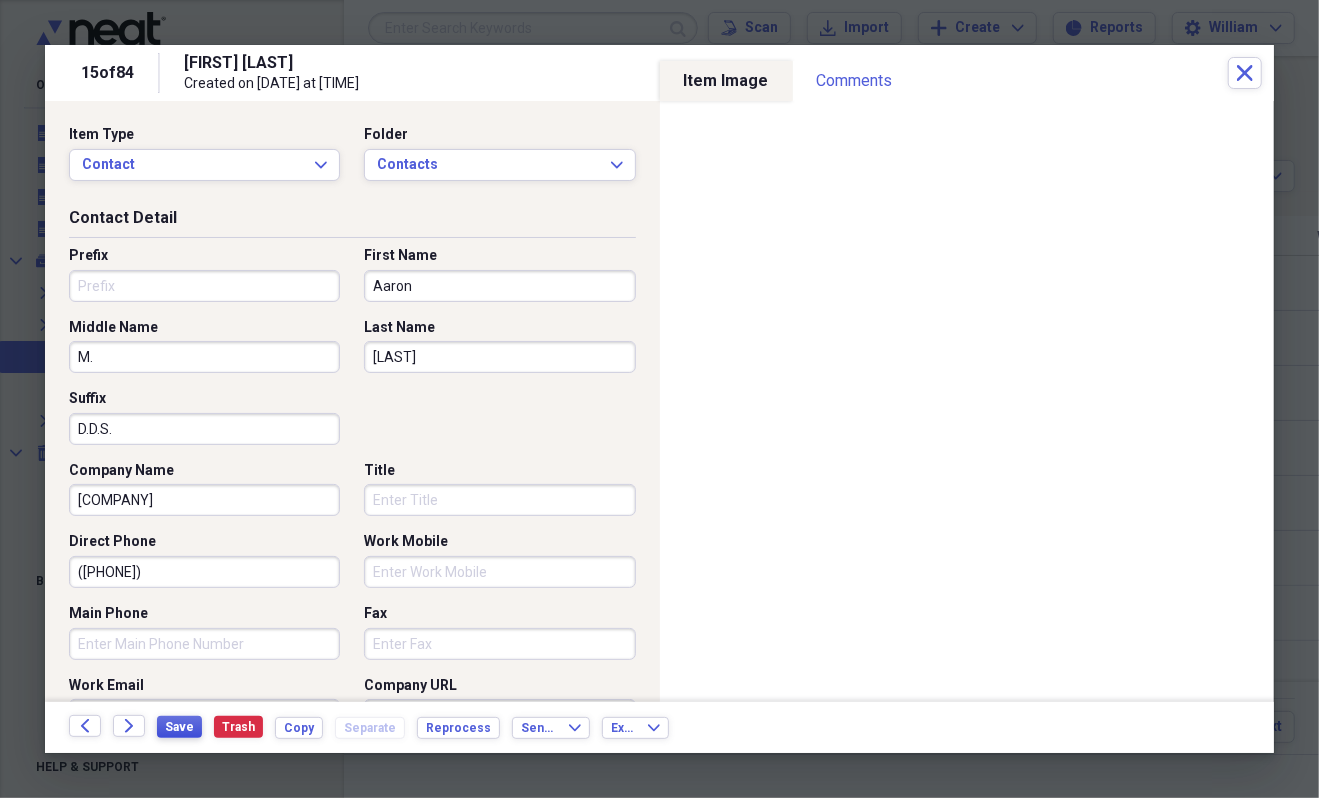click on "Save" at bounding box center [179, 727] 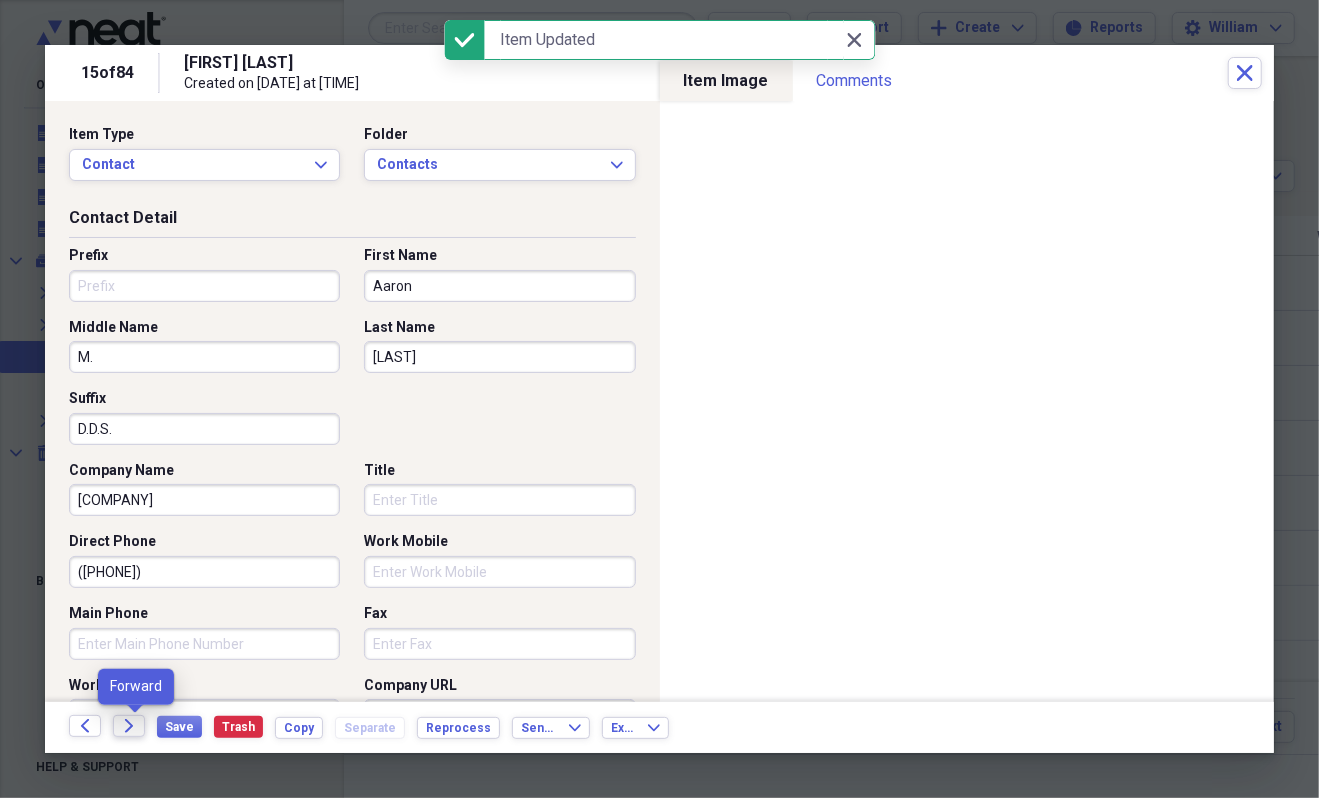 click on "Forward" 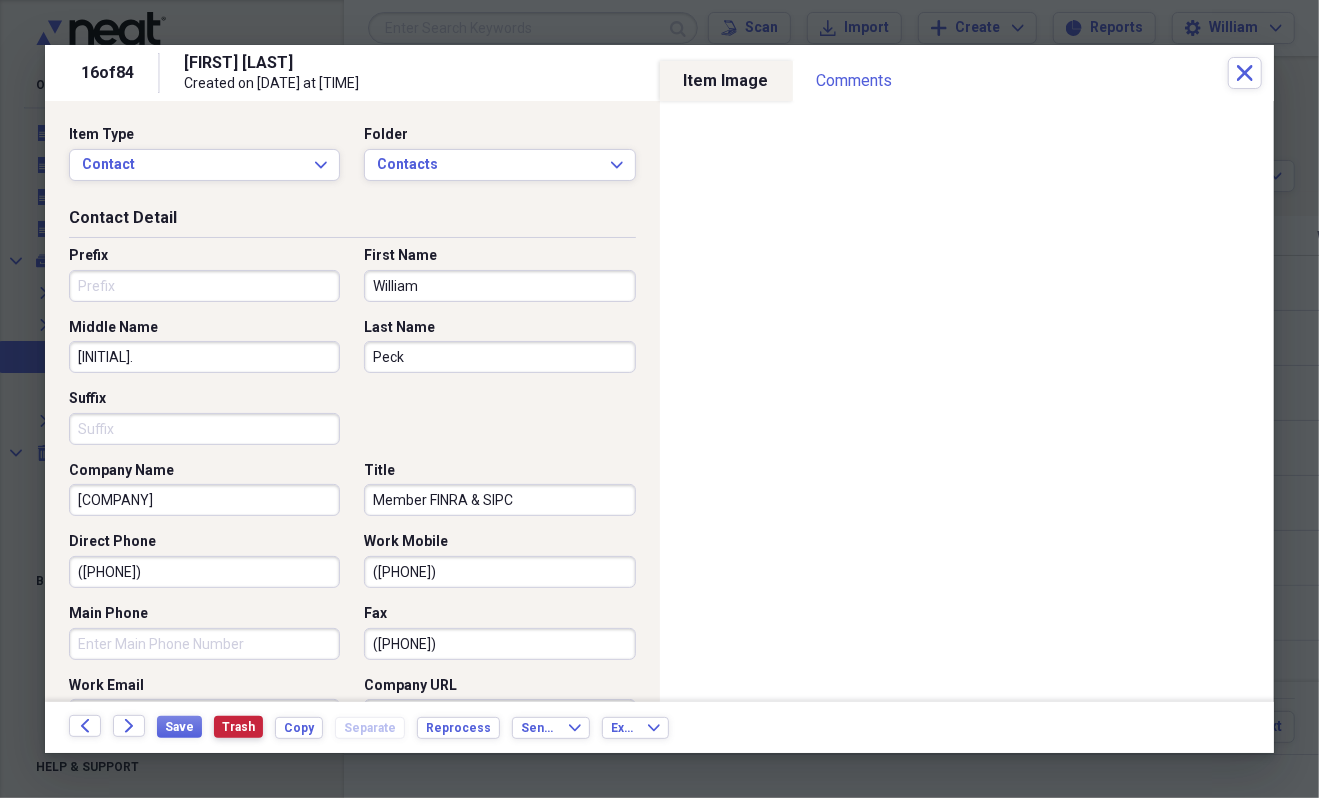 click on "Trash" at bounding box center [238, 727] 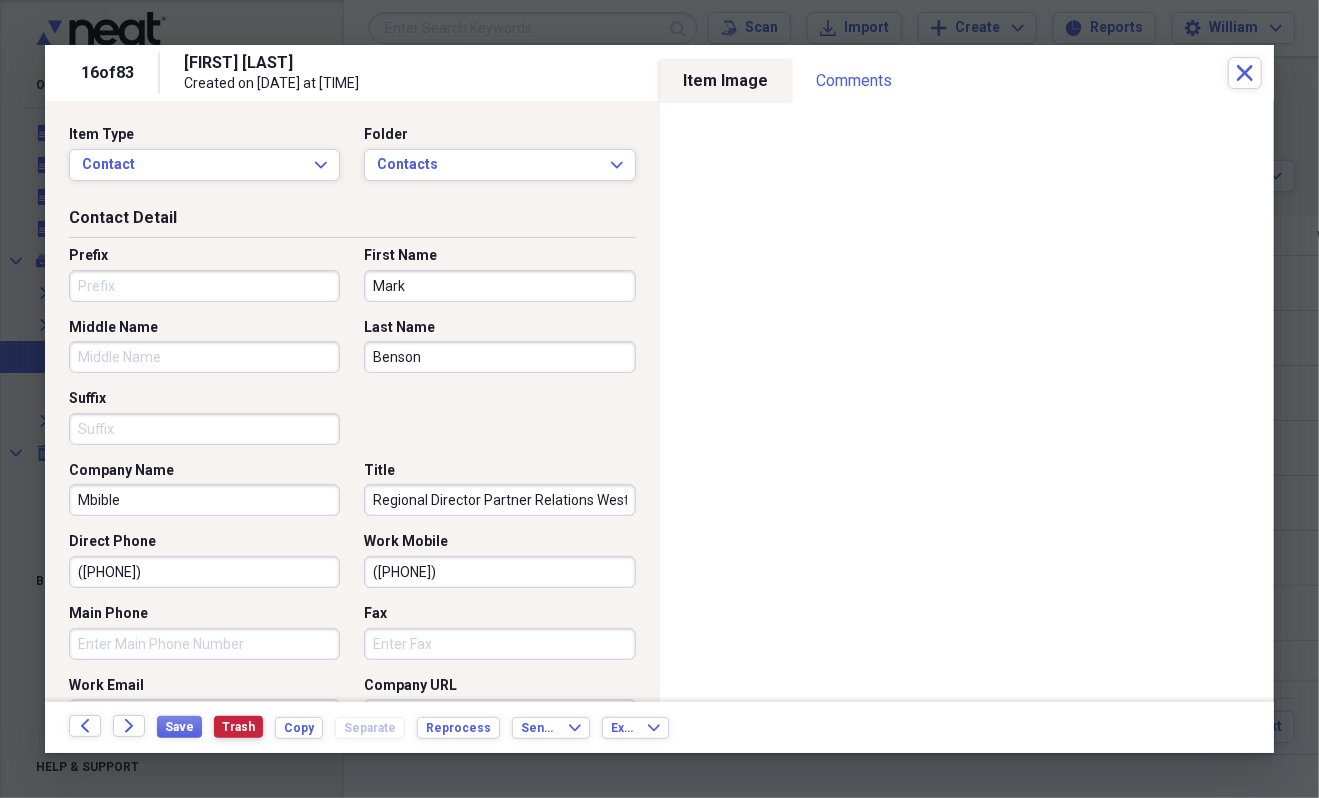 click on "Trash" at bounding box center (238, 727) 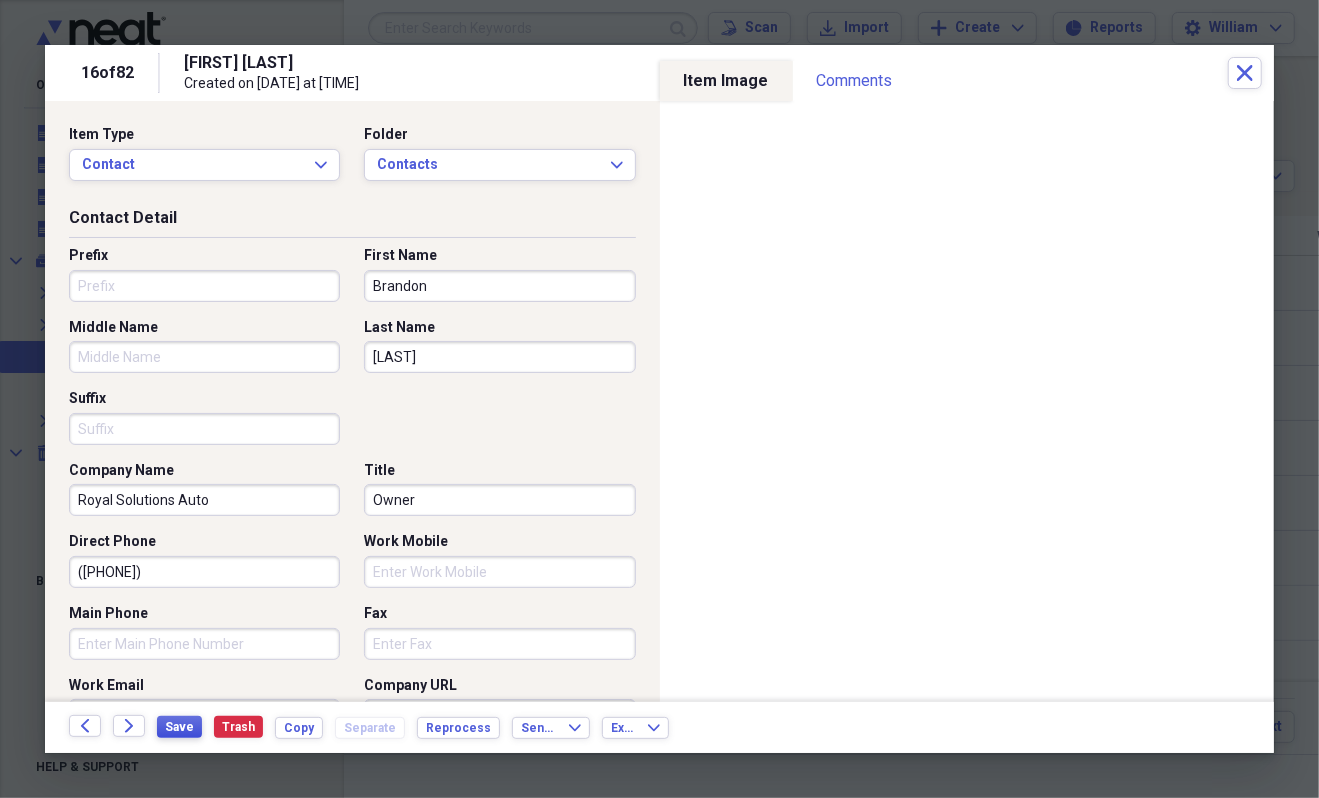 click on "Save" at bounding box center [179, 727] 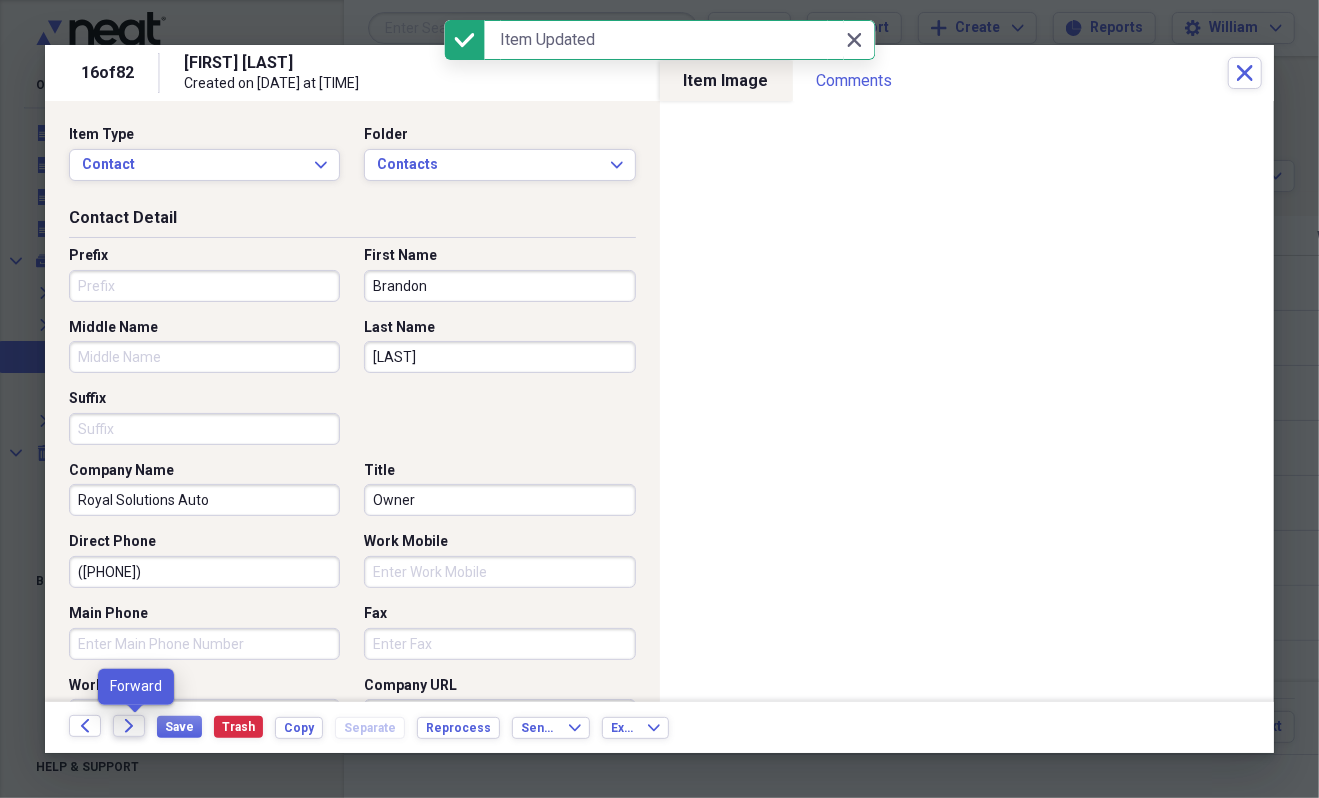 click on "Forward" 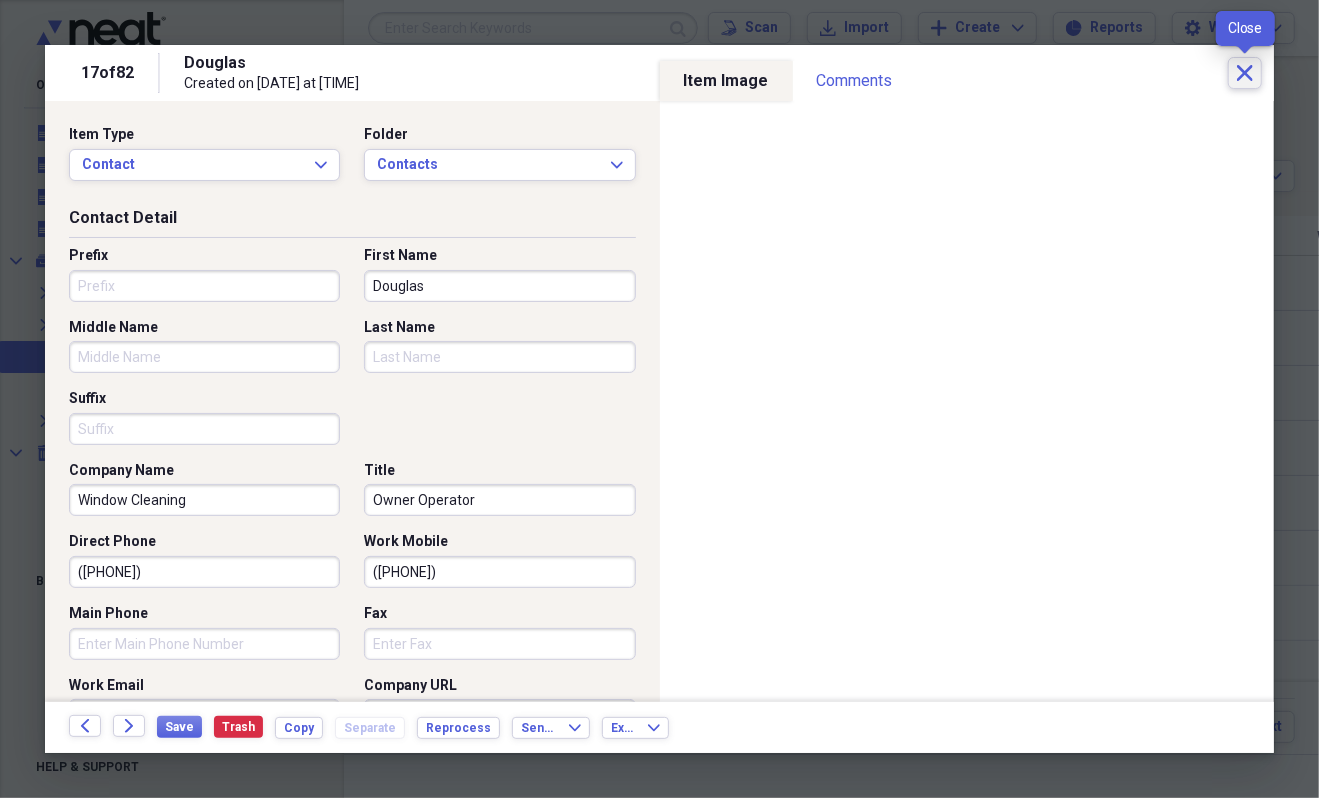 click on "Close" 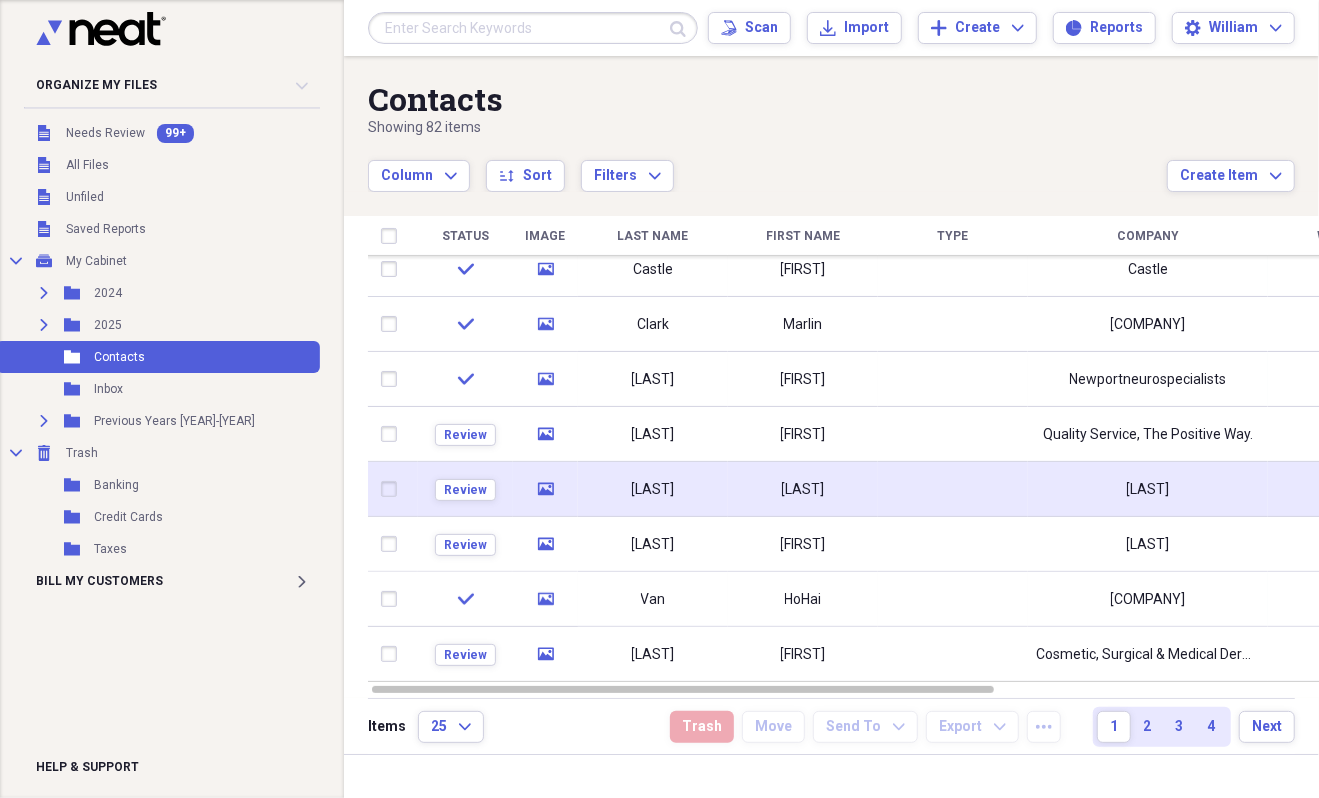 click at bounding box center (393, 489) 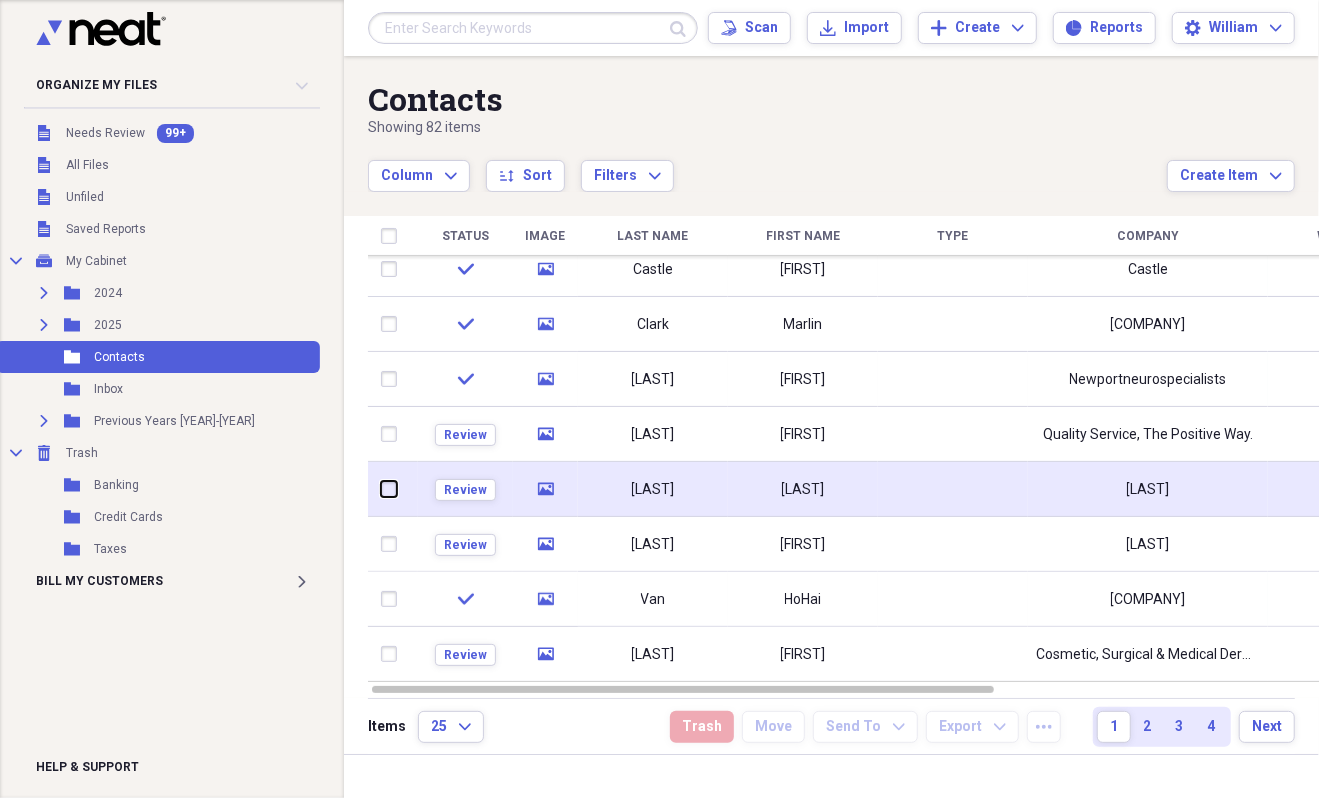 click at bounding box center [381, 489] 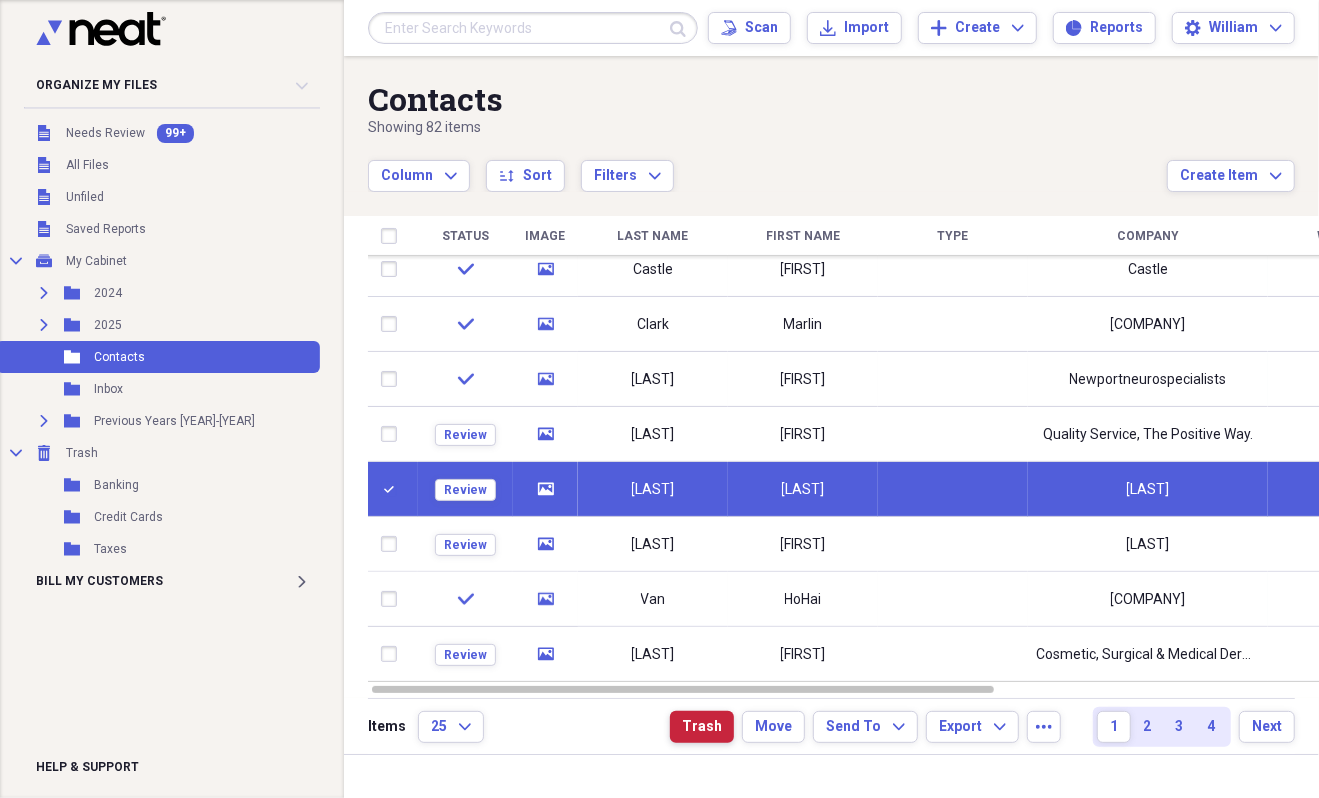 click on "Trash" at bounding box center (702, 727) 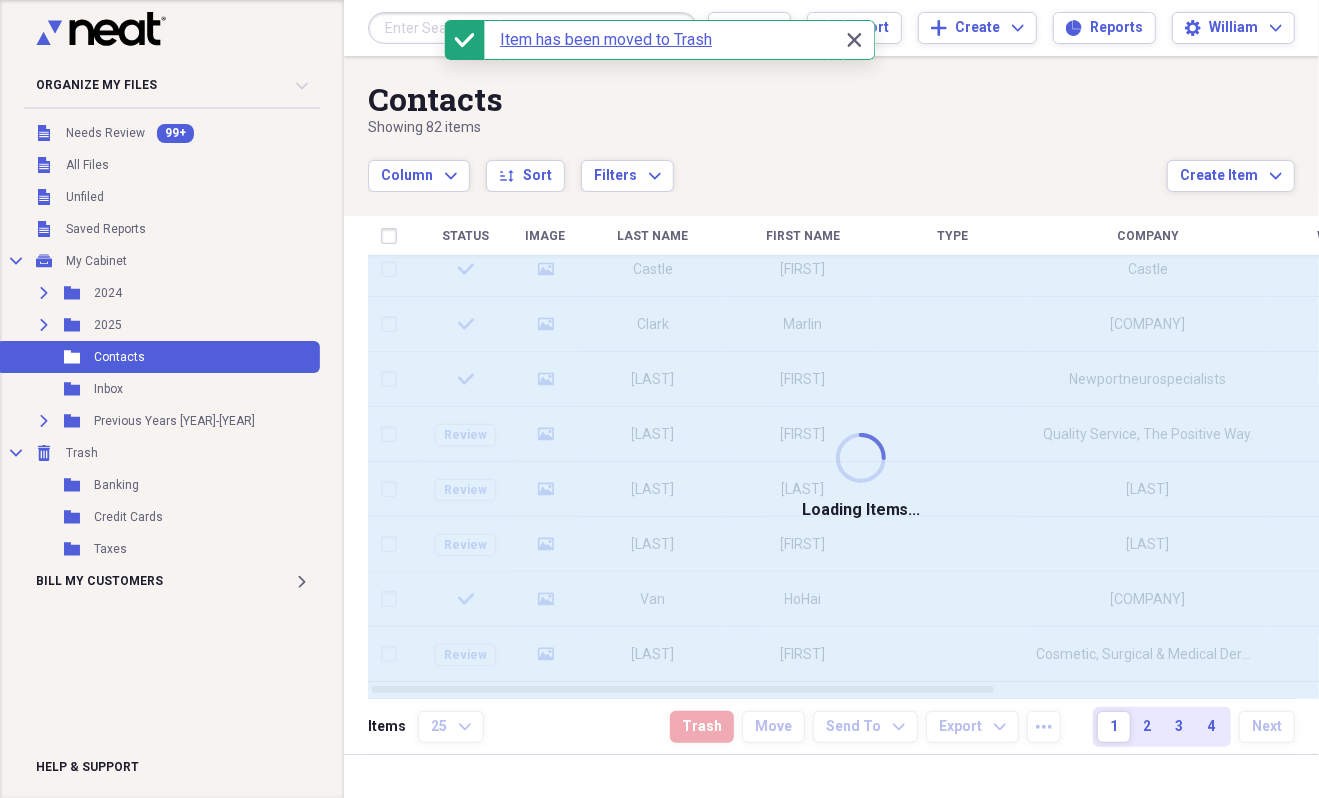 checkbox on "false" 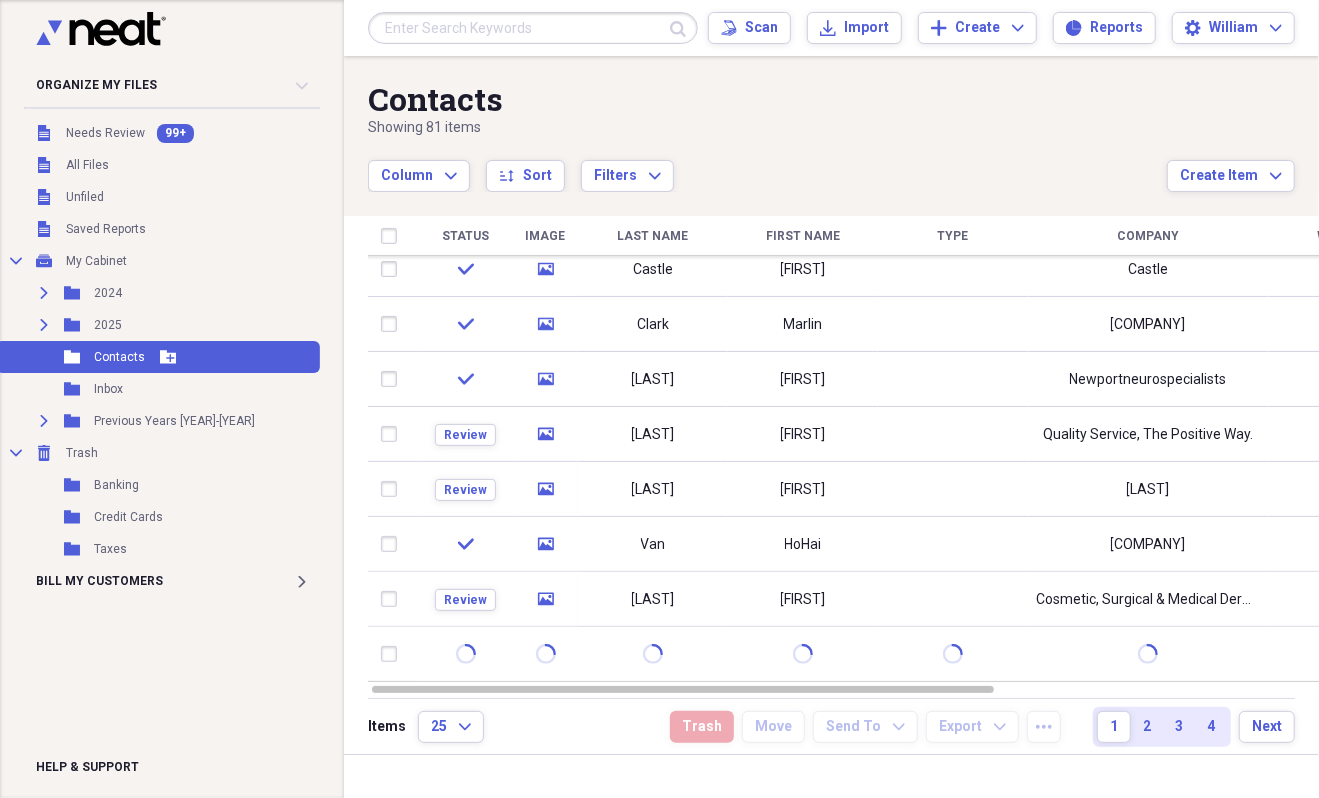 click on "Folder Contacts Add Folder" at bounding box center (158, 357) 